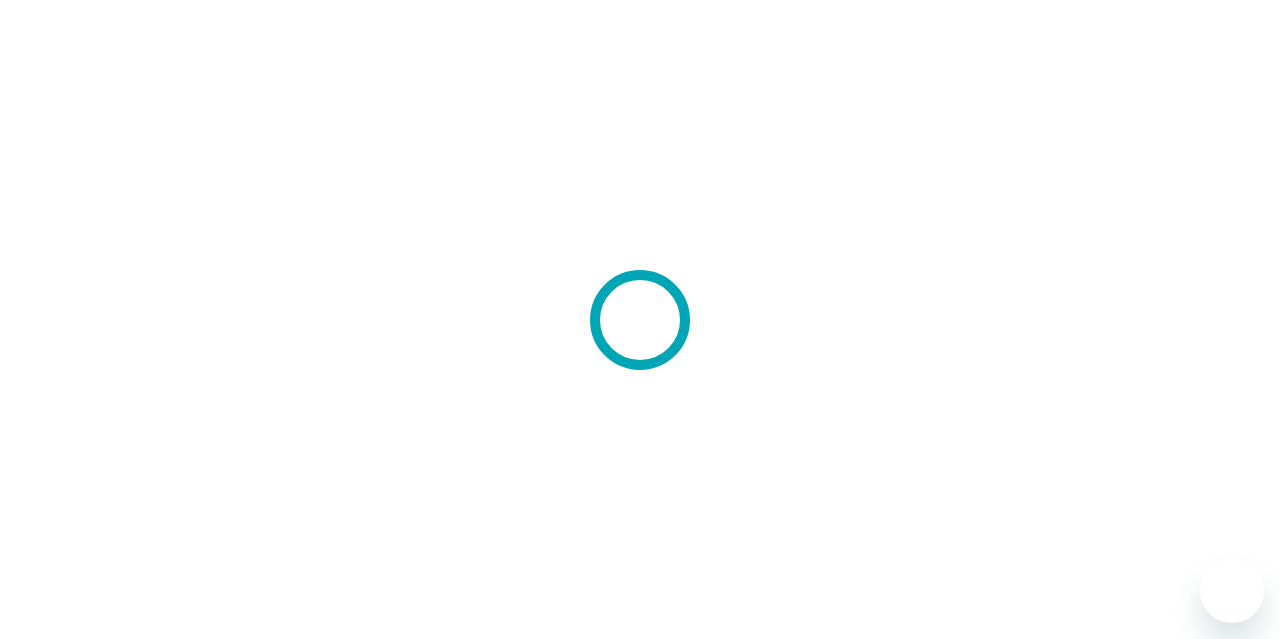 scroll, scrollTop: 0, scrollLeft: 0, axis: both 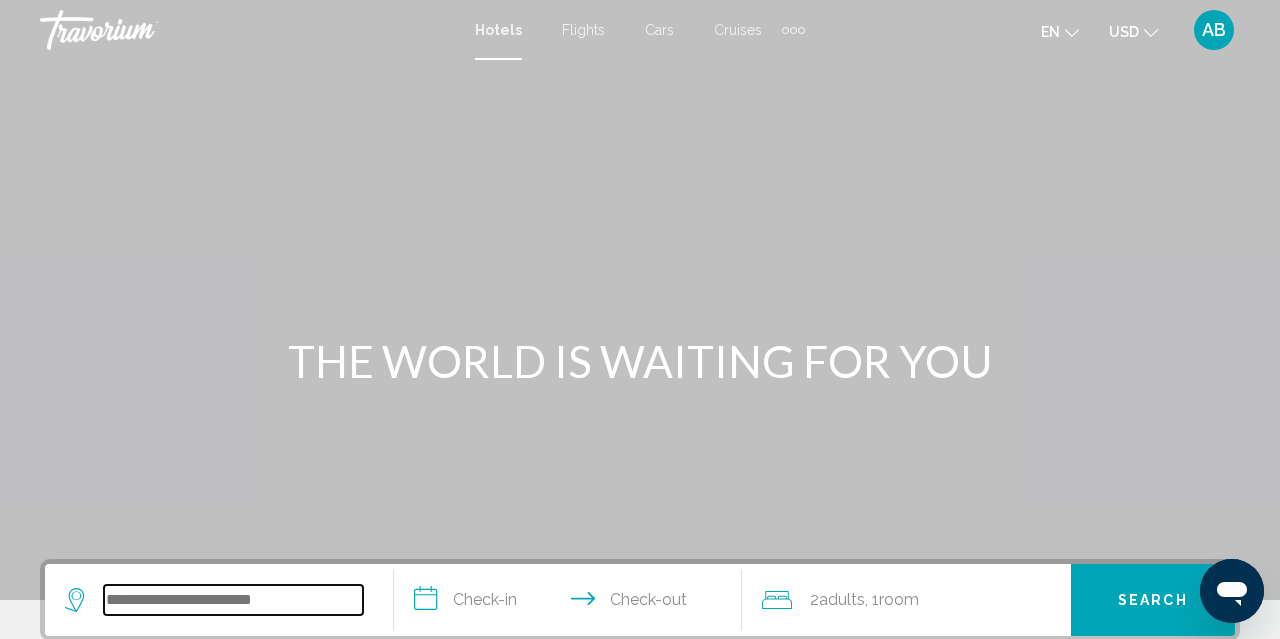 click at bounding box center [233, 600] 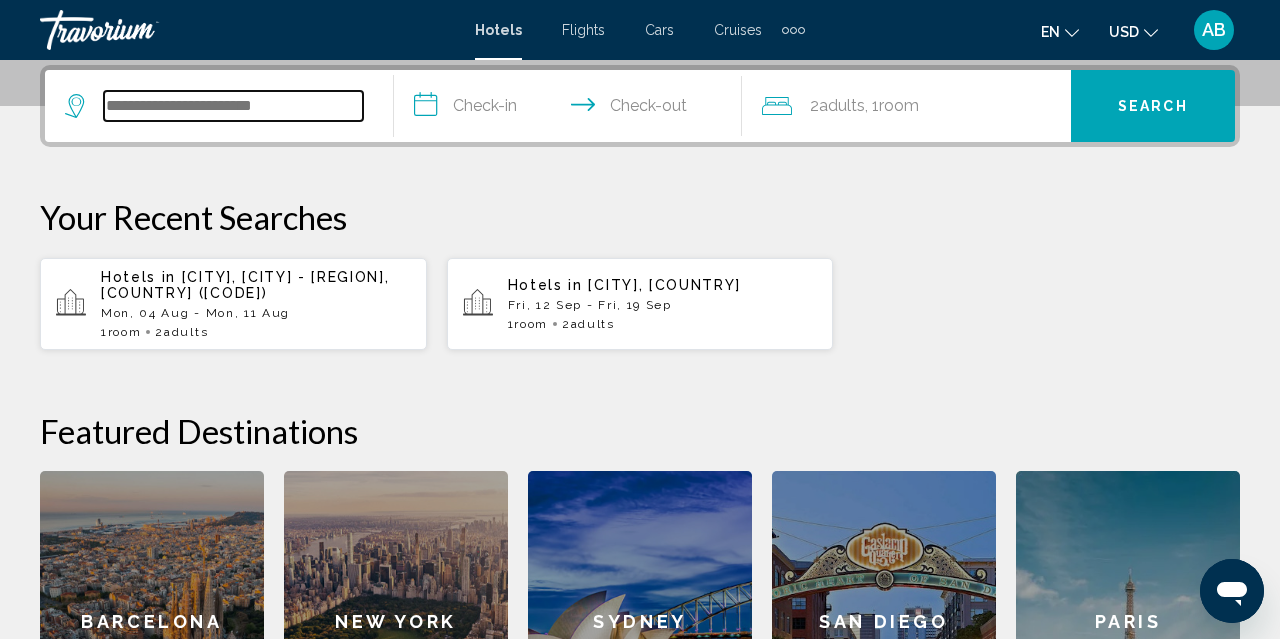 click at bounding box center [233, 106] 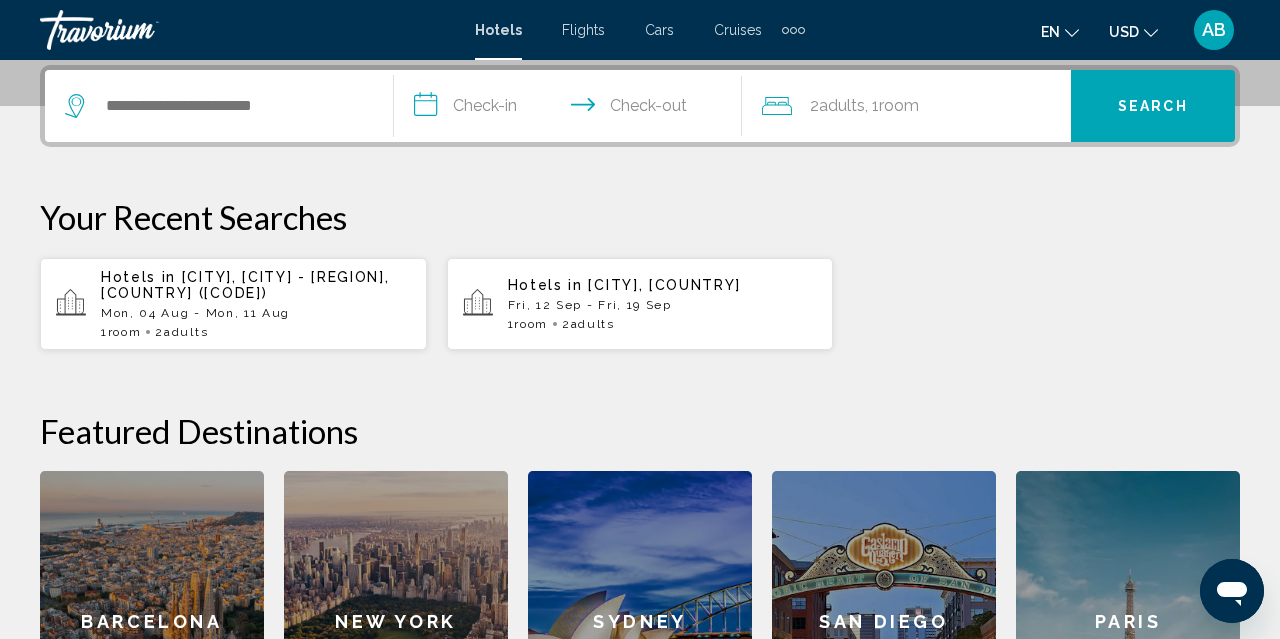 click 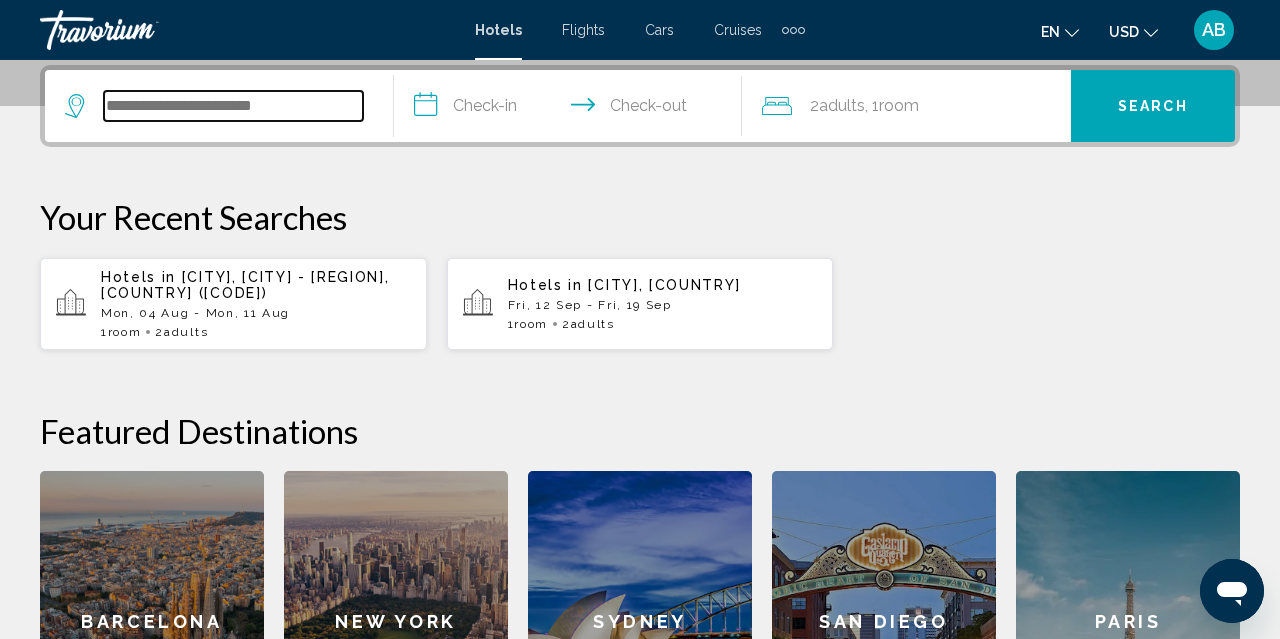 click at bounding box center [233, 106] 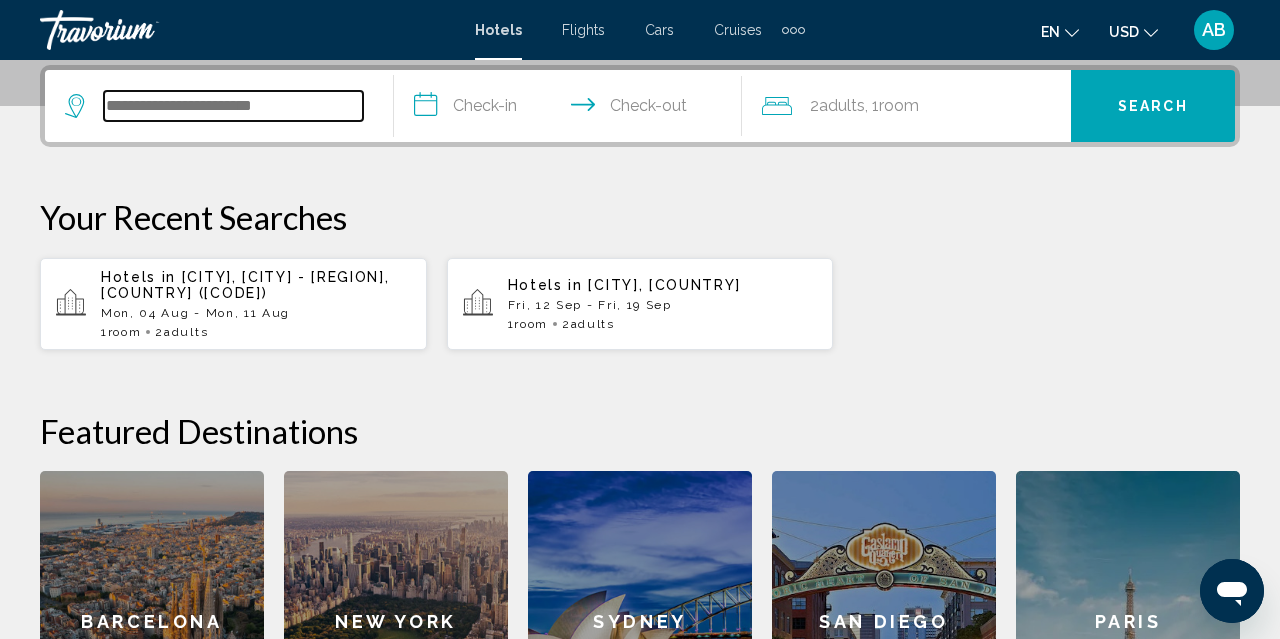 type on "*" 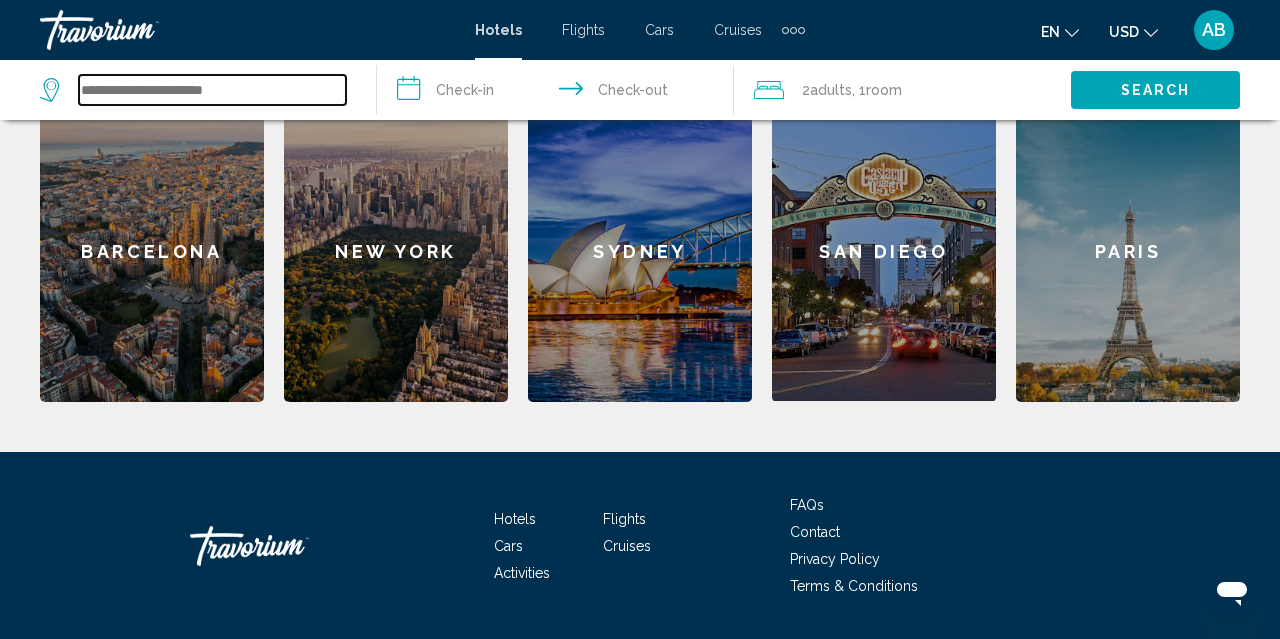 scroll, scrollTop: 856, scrollLeft: 0, axis: vertical 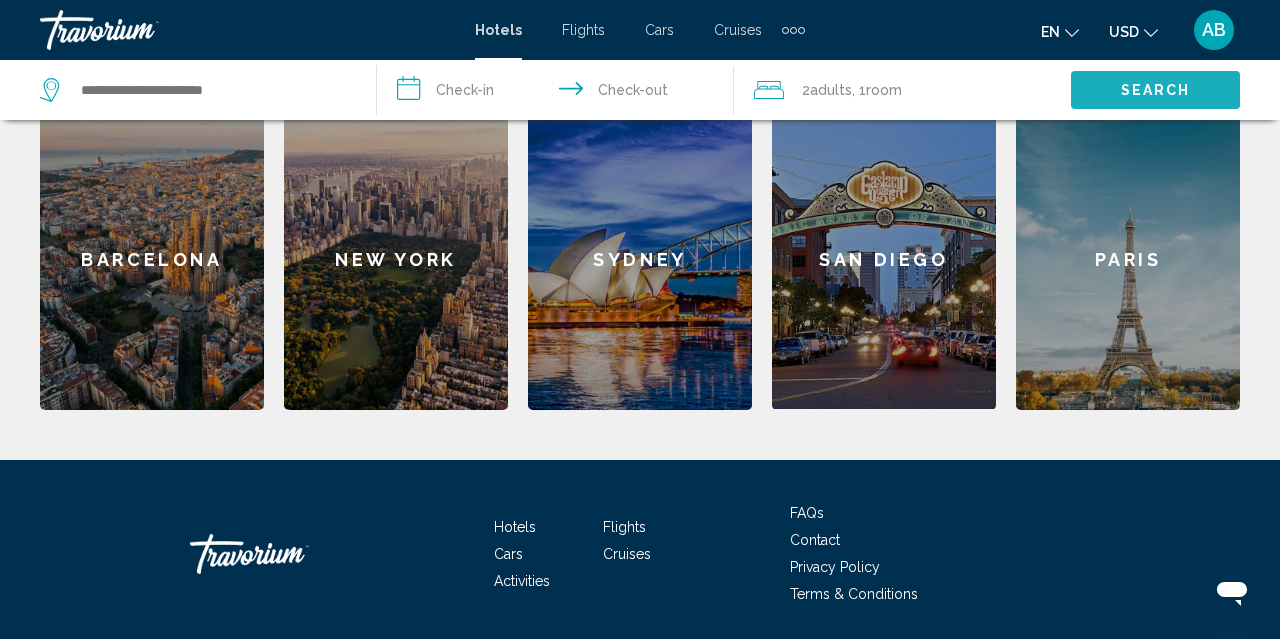 click on "Search" at bounding box center (1155, 89) 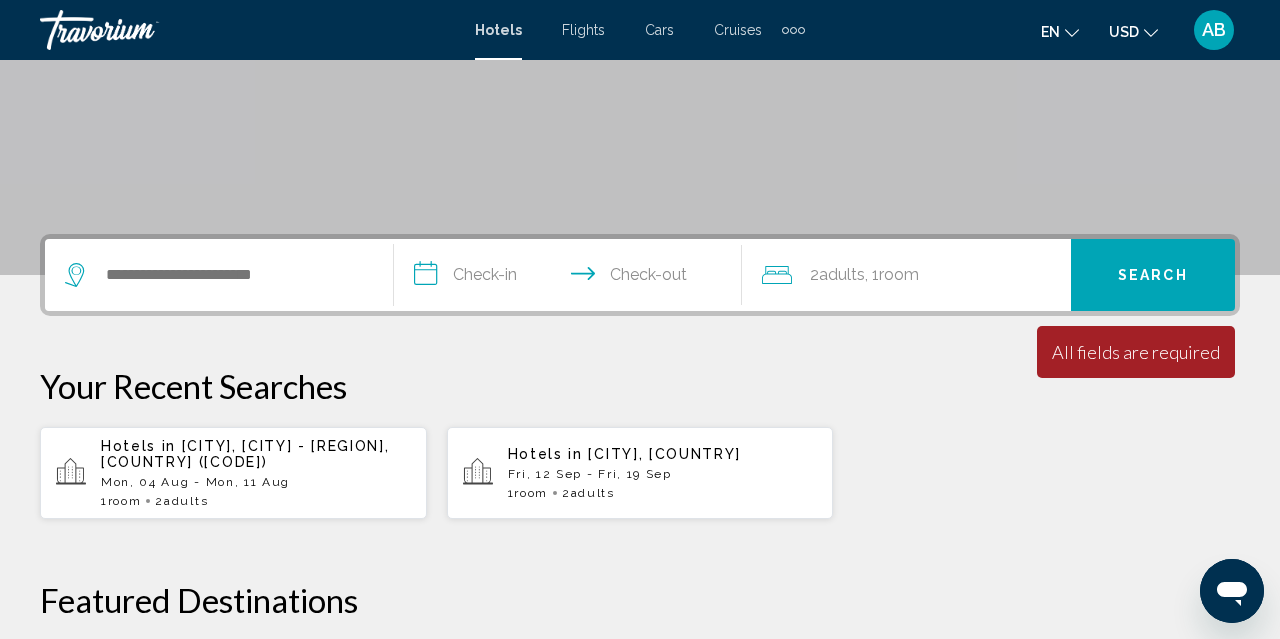 scroll, scrollTop: 341, scrollLeft: 0, axis: vertical 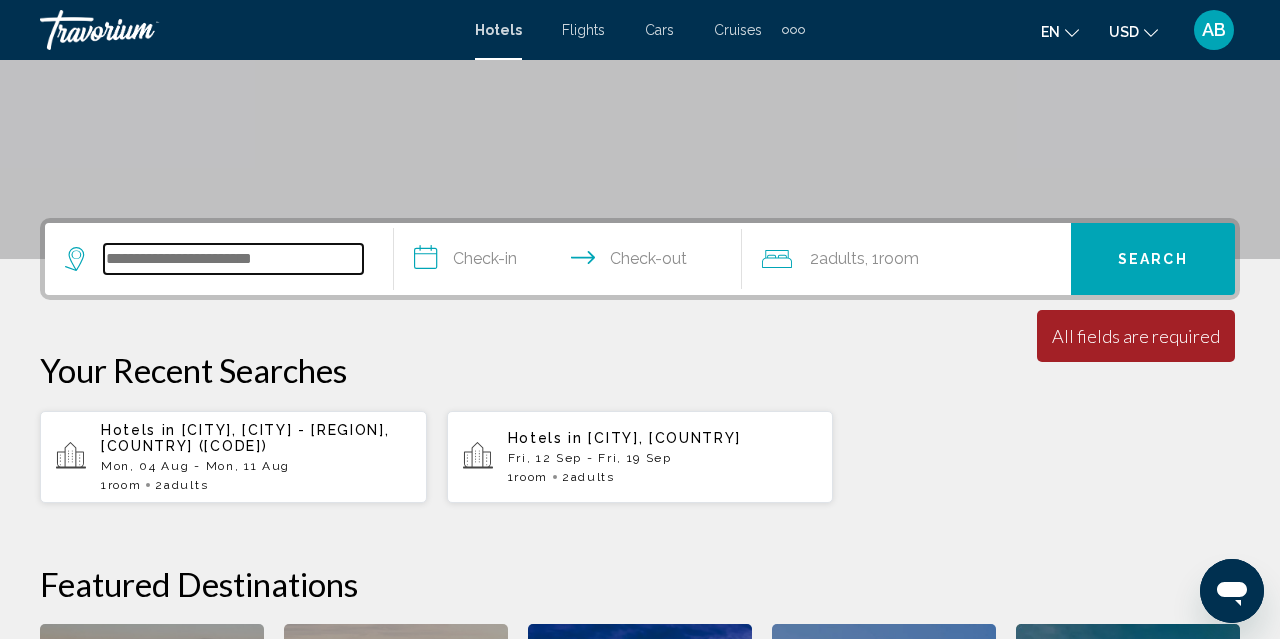 click at bounding box center [233, 259] 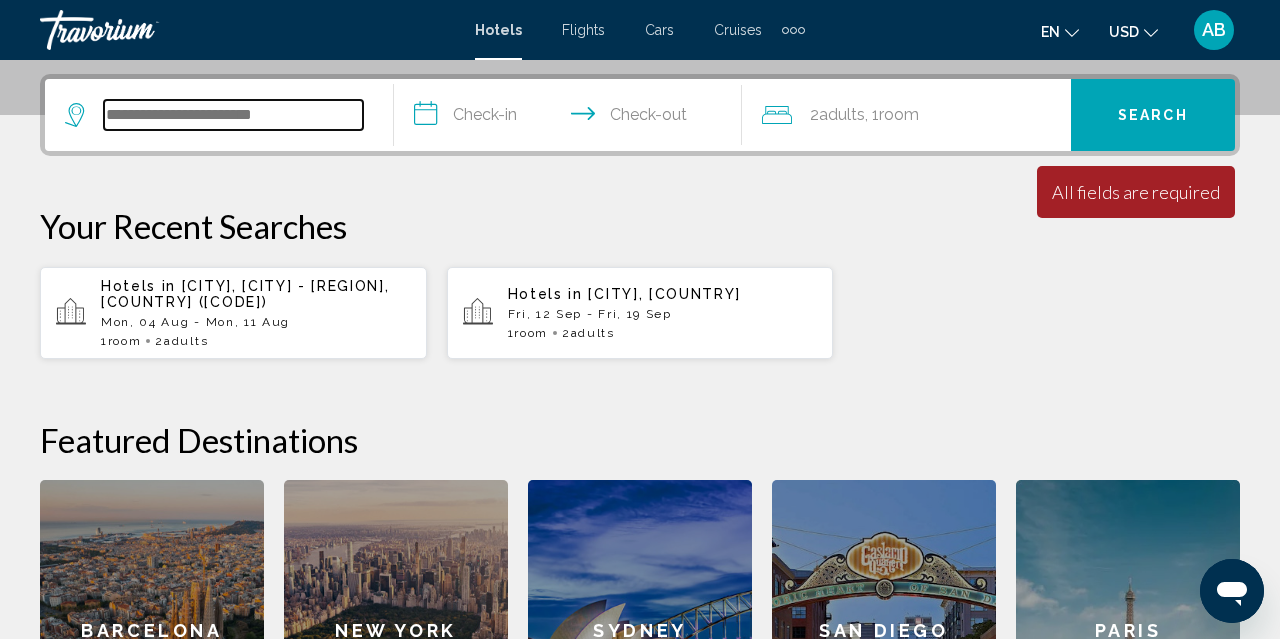 scroll, scrollTop: 494, scrollLeft: 0, axis: vertical 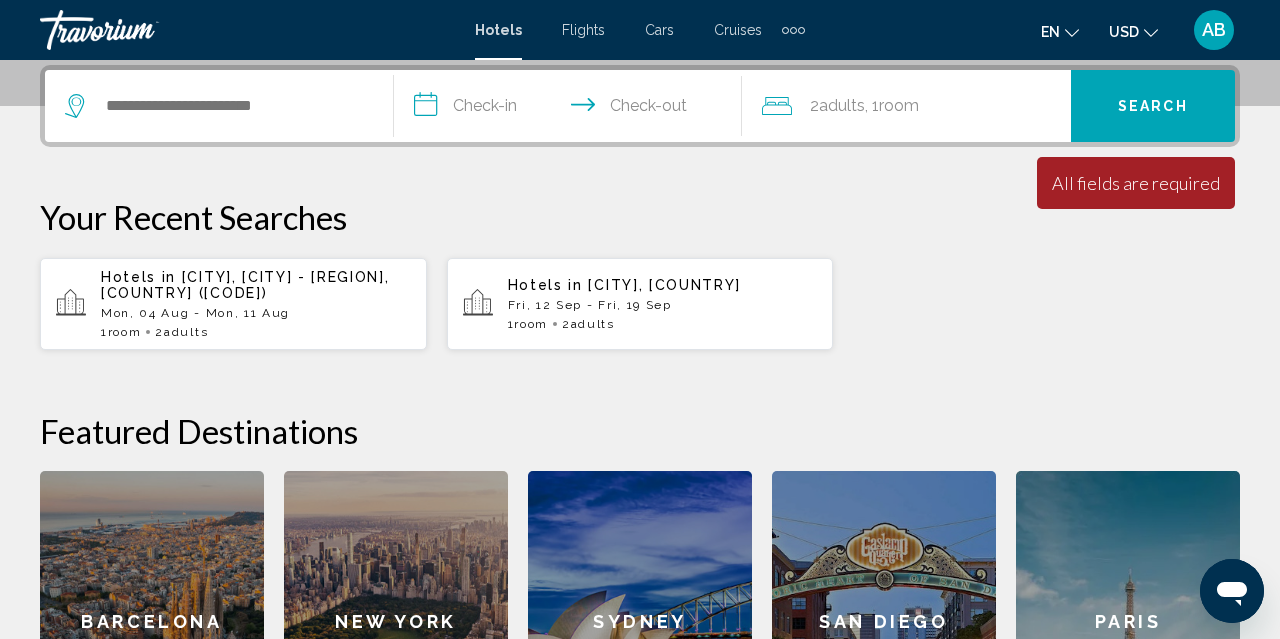 click at bounding box center [219, 106] 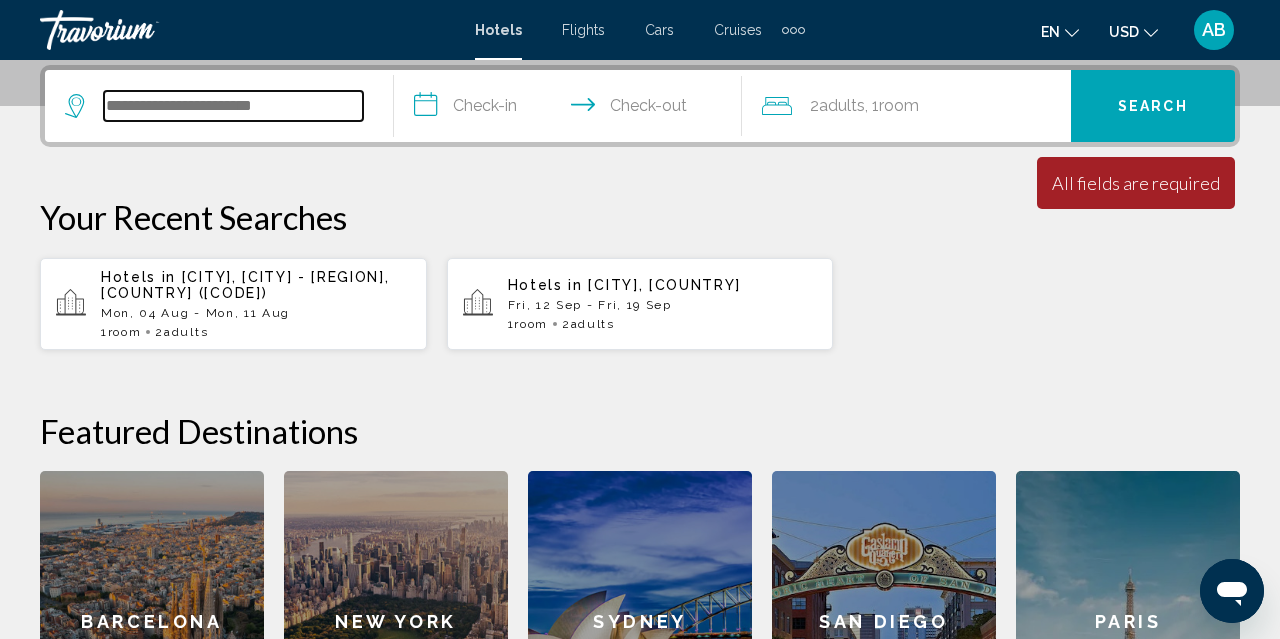 click at bounding box center [233, 106] 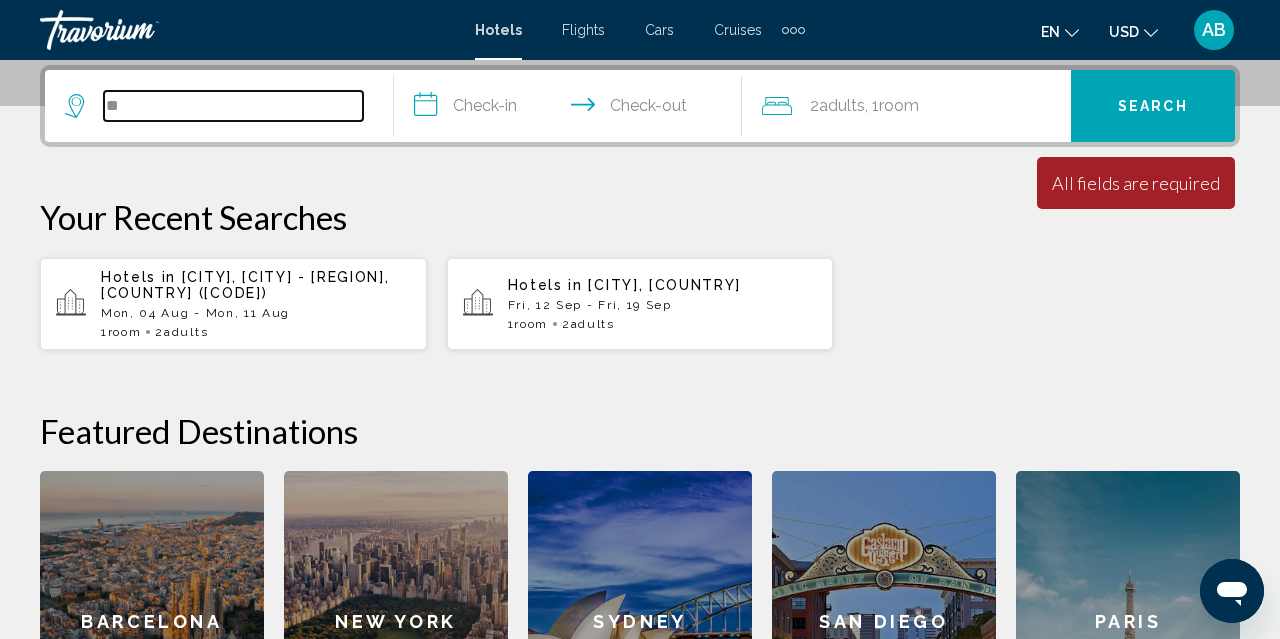 type on "**" 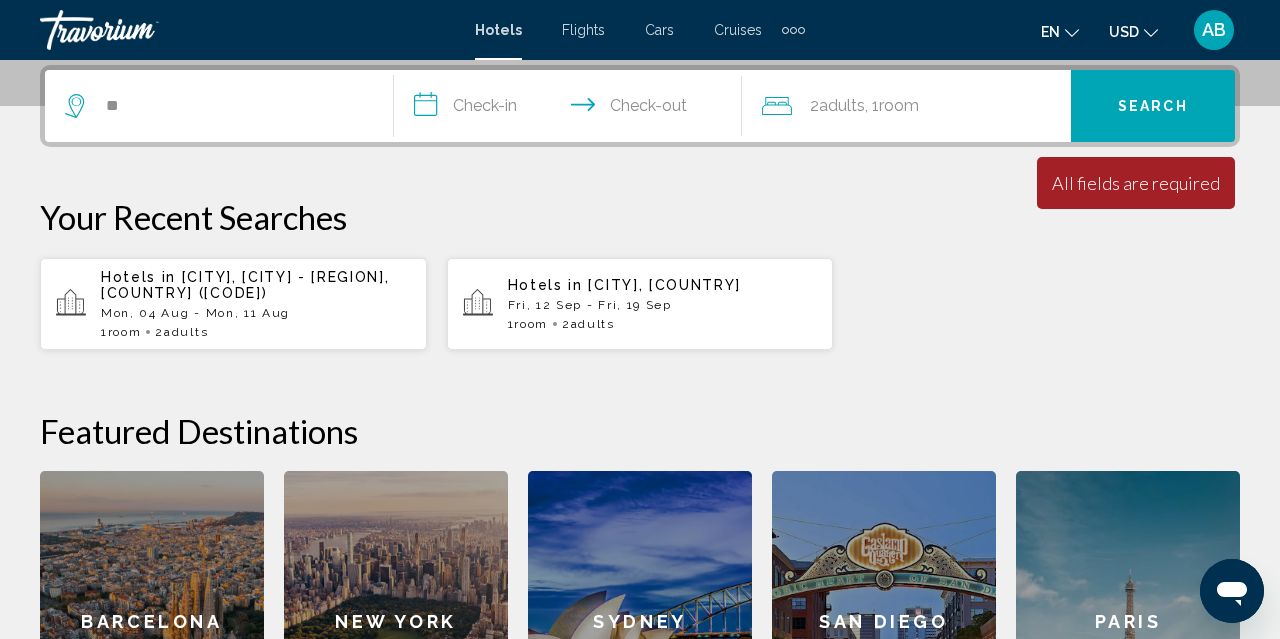 click on "**********" at bounding box center [572, 109] 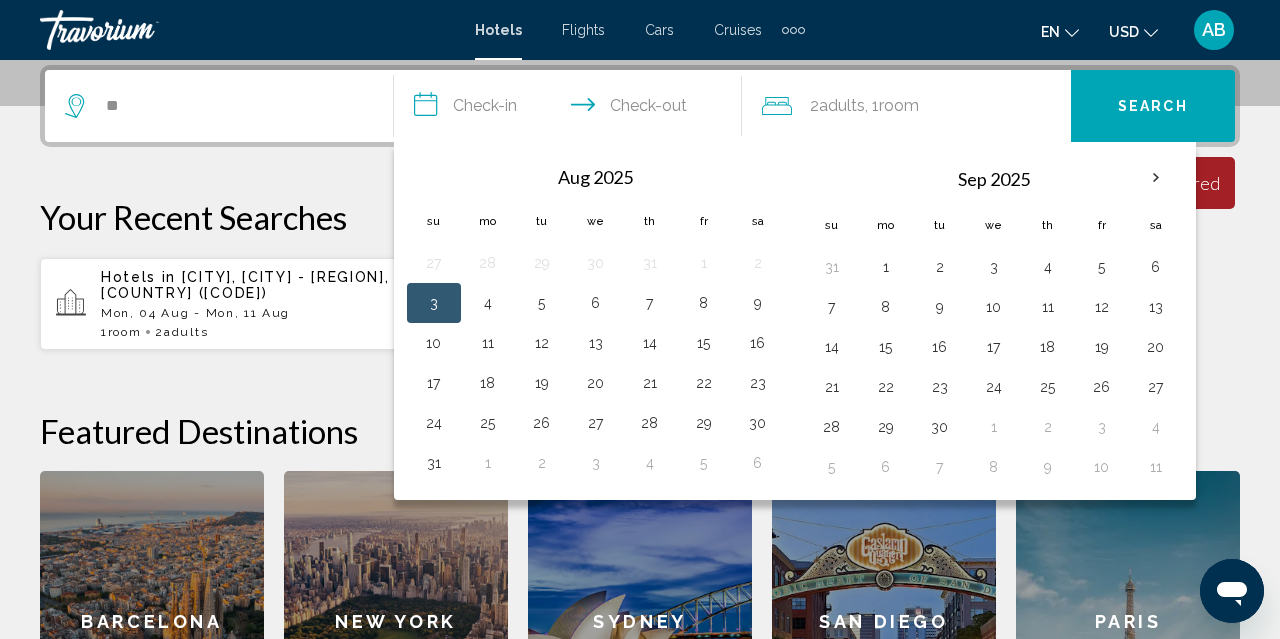 click on "**********" at bounding box center (572, 109) 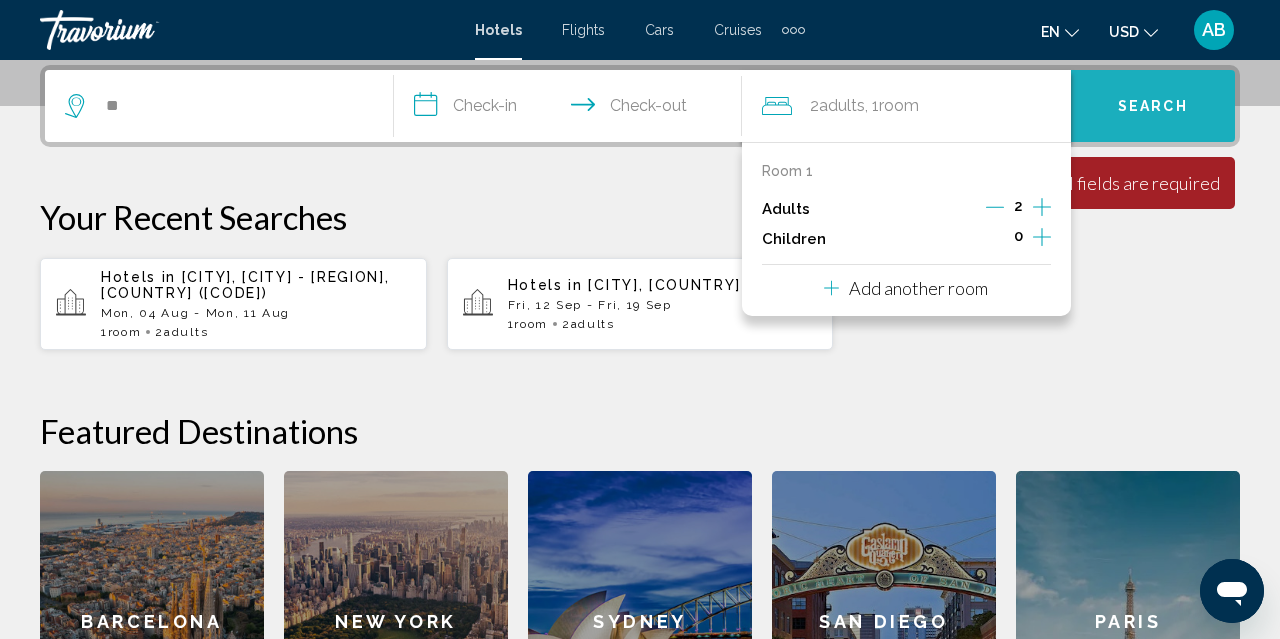click on "Search" at bounding box center [1153, 106] 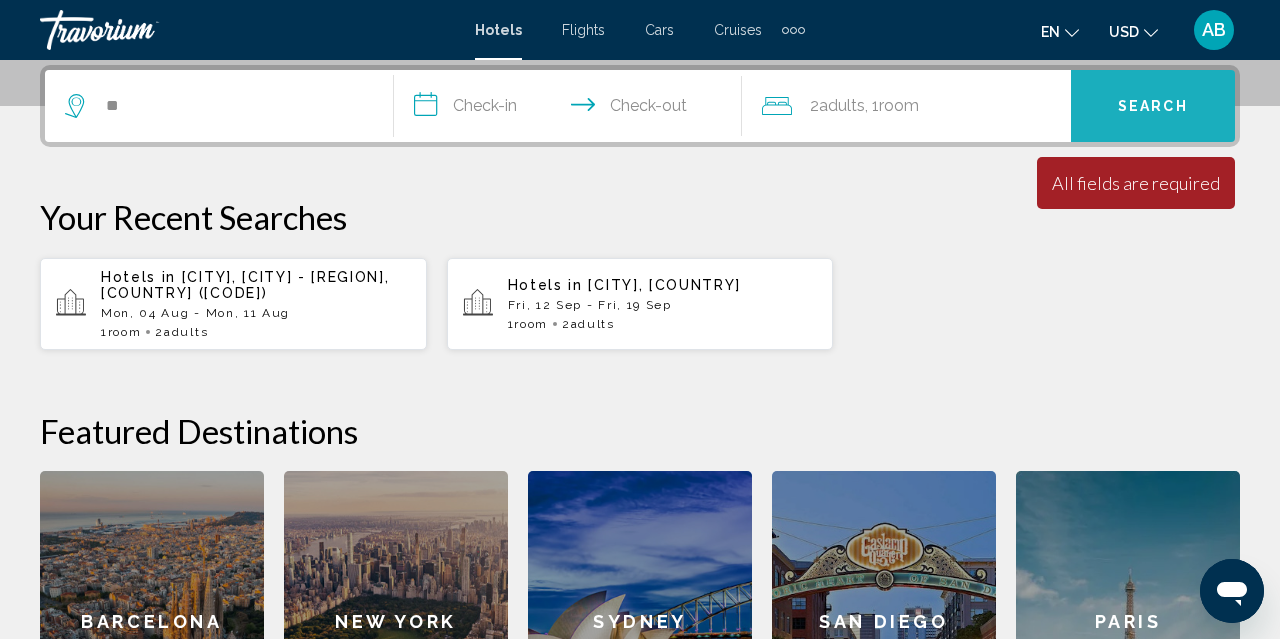 click on "Search" at bounding box center (1153, 106) 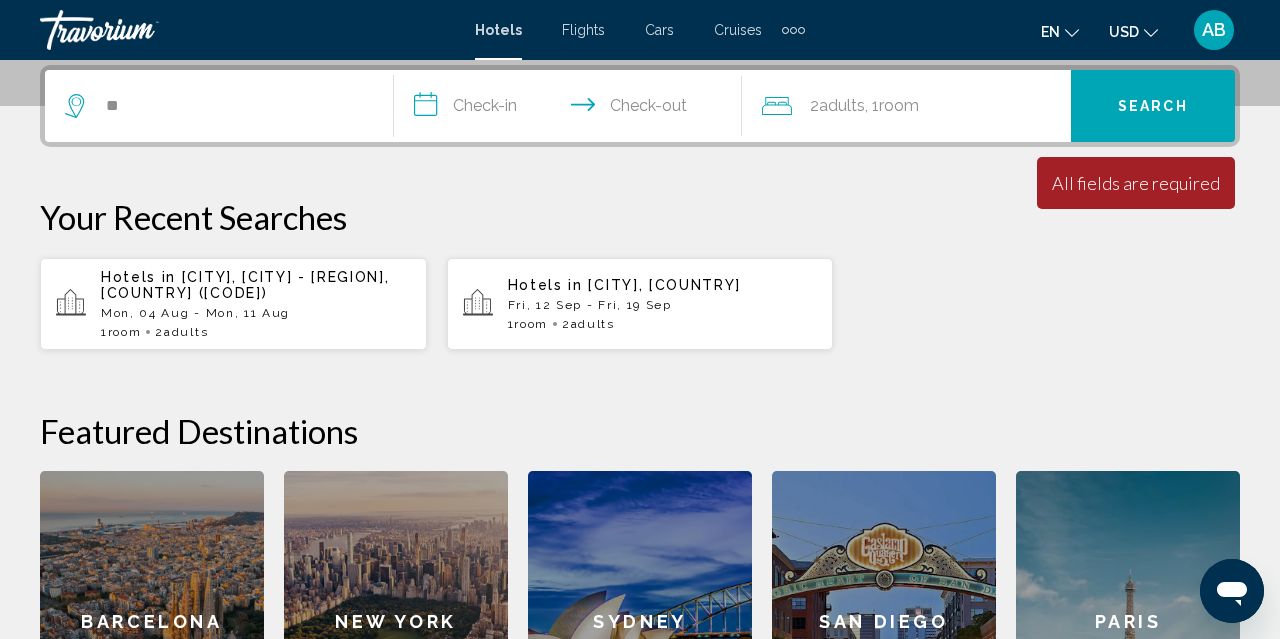 click on "Search" at bounding box center (1153, 106) 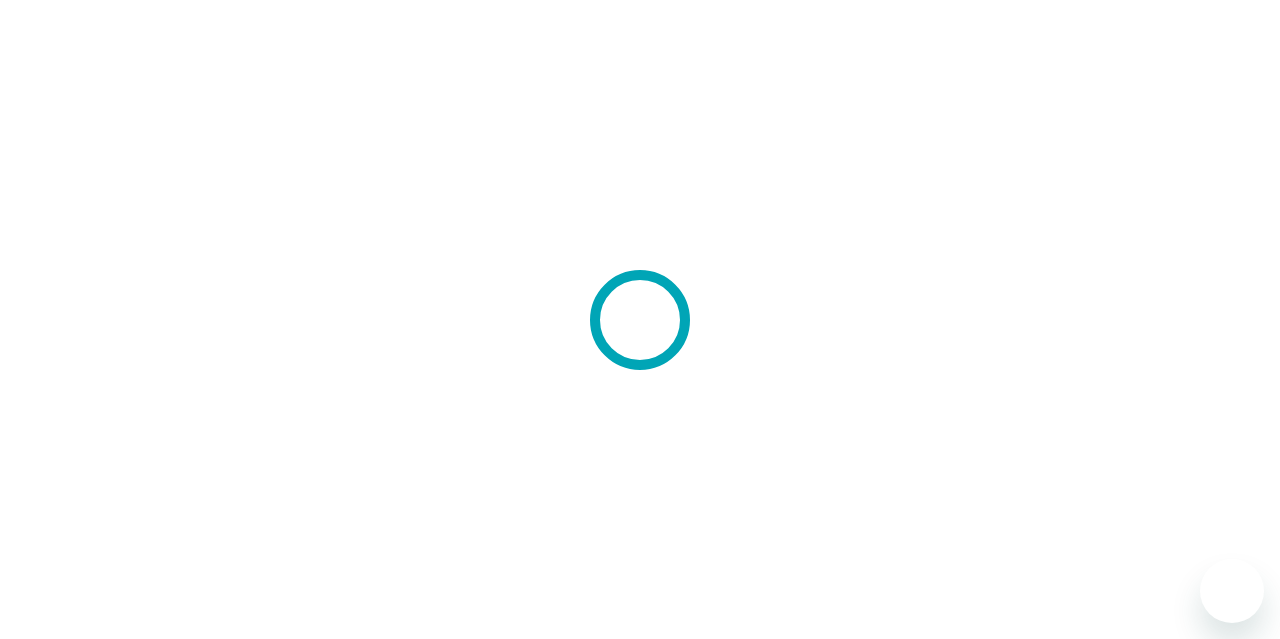 scroll, scrollTop: 0, scrollLeft: 0, axis: both 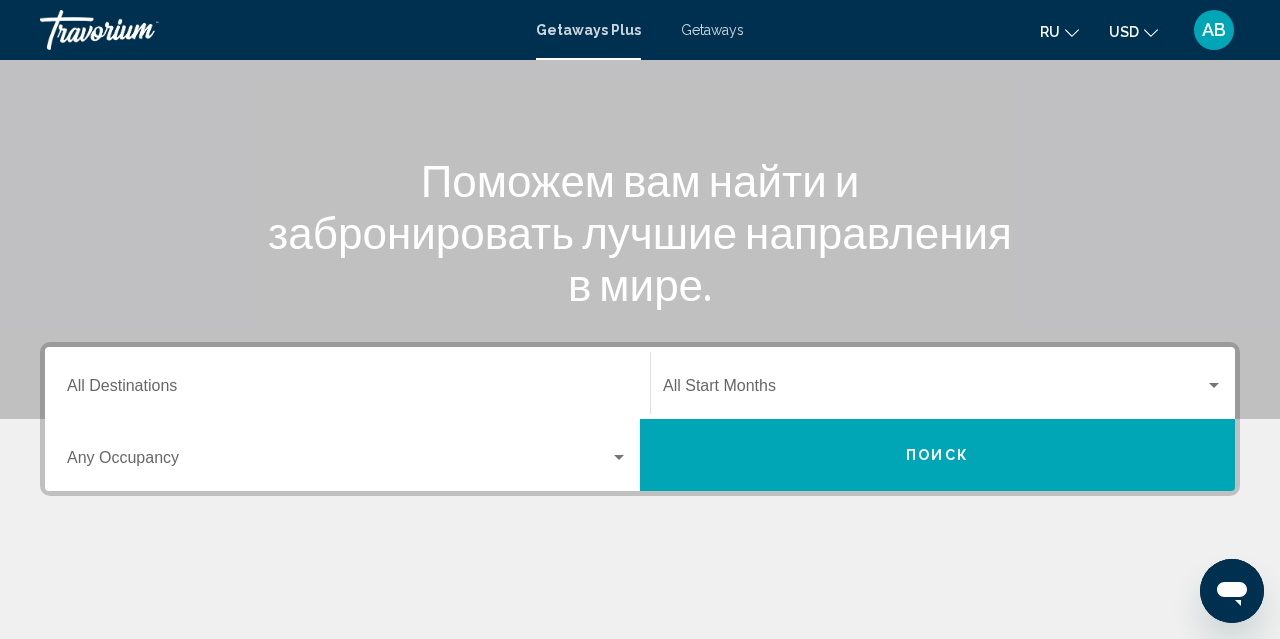 click on "Destination All Destinations" at bounding box center (347, 390) 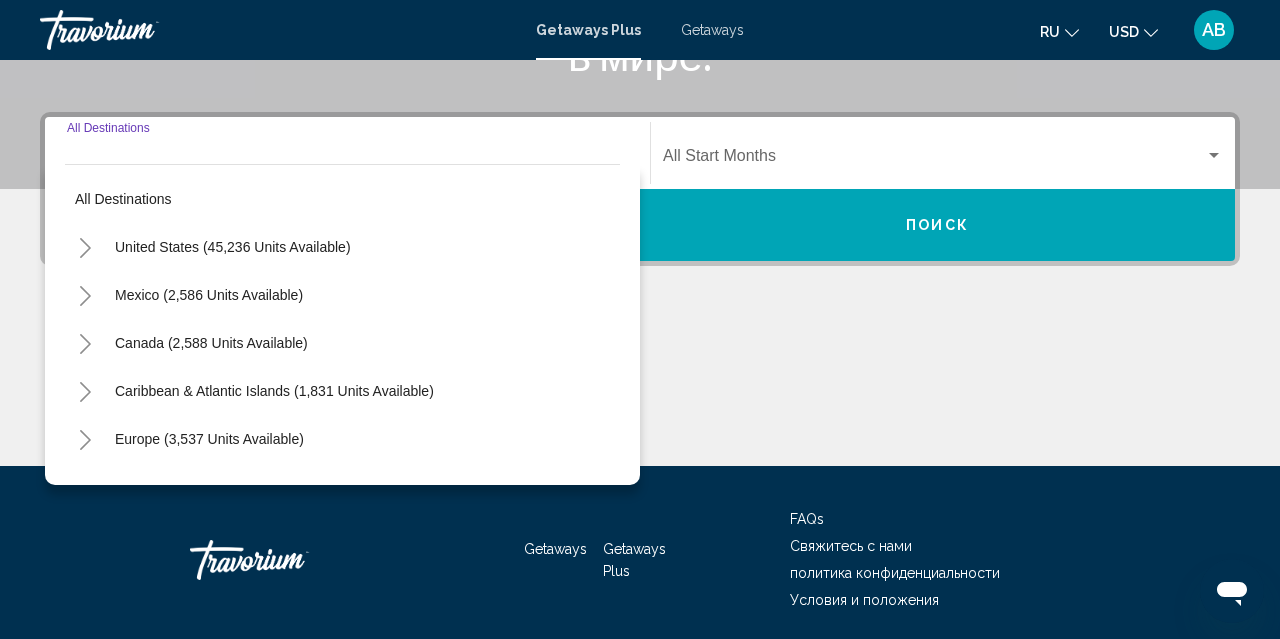 scroll, scrollTop: 458, scrollLeft: 0, axis: vertical 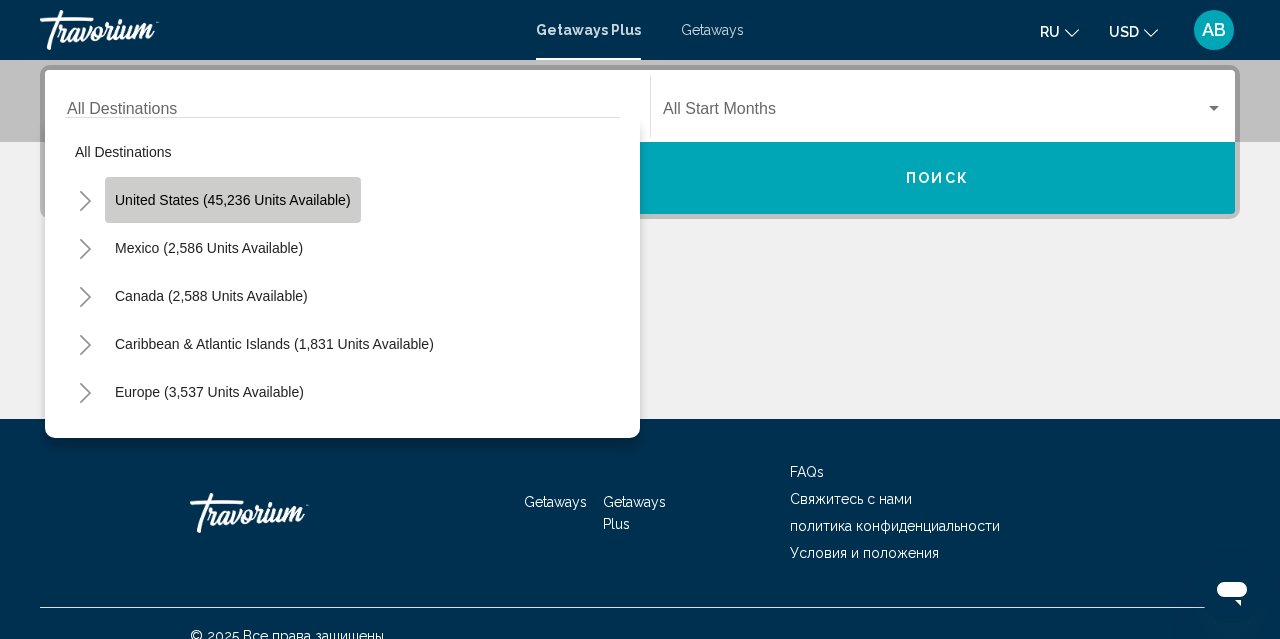 click on "United States (45,236 units available)" at bounding box center [209, 248] 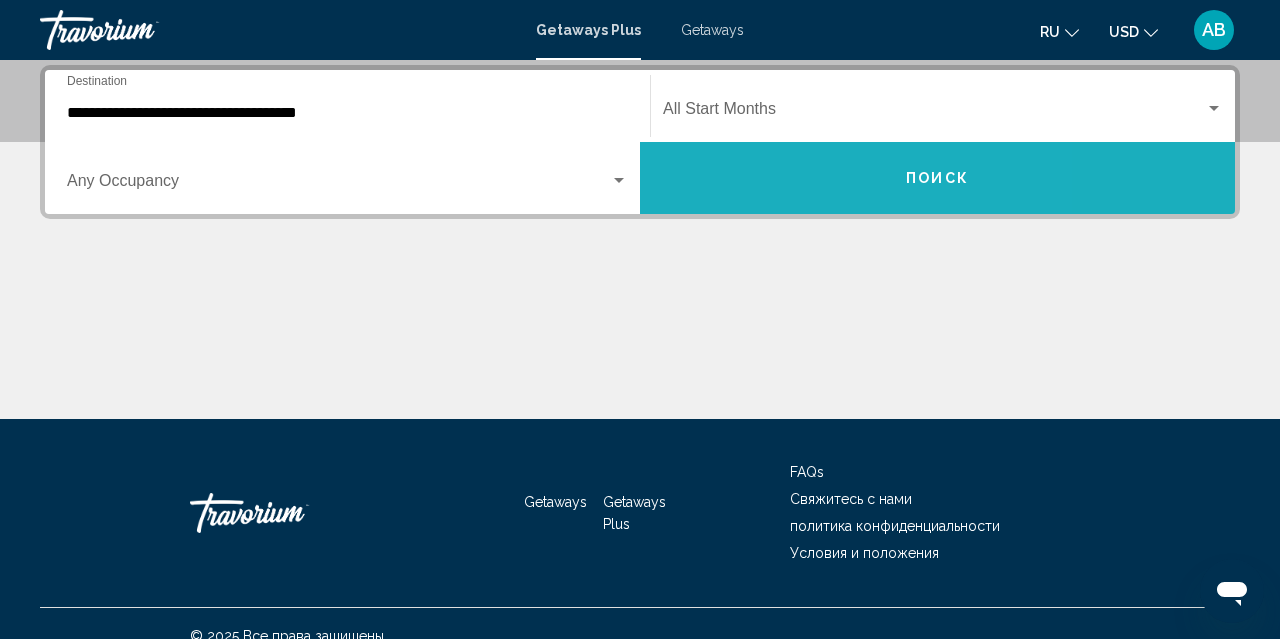 click on "Поиск" at bounding box center [937, 178] 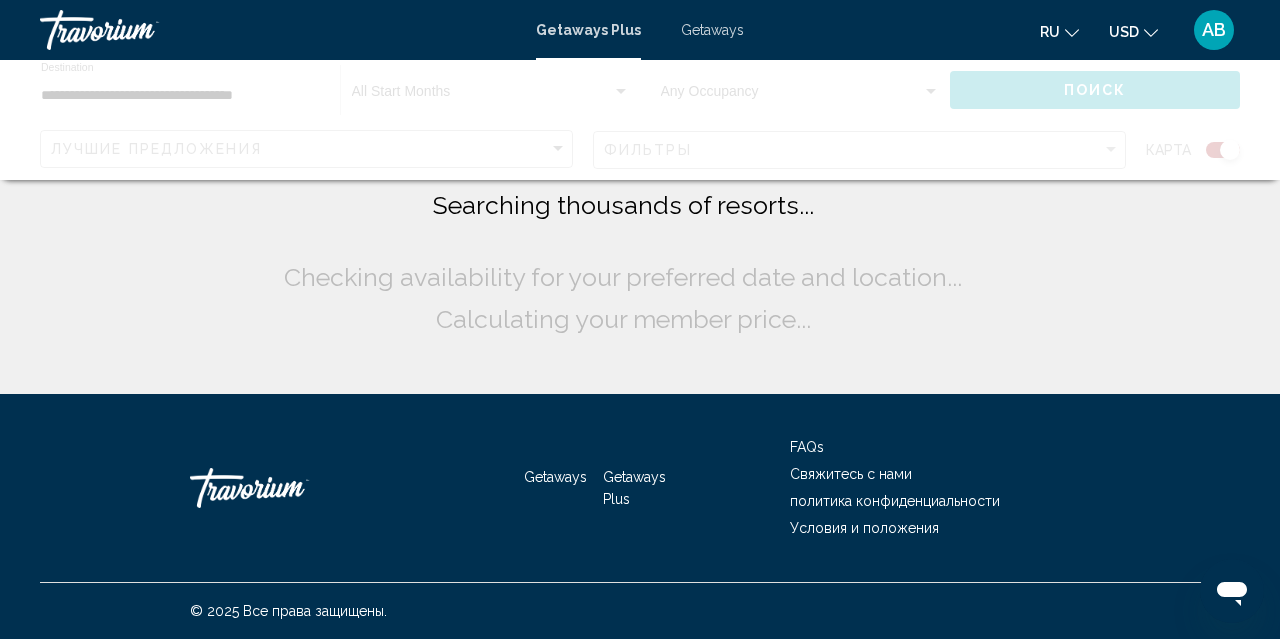 scroll, scrollTop: 0, scrollLeft: 0, axis: both 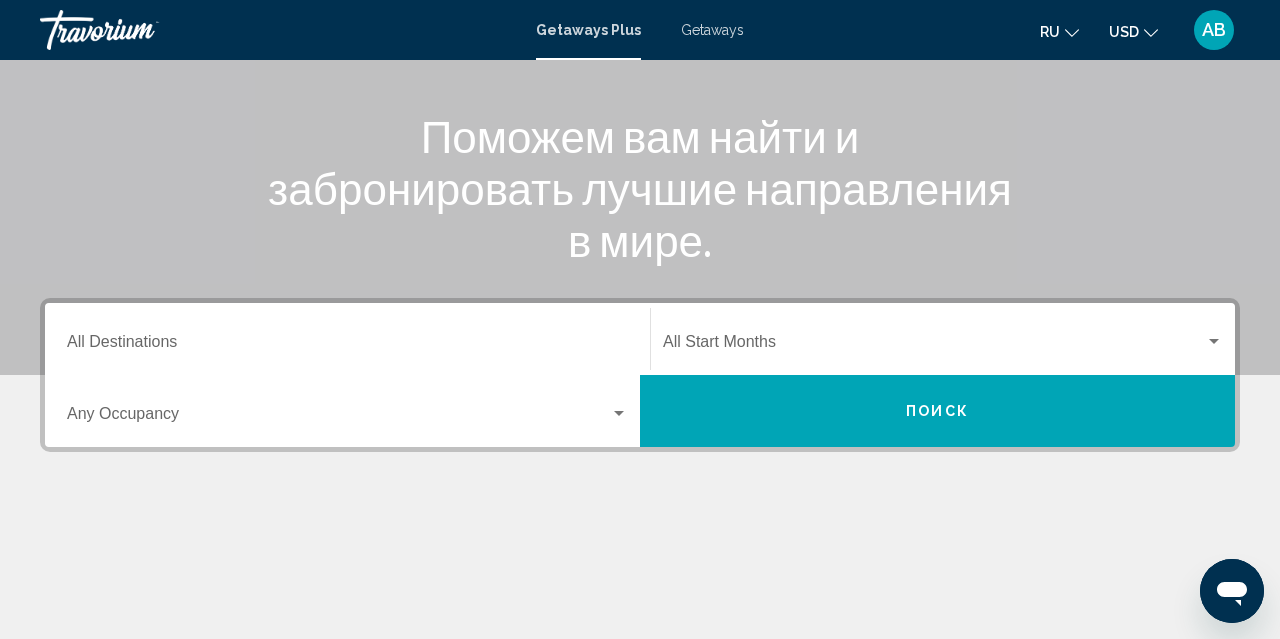 click on "Destination All Destinations" at bounding box center (347, 346) 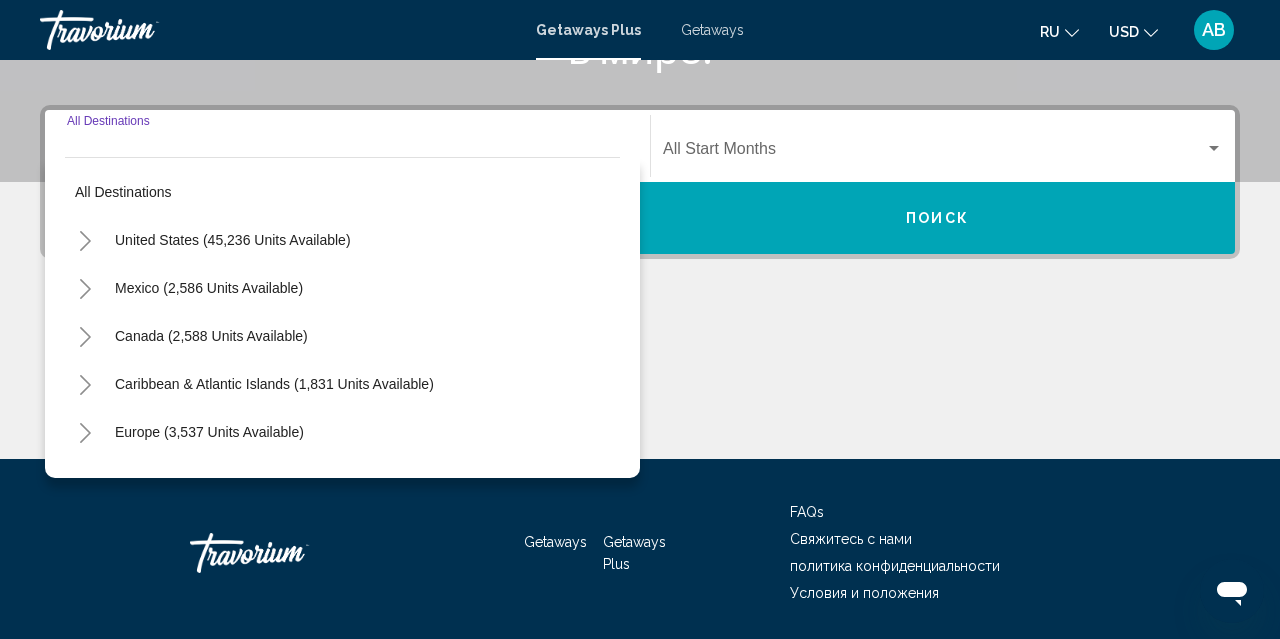 scroll, scrollTop: 458, scrollLeft: 0, axis: vertical 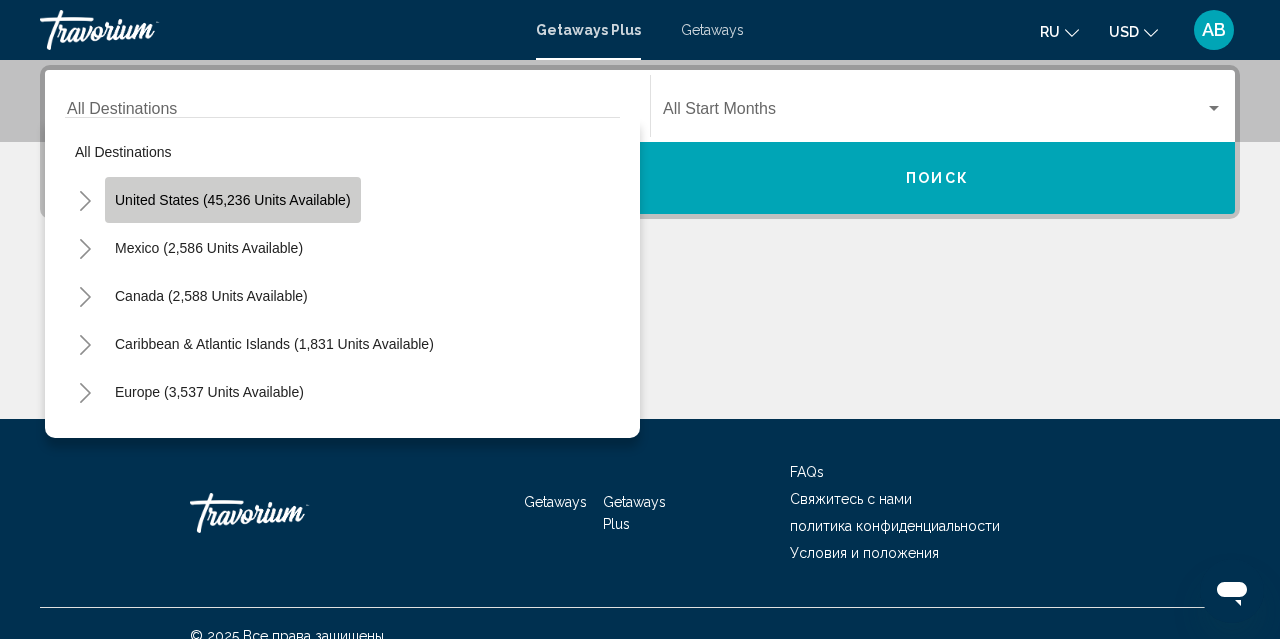 click on "United States (45,236 units available)" at bounding box center [209, 248] 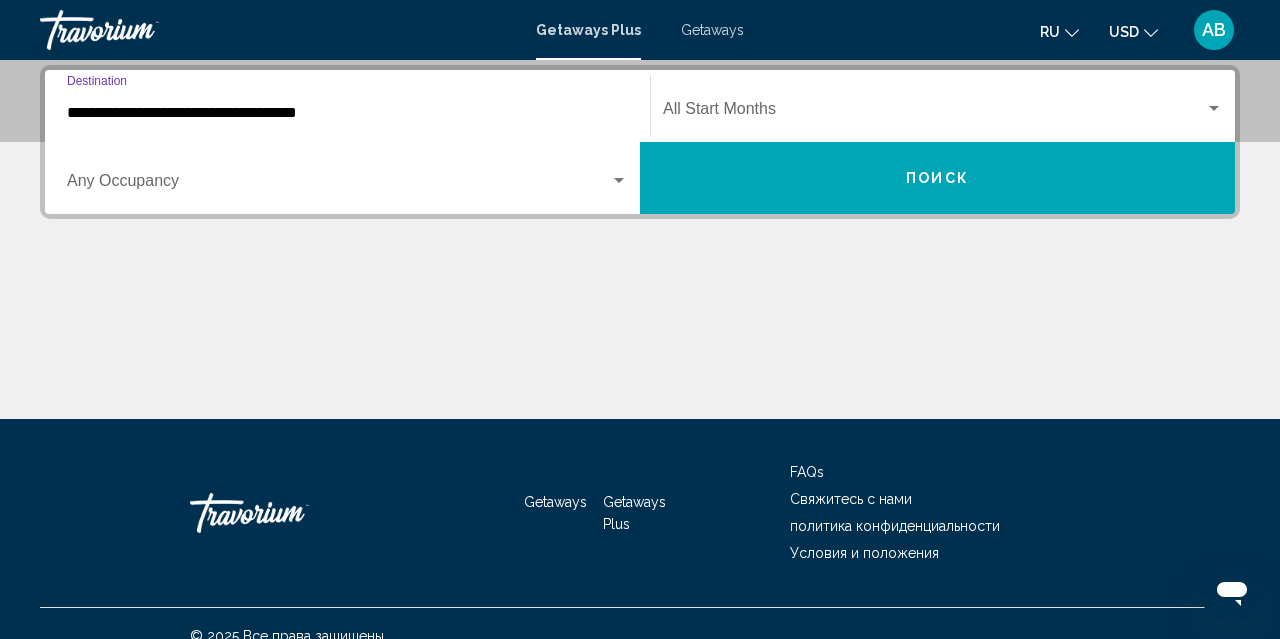 click at bounding box center [338, 185] 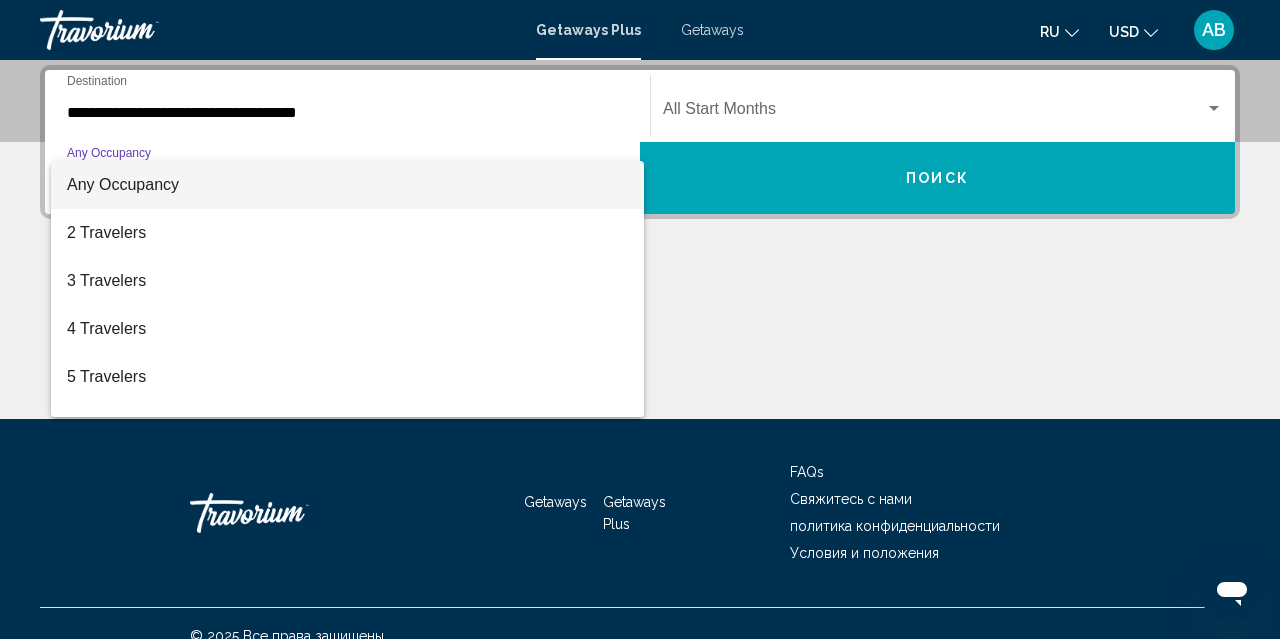 click on "Any Occupancy" at bounding box center [347, 185] 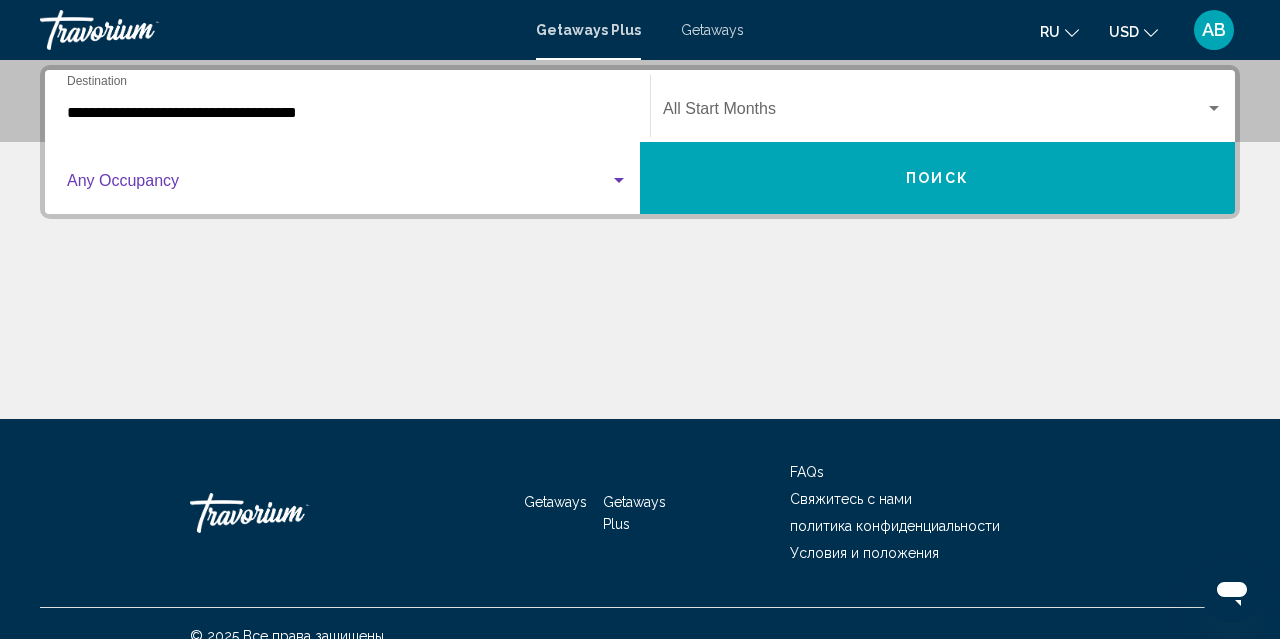 click at bounding box center [934, 113] 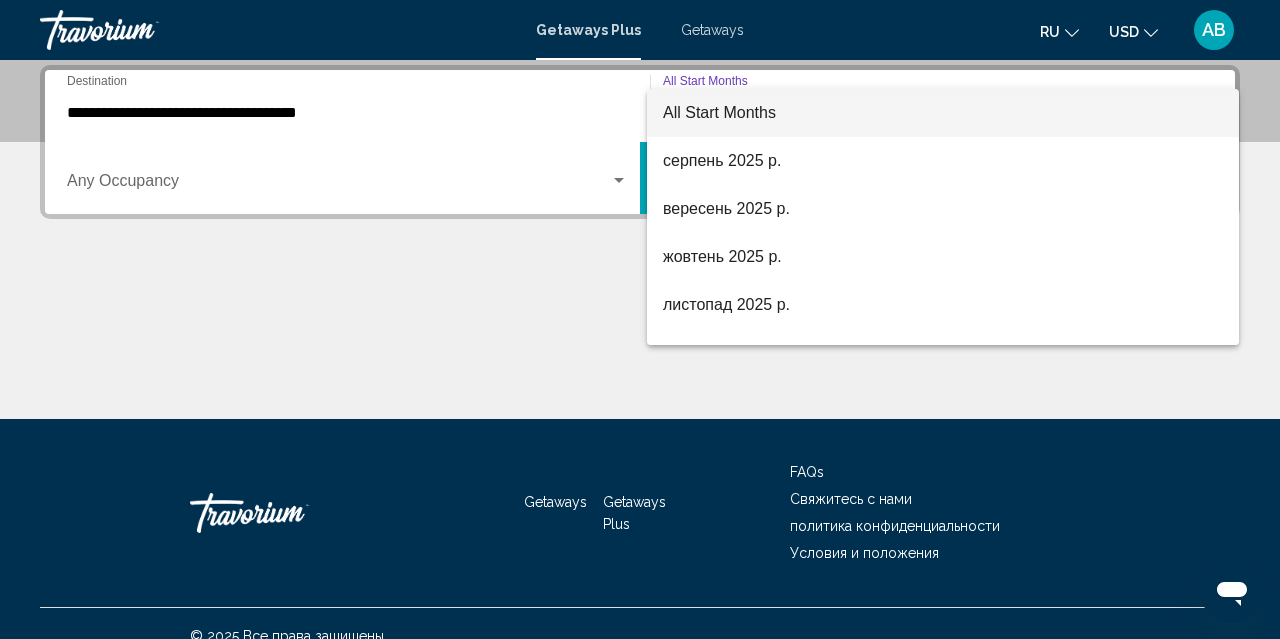 click at bounding box center (640, 319) 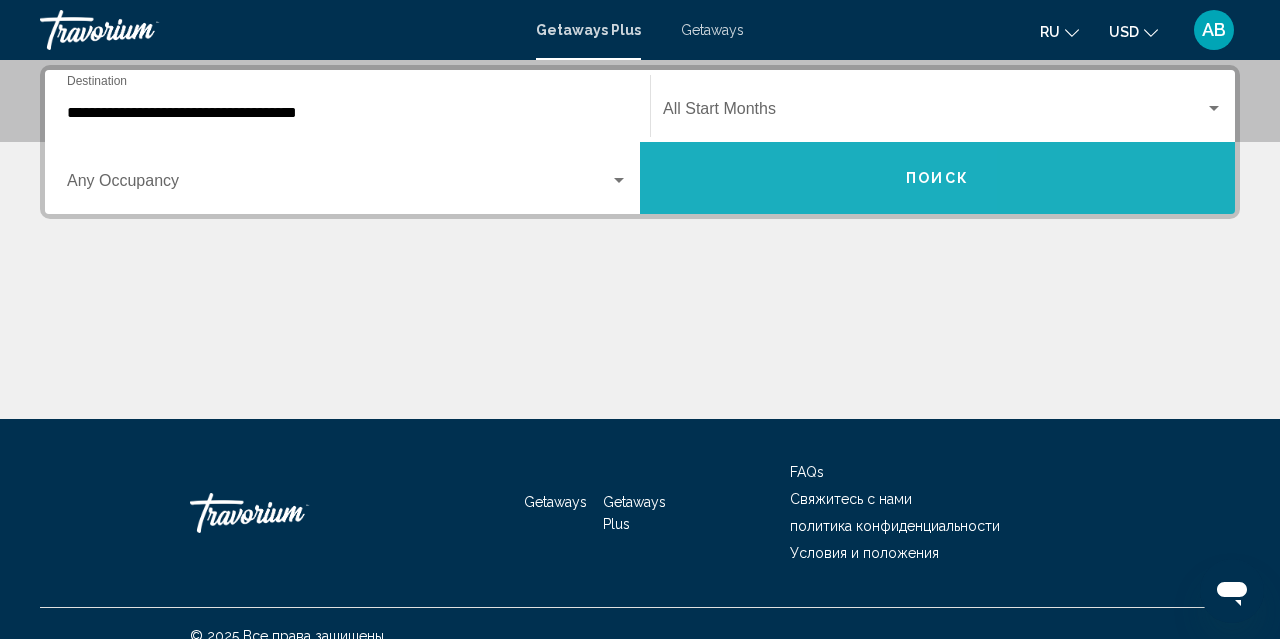 click on "Поиск" at bounding box center (937, 178) 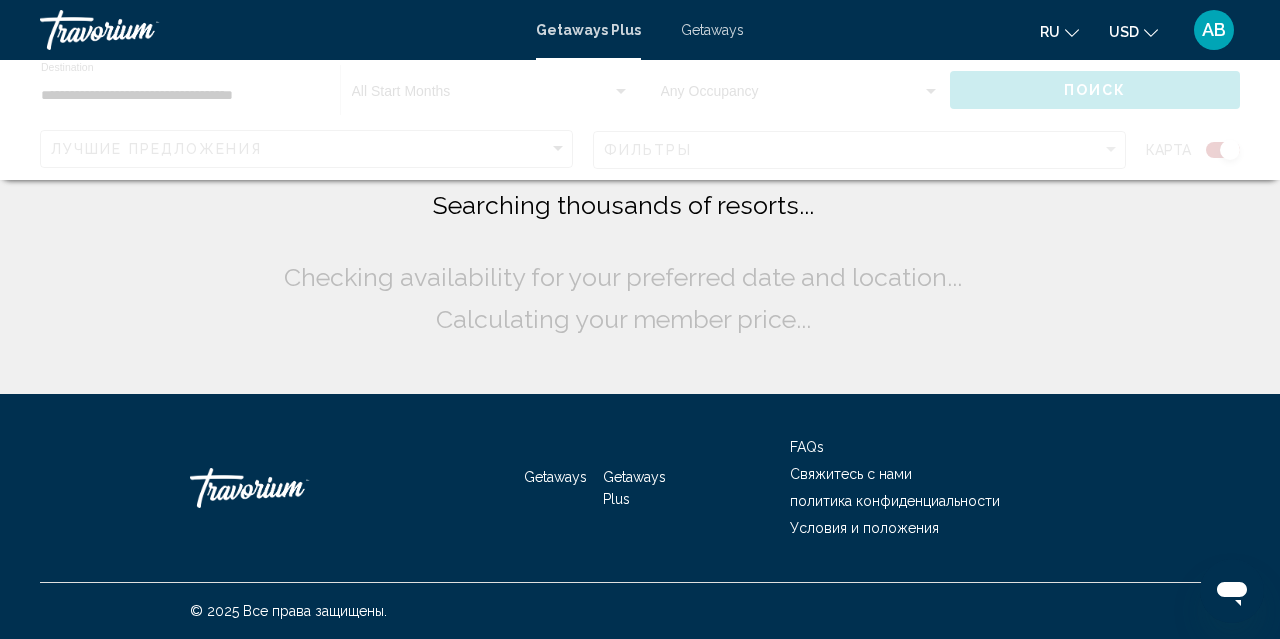 scroll, scrollTop: 0, scrollLeft: 0, axis: both 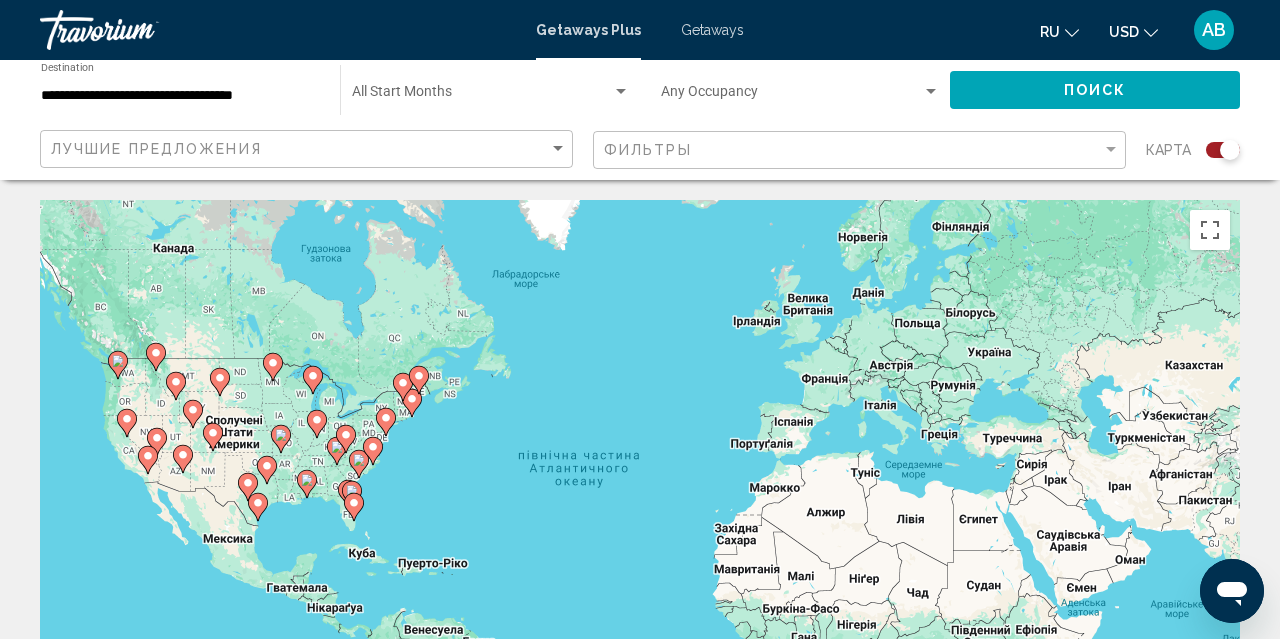 click on "Увімкніть режим перетягування за допомогою клавіатури, натиснувши Alt + Enter. Після цього переміщуйте маркер, використовуючи клавіші зі стрілками. Щоб завершити, натисніть клавішу Enter. Щоб скасувати, натисніть Escape." at bounding box center [640, 500] 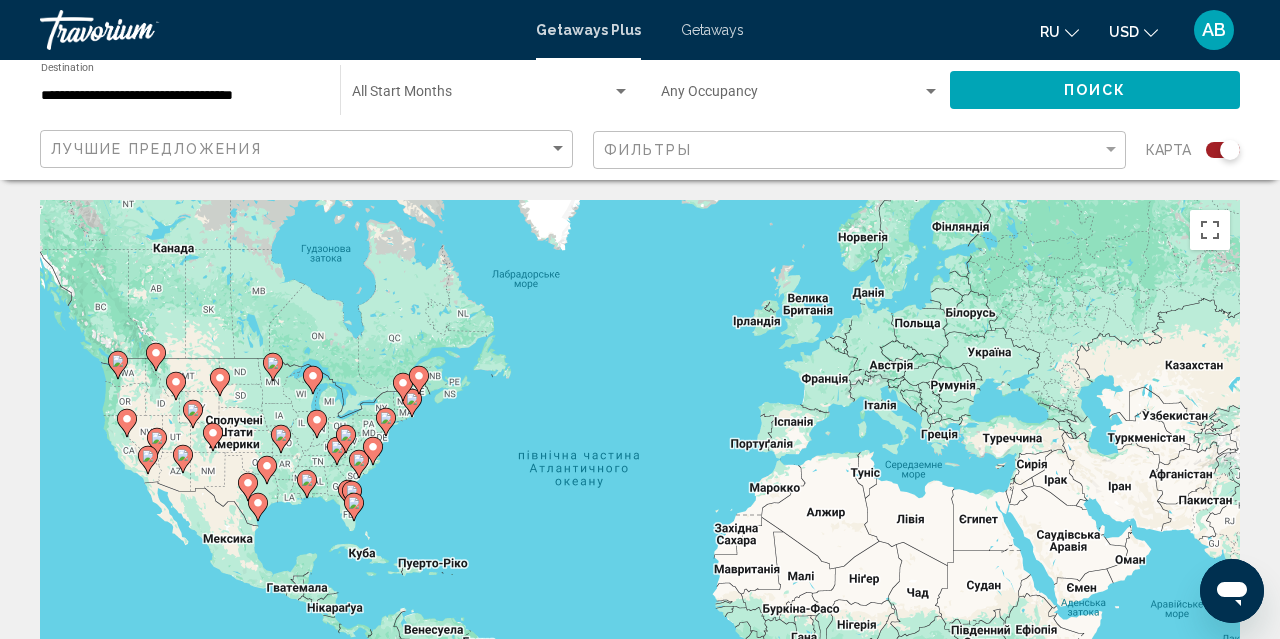 click at bounding box center [118, 365] 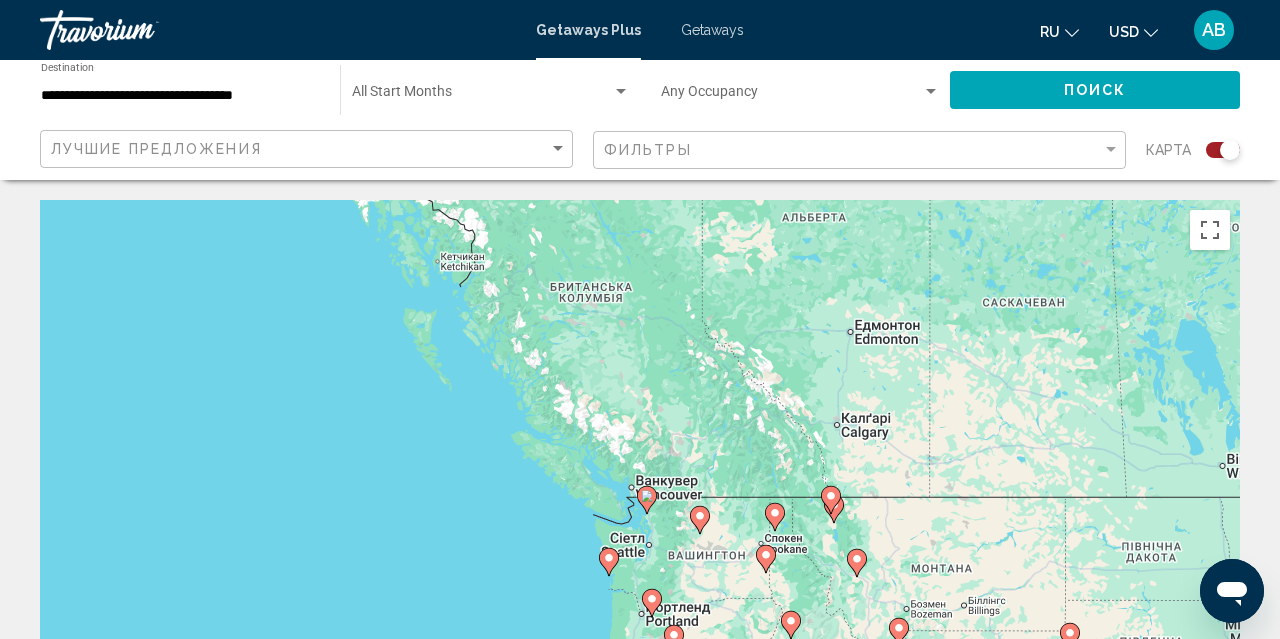click at bounding box center [700, 520] 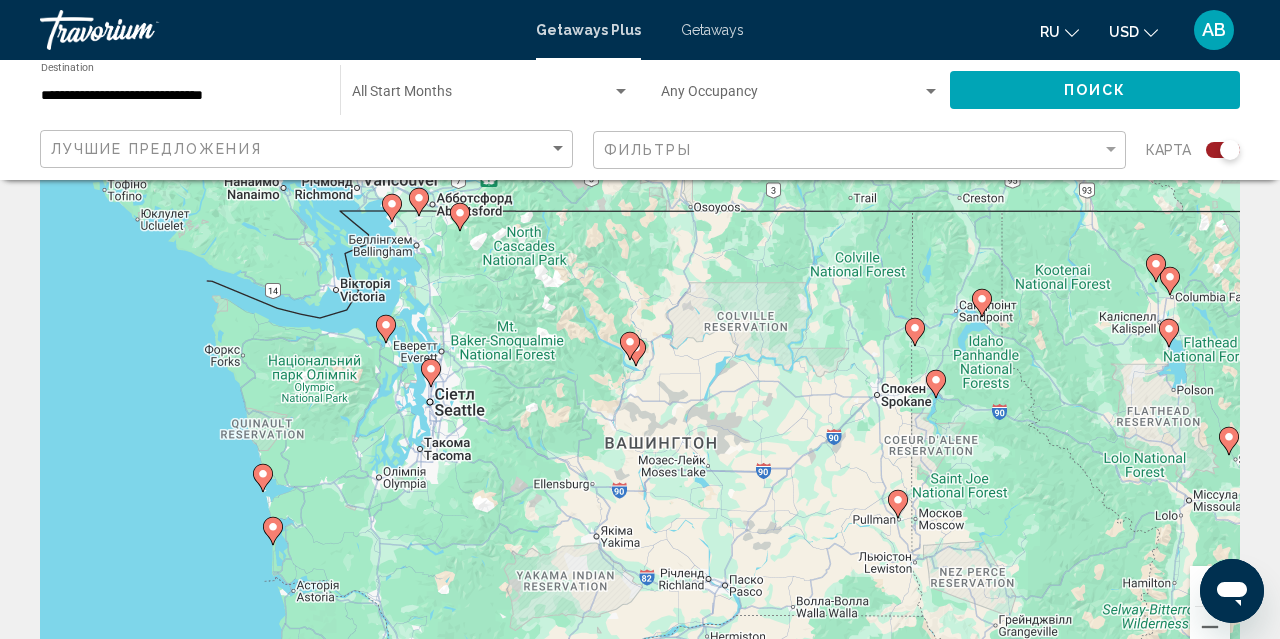 scroll, scrollTop: 111, scrollLeft: 0, axis: vertical 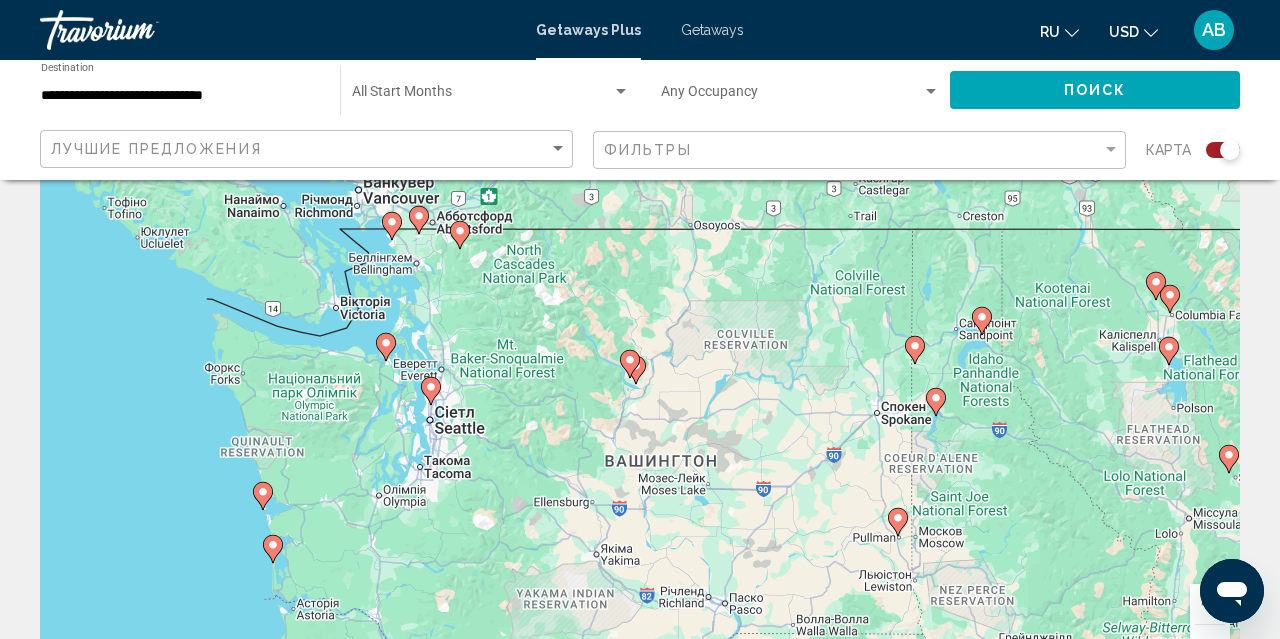 click 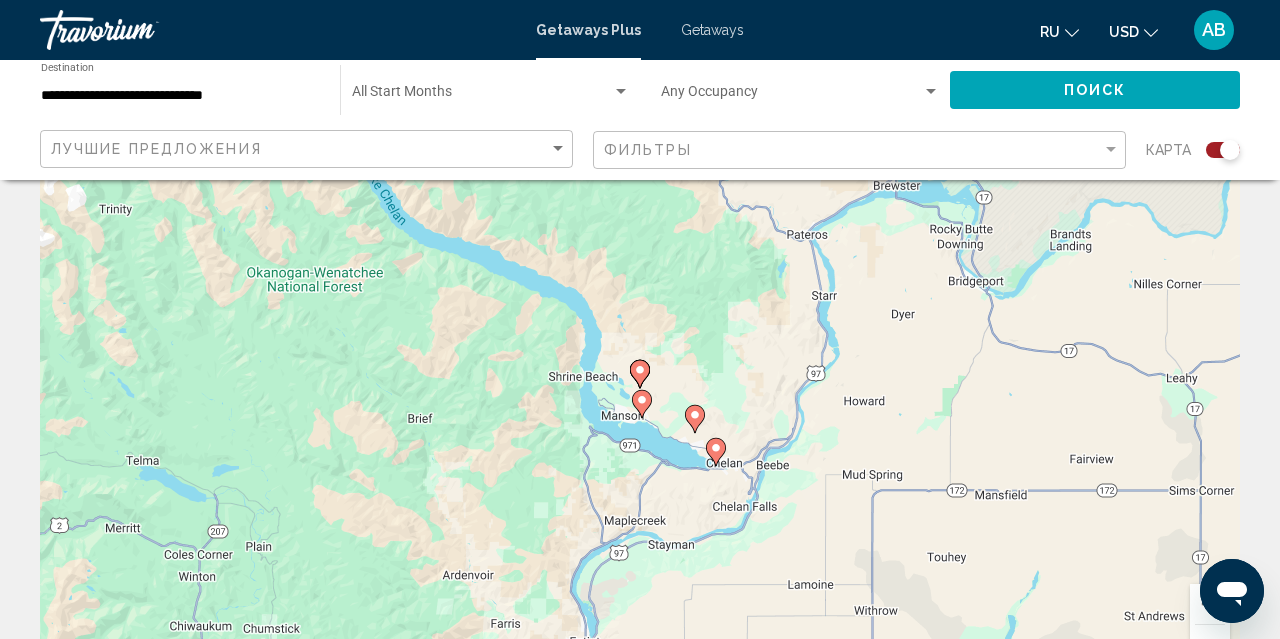 click 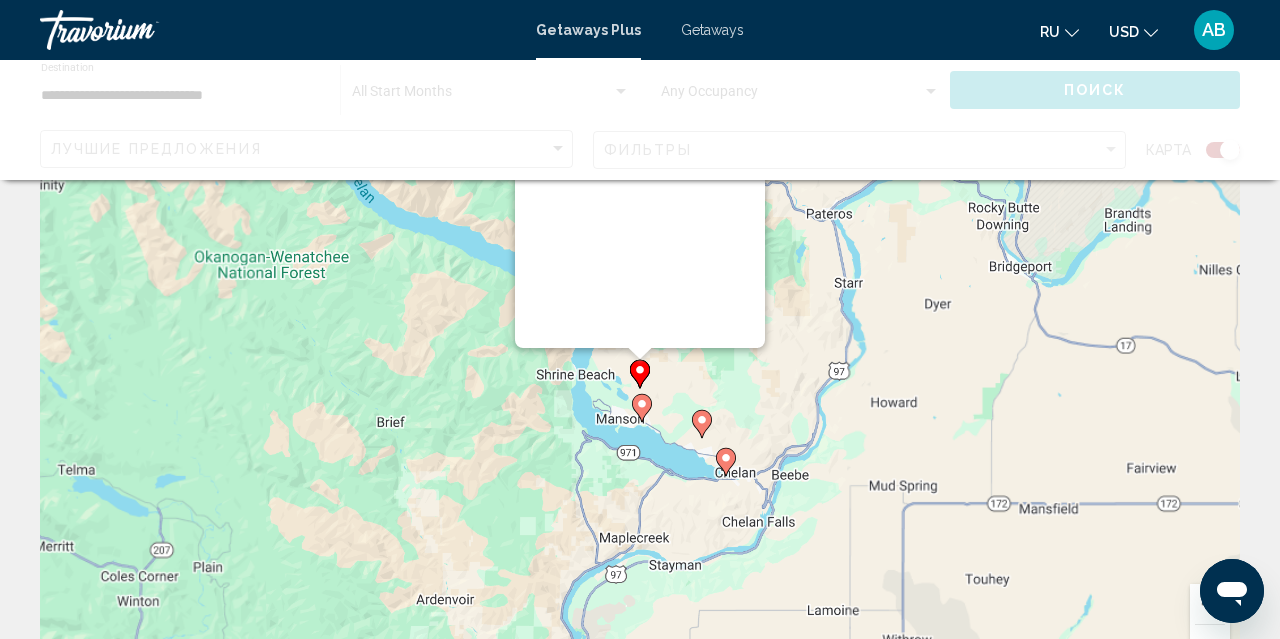 scroll, scrollTop: 0, scrollLeft: 0, axis: both 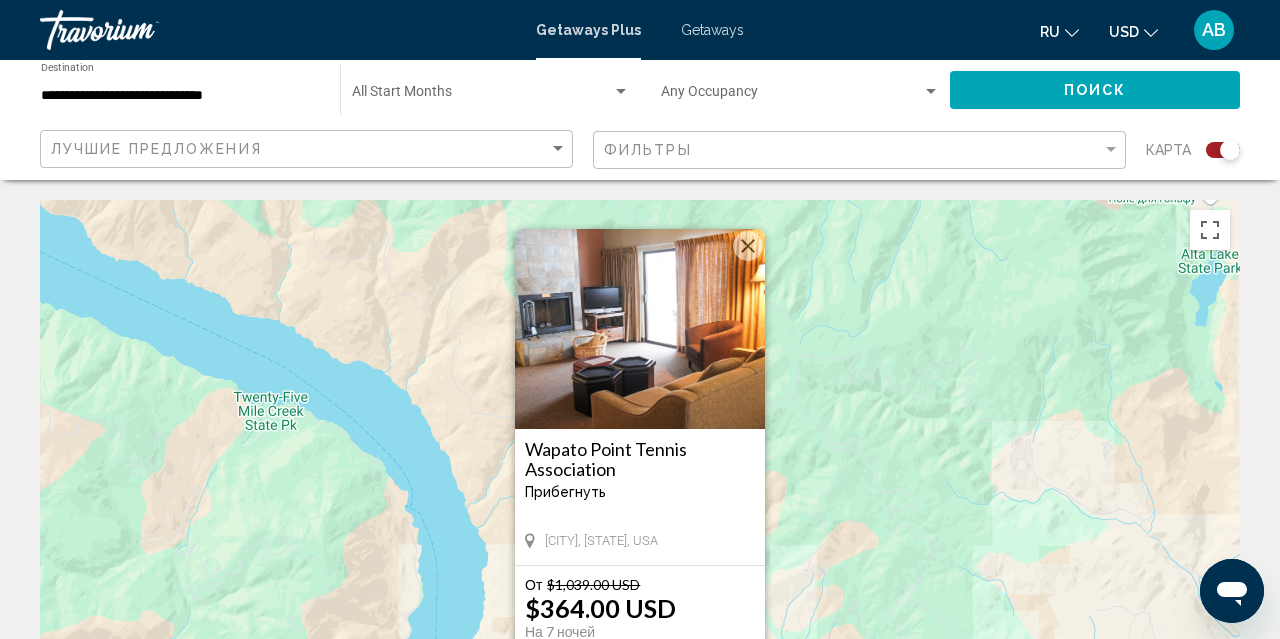 click at bounding box center (748, 246) 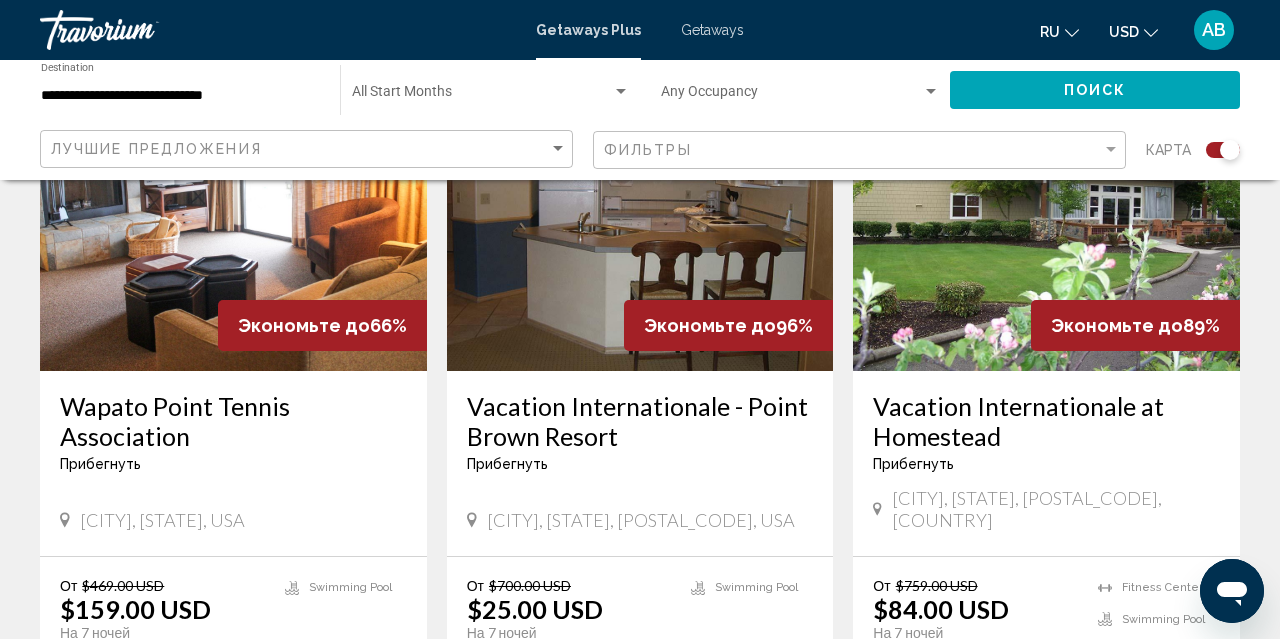 scroll, scrollTop: 836, scrollLeft: 0, axis: vertical 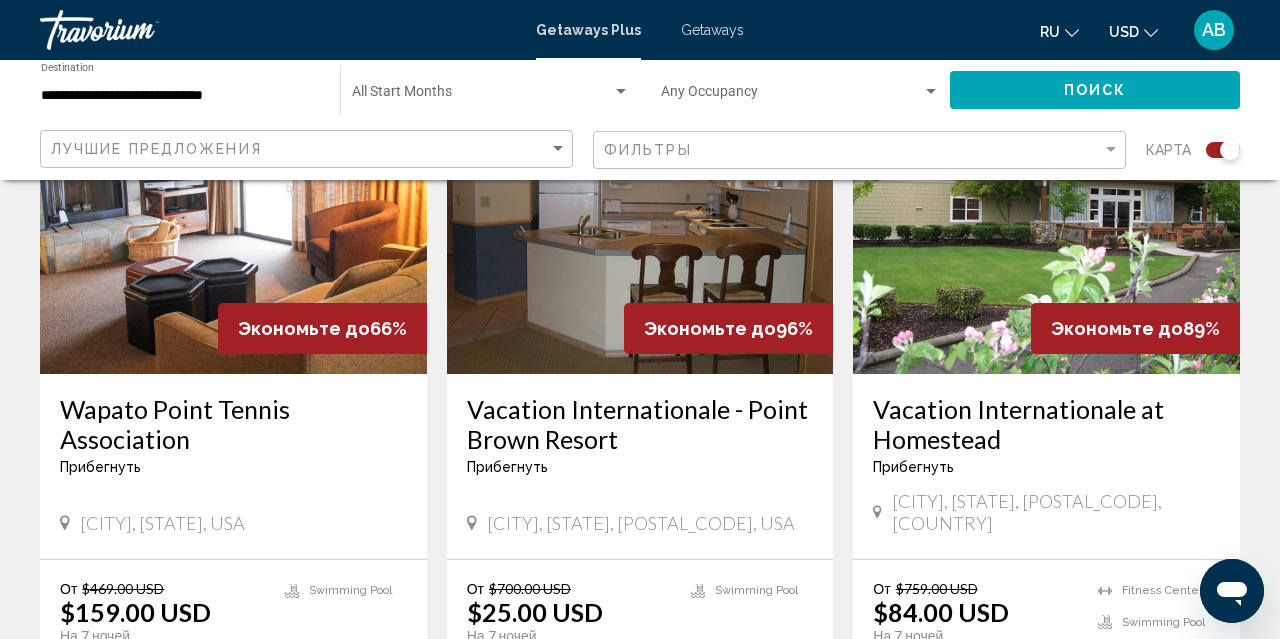 click at bounding box center [640, 214] 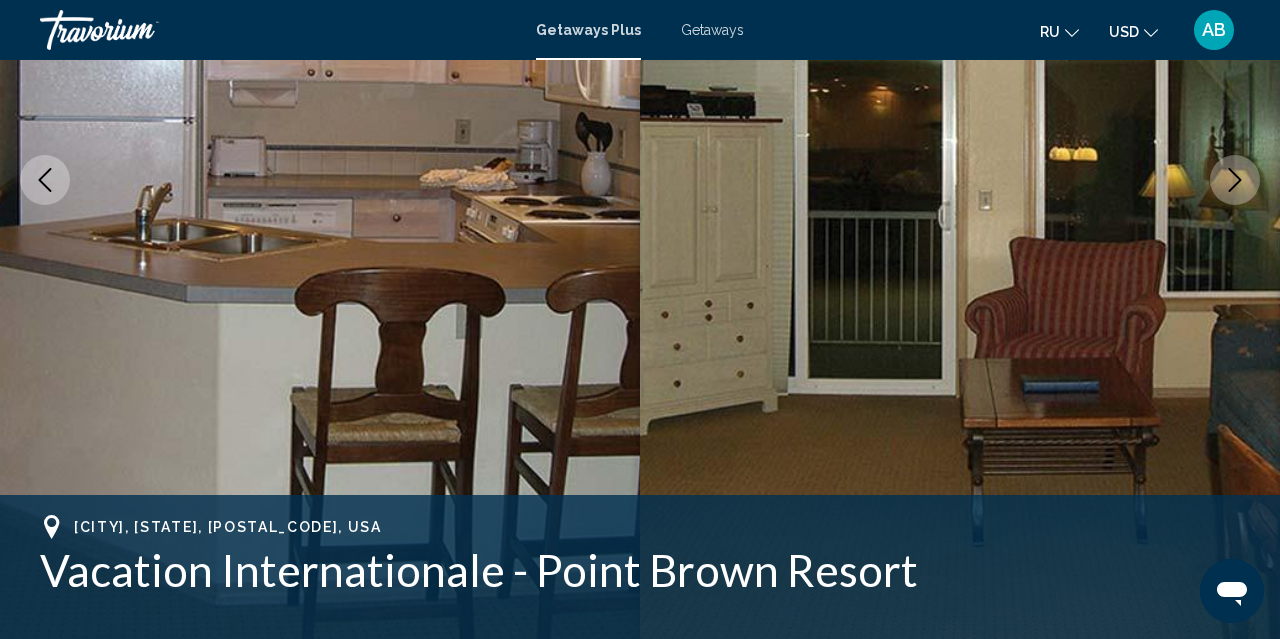 scroll, scrollTop: 364, scrollLeft: 0, axis: vertical 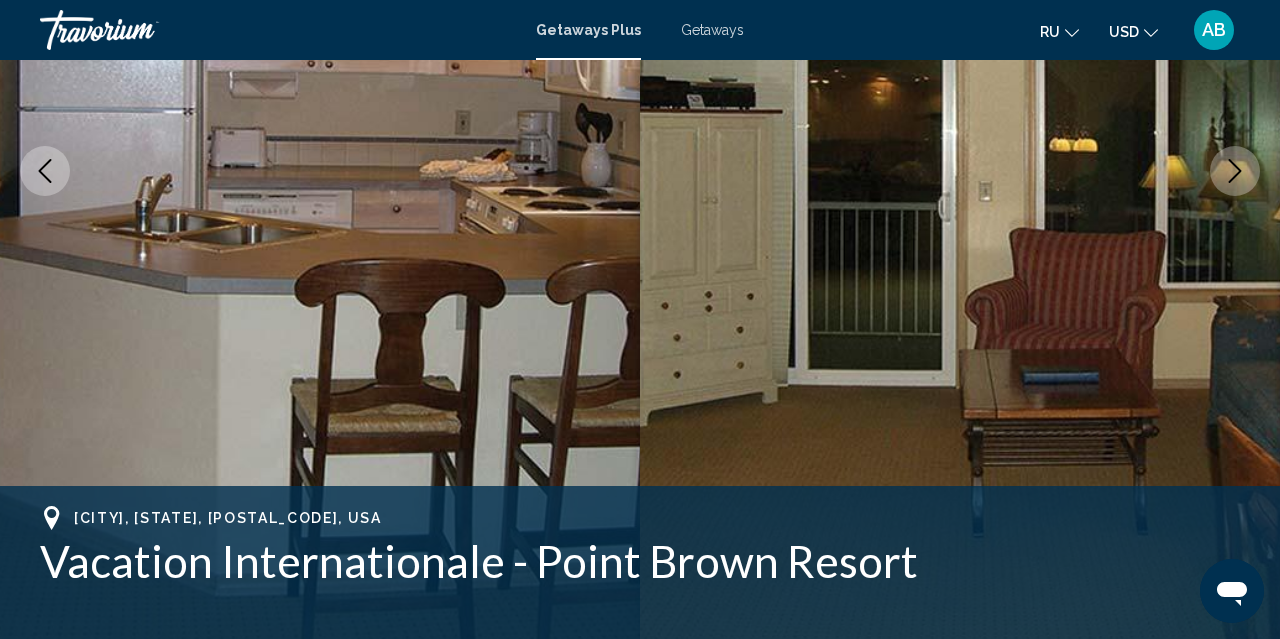 click 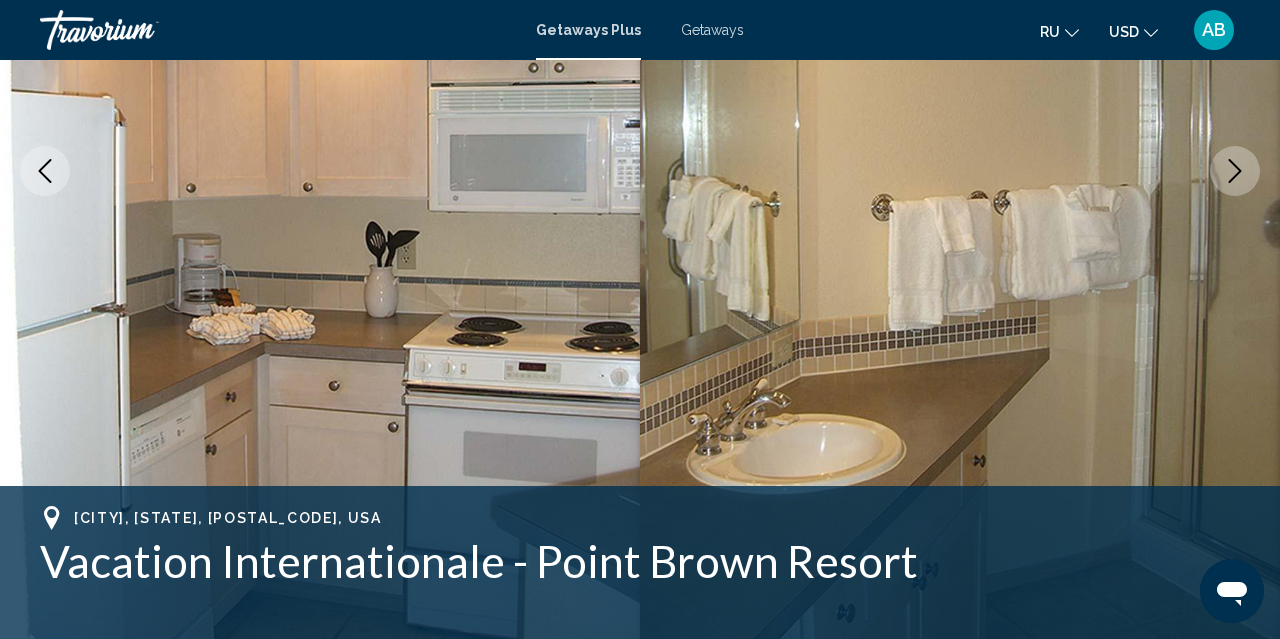 click 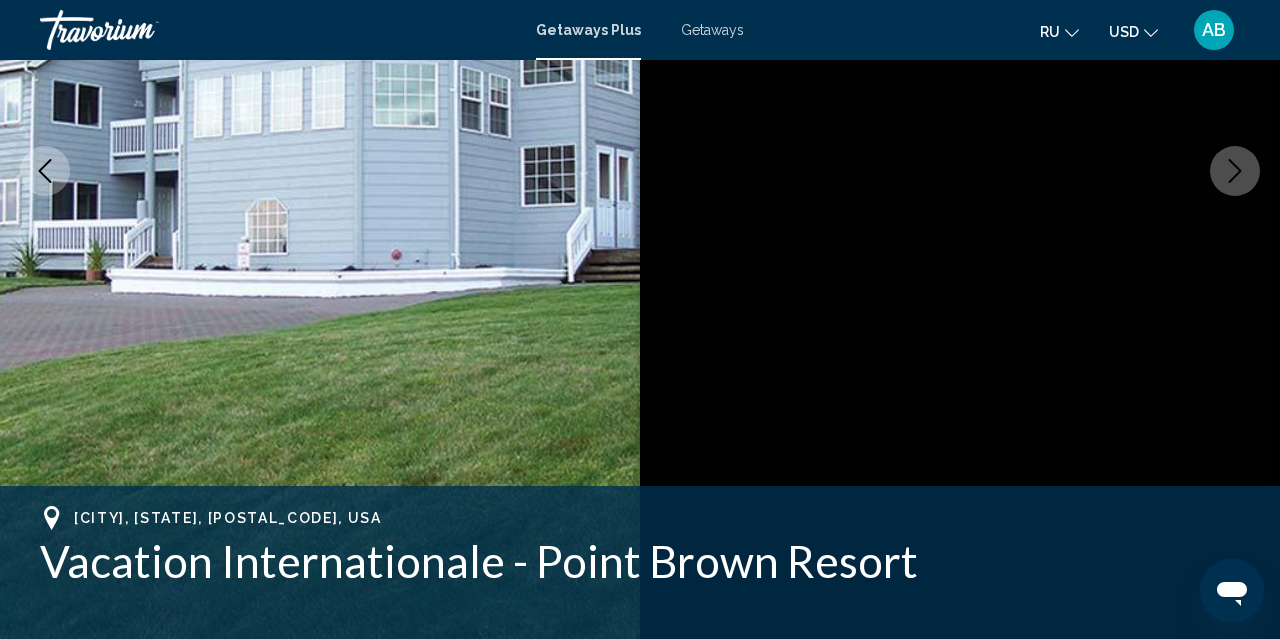 click 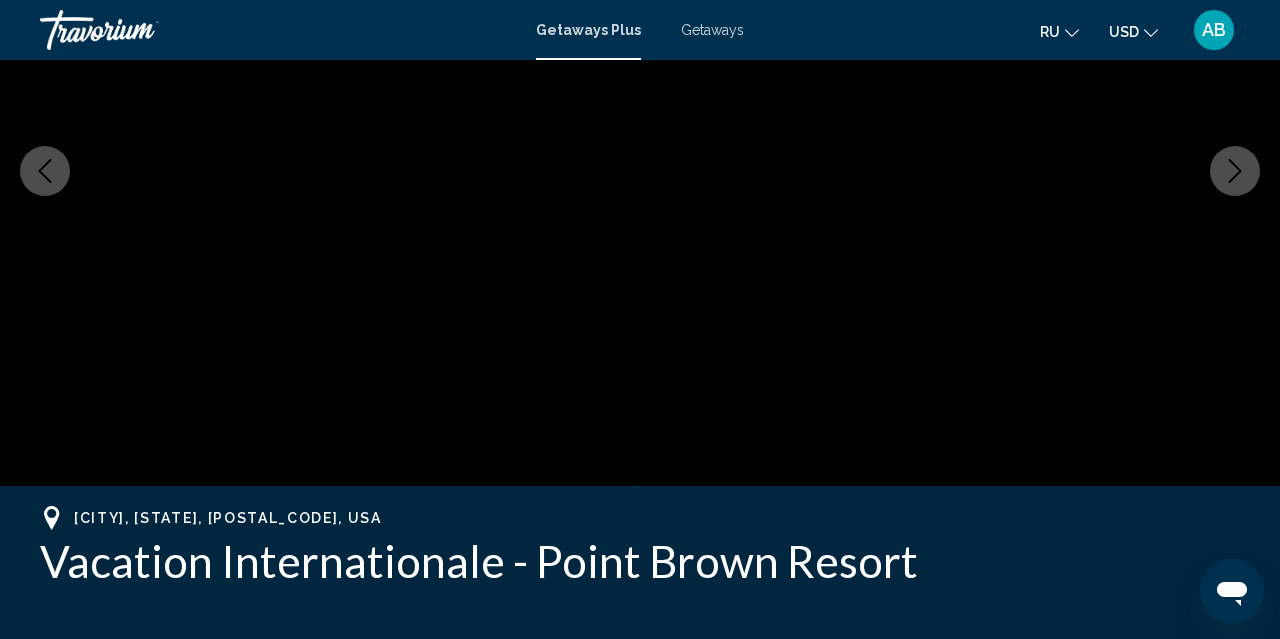 click 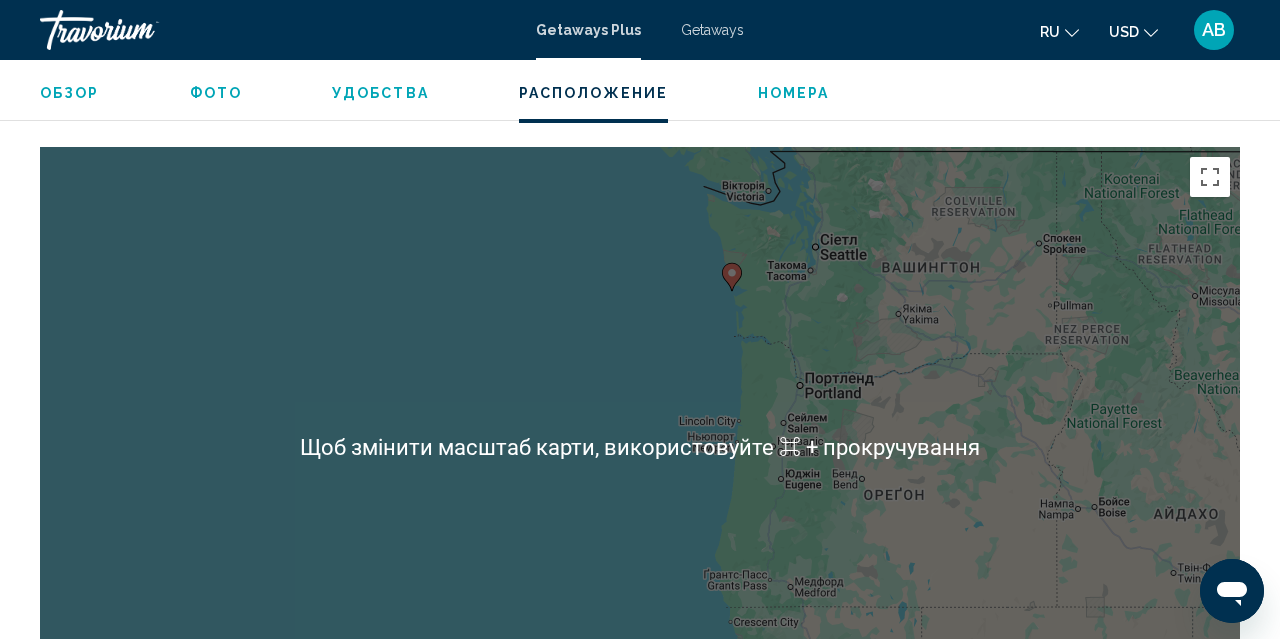 scroll, scrollTop: 2911, scrollLeft: 0, axis: vertical 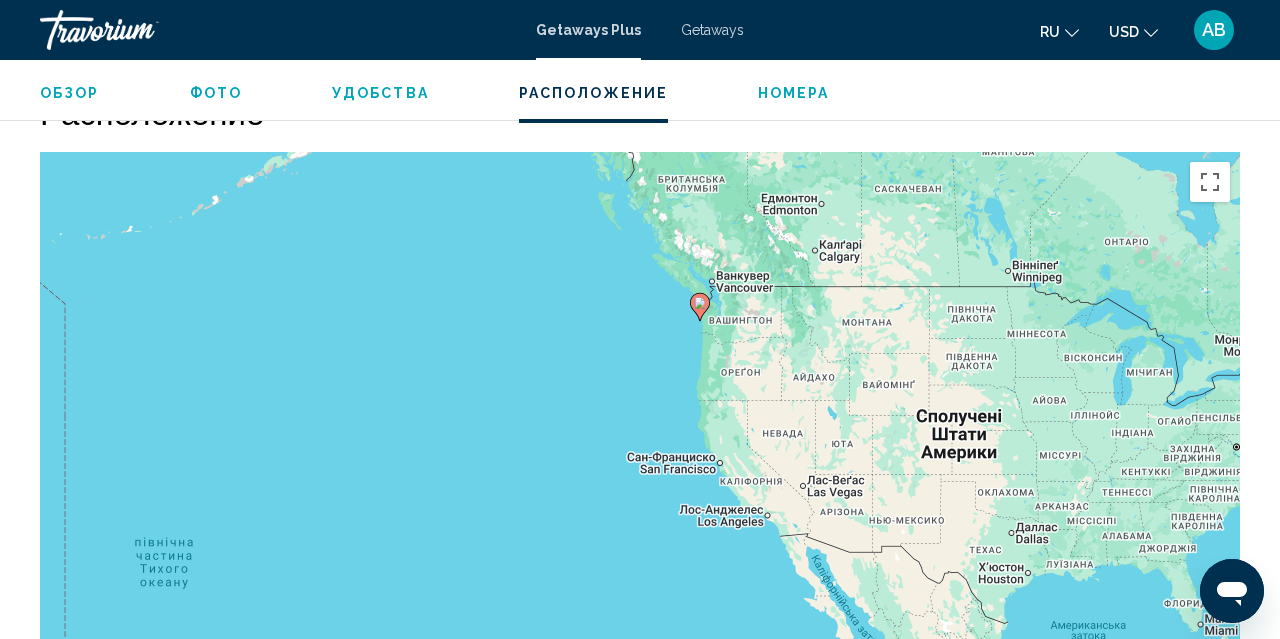 drag, startPoint x: 1043, startPoint y: 299, endPoint x: 754, endPoint y: 324, distance: 290.07928 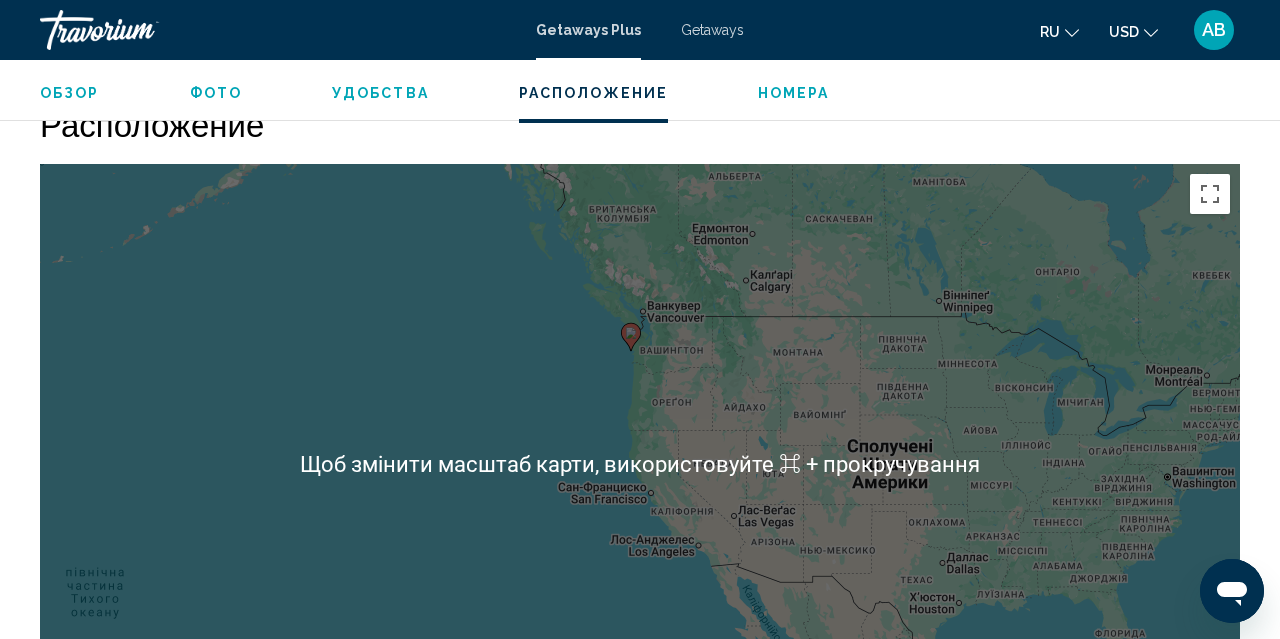 scroll, scrollTop: 2897, scrollLeft: 0, axis: vertical 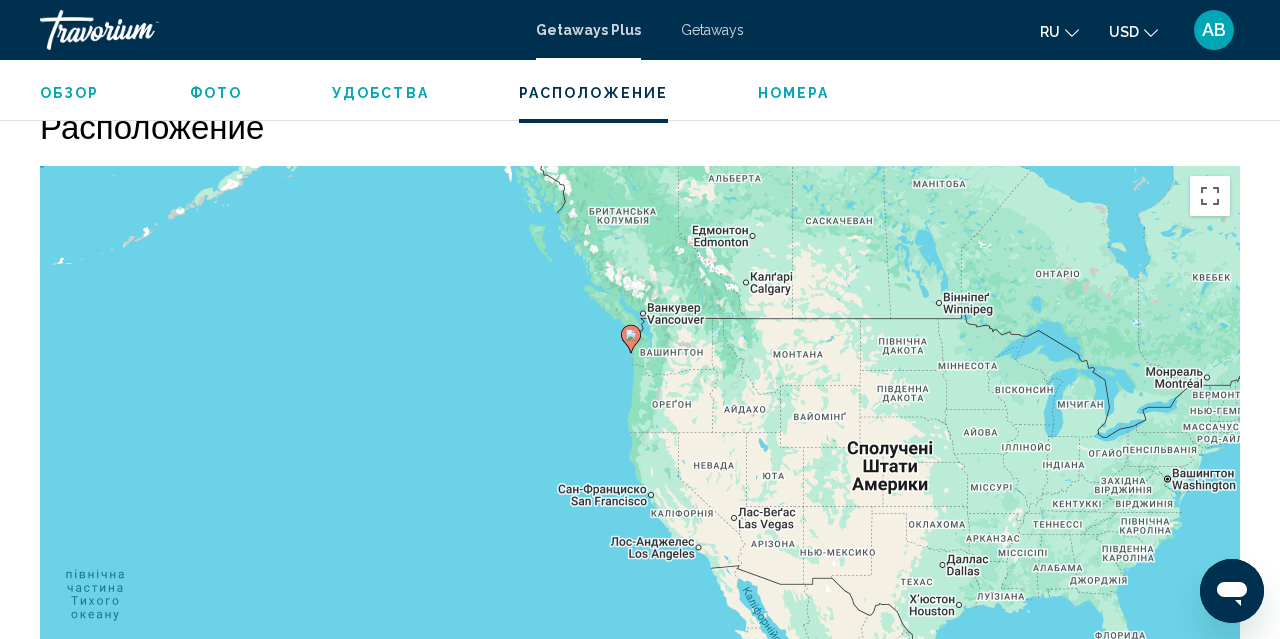 click on "Увімкніть режим перетягування за допомогою клавіатури, натиснувши Alt + Enter. Після цього переміщуйте маркер, використовуючи клавіші зі стрілками. Щоб завершити, натисніть клавішу Enter. Щоб скасувати, натисніть Escape." at bounding box center (640, 466) 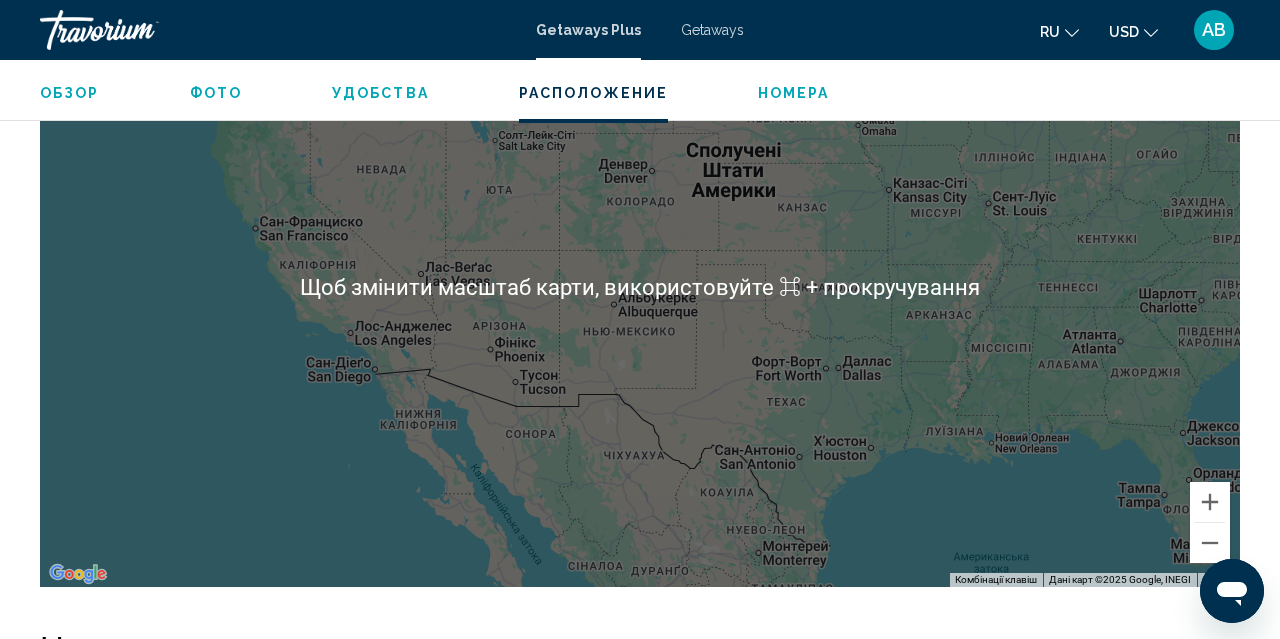 scroll, scrollTop: 3073, scrollLeft: 0, axis: vertical 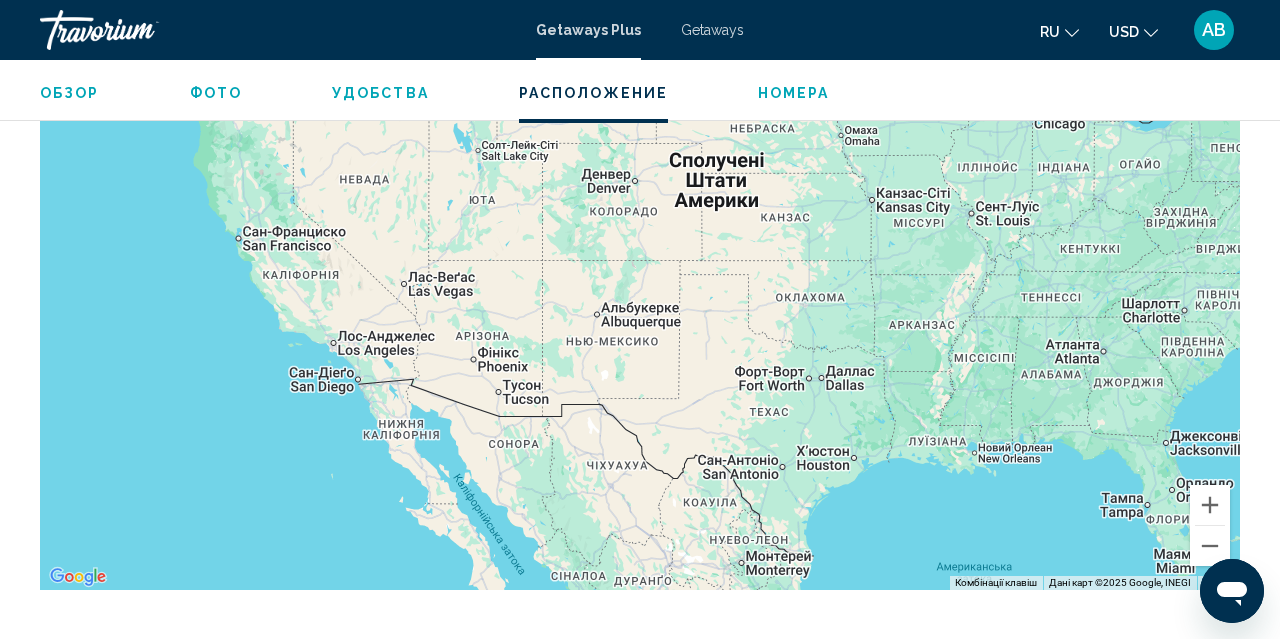 drag, startPoint x: 963, startPoint y: 380, endPoint x: 939, endPoint y: 392, distance: 26.832815 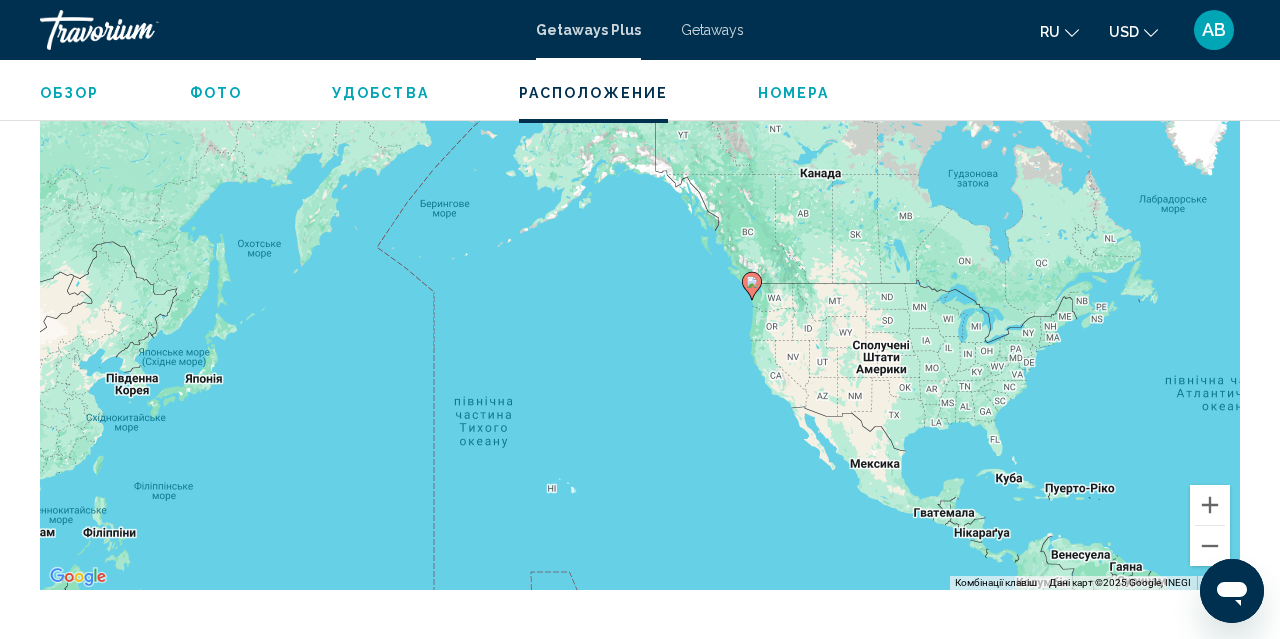 click on "Увімкніть режим перетягування за допомогою клавіатури, натиснувши Alt + Enter. Після цього переміщуйте маркер, використовуючи клавіші зі стрілками. Щоб завершити, натисніть клавішу Enter. Щоб скасувати, натисніть Escape." at bounding box center (640, 290) 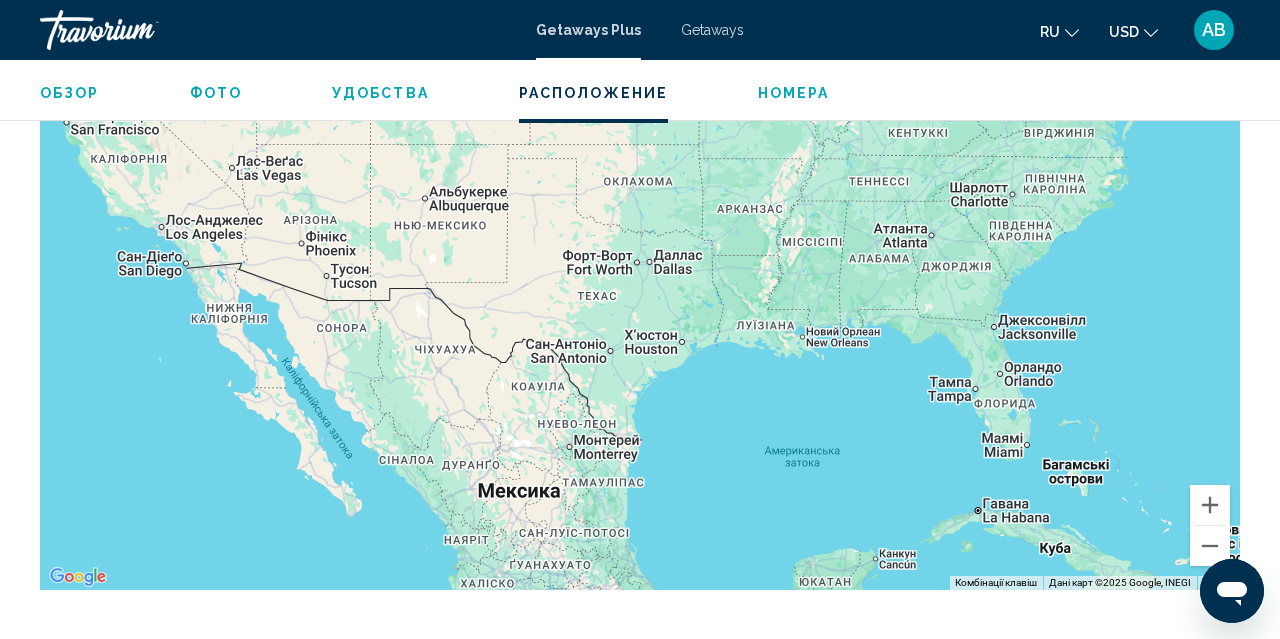 click at bounding box center [640, 290] 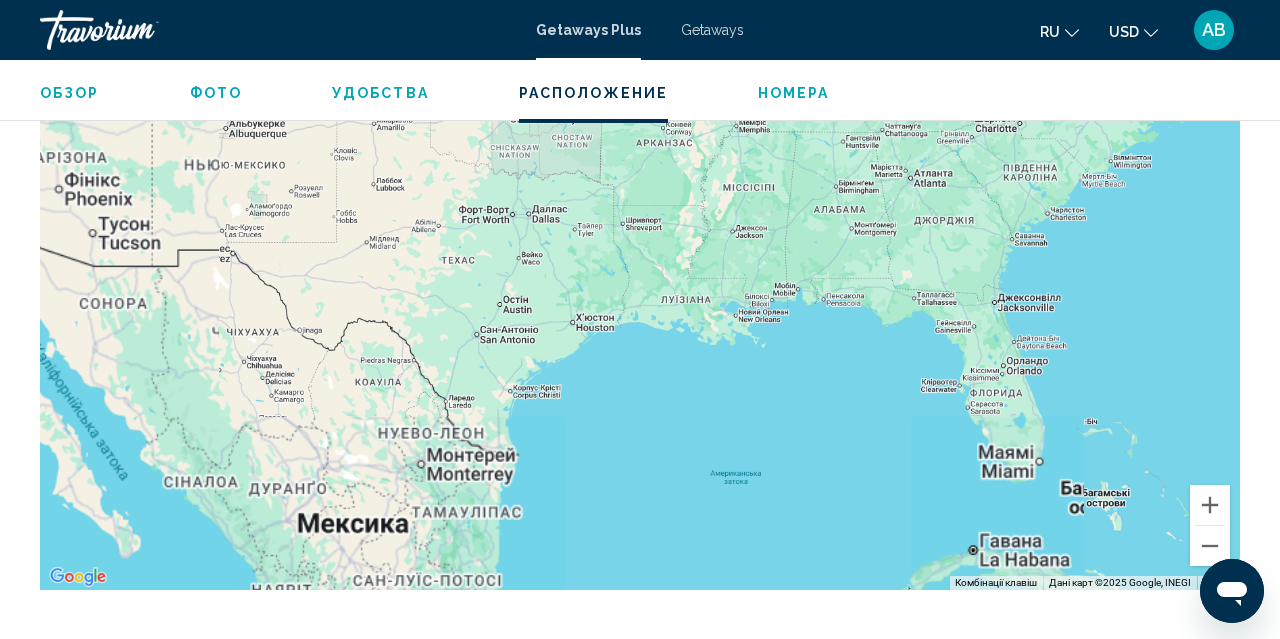click at bounding box center [640, 290] 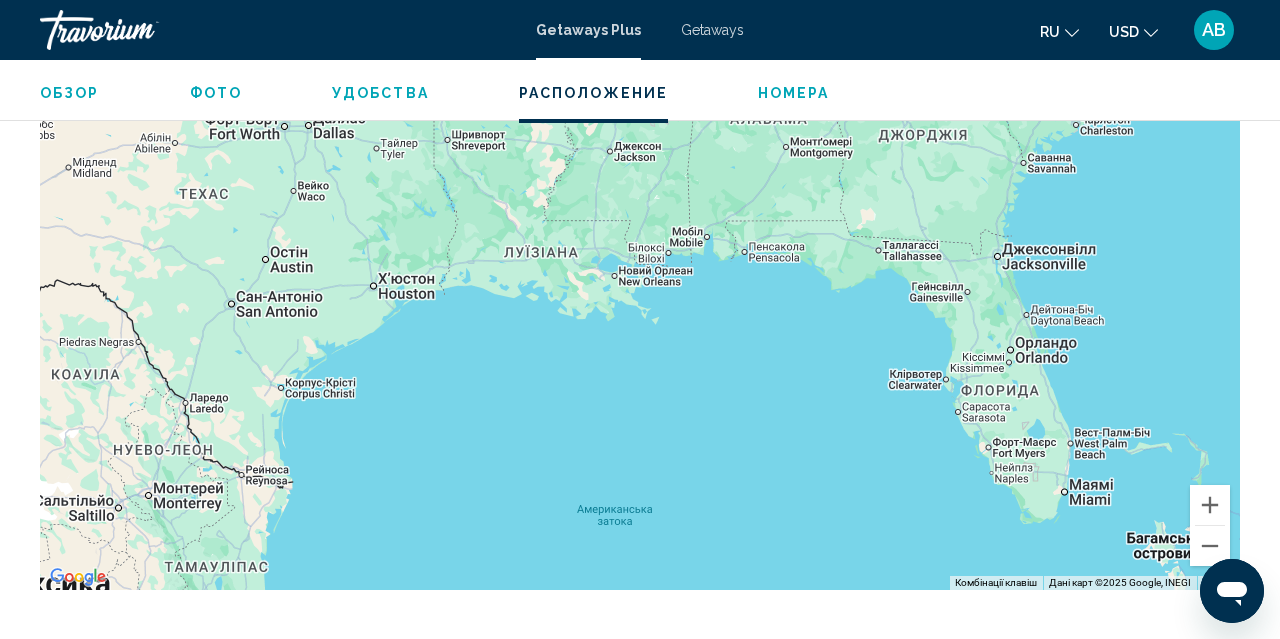 click at bounding box center [640, 290] 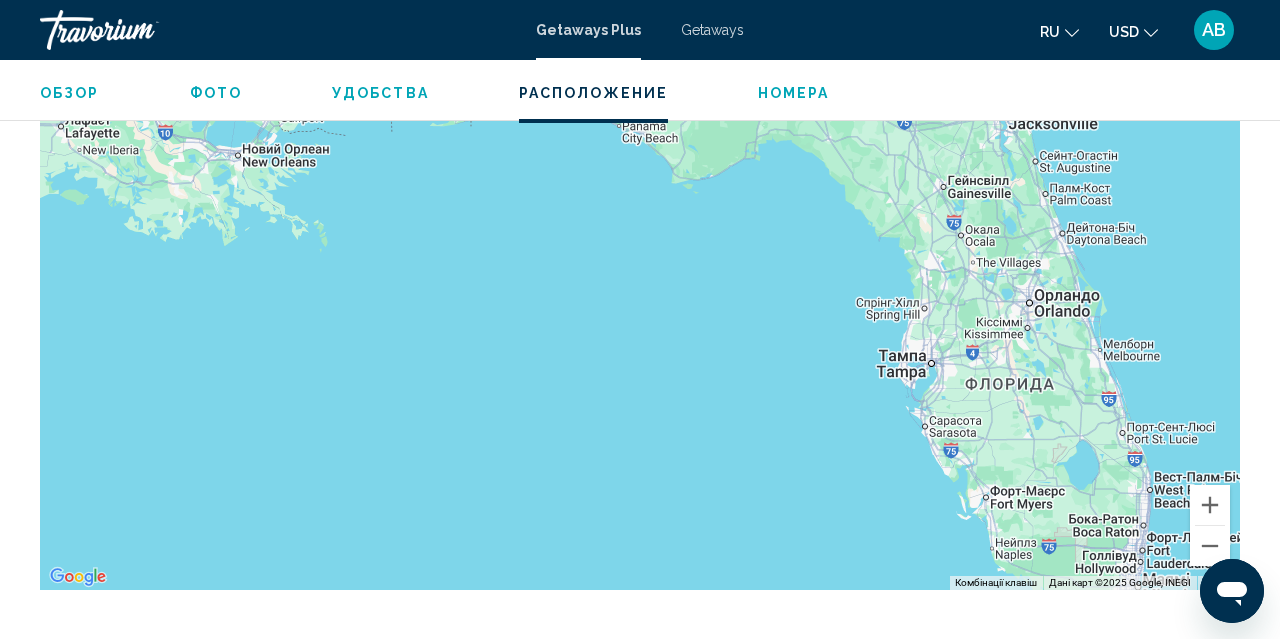 click at bounding box center [640, 290] 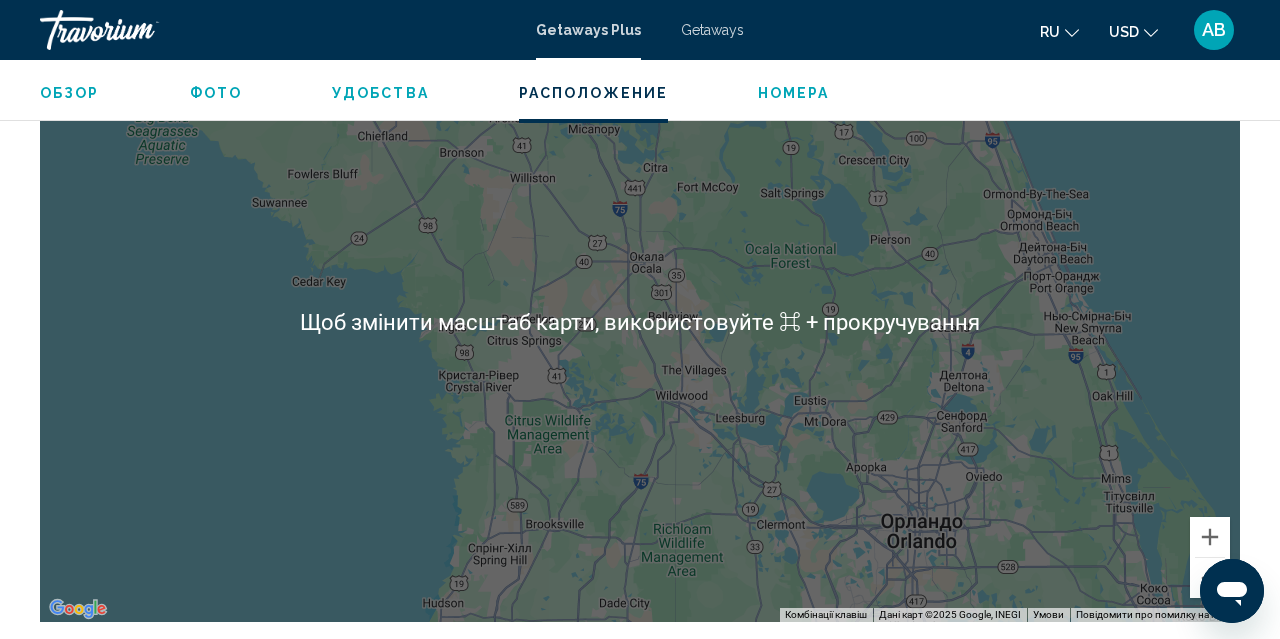 scroll, scrollTop: 3037, scrollLeft: 0, axis: vertical 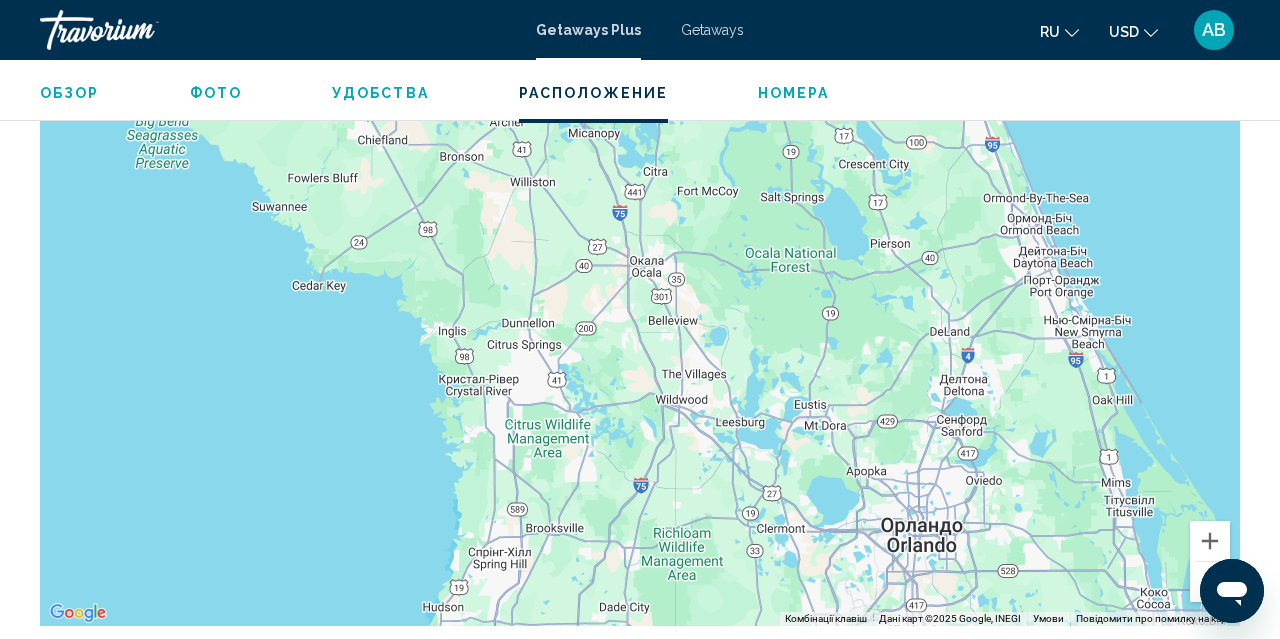 click at bounding box center [640, 326] 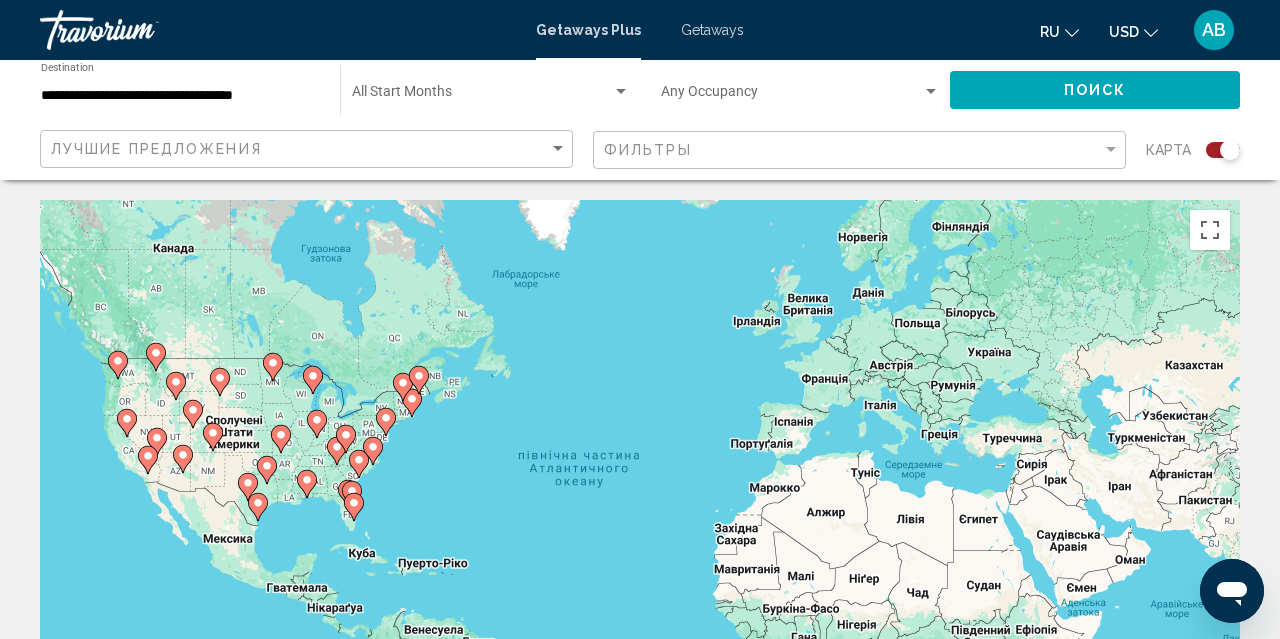 scroll, scrollTop: 4, scrollLeft: 0, axis: vertical 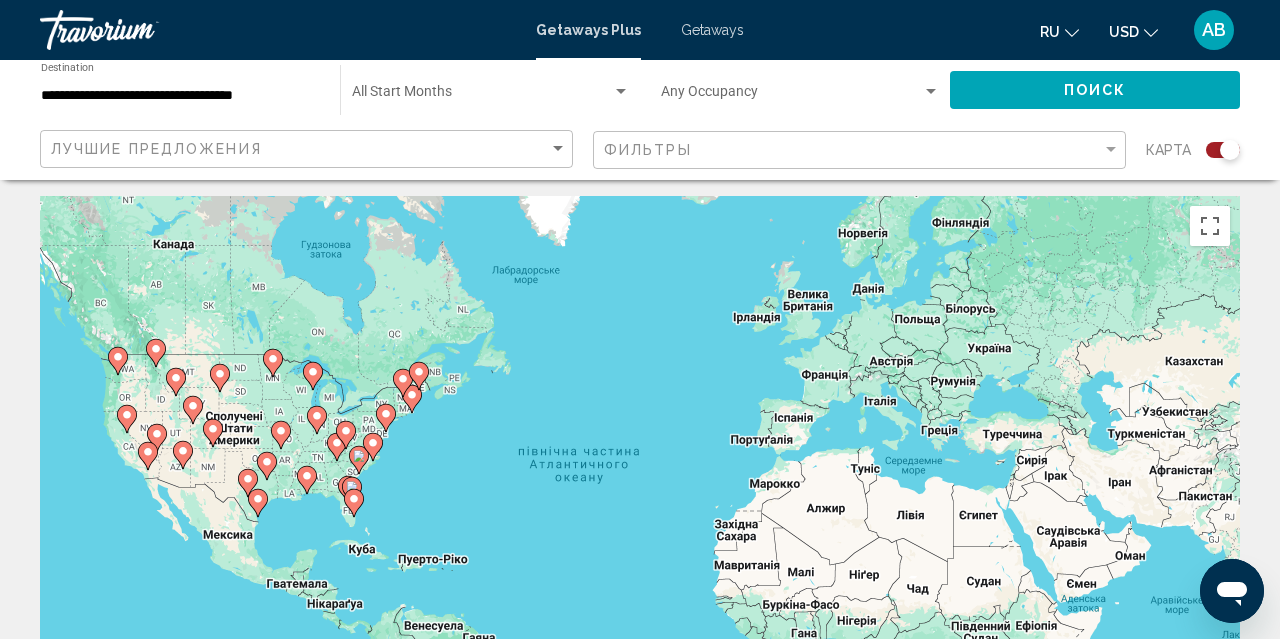 click 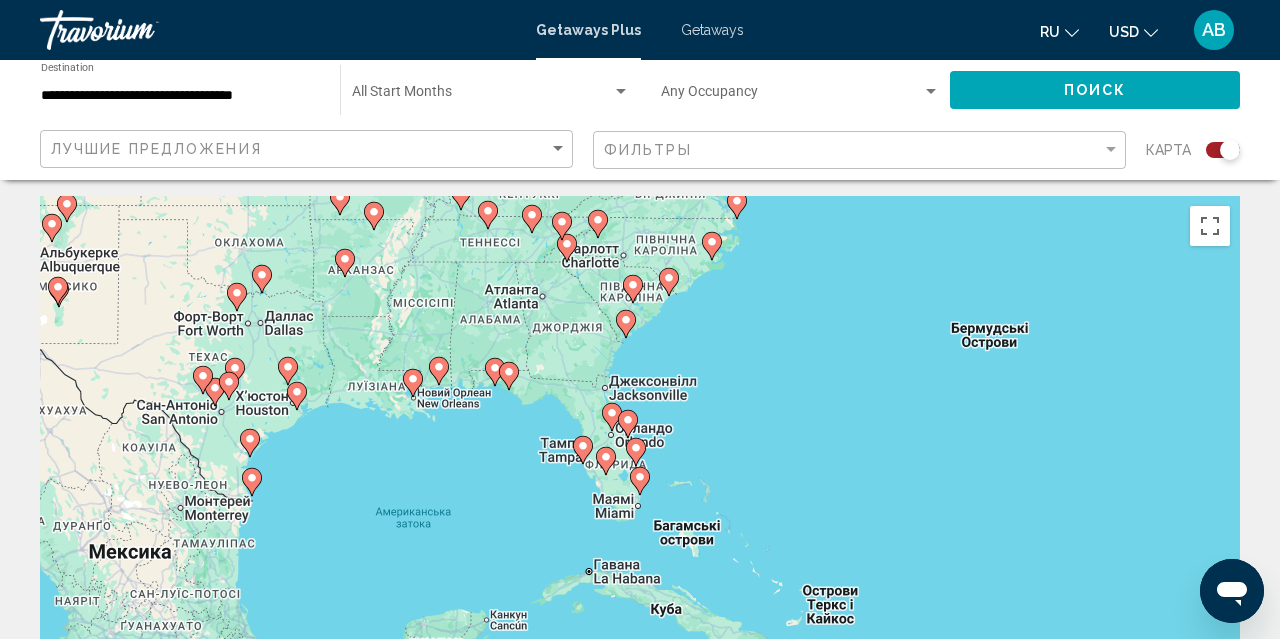click 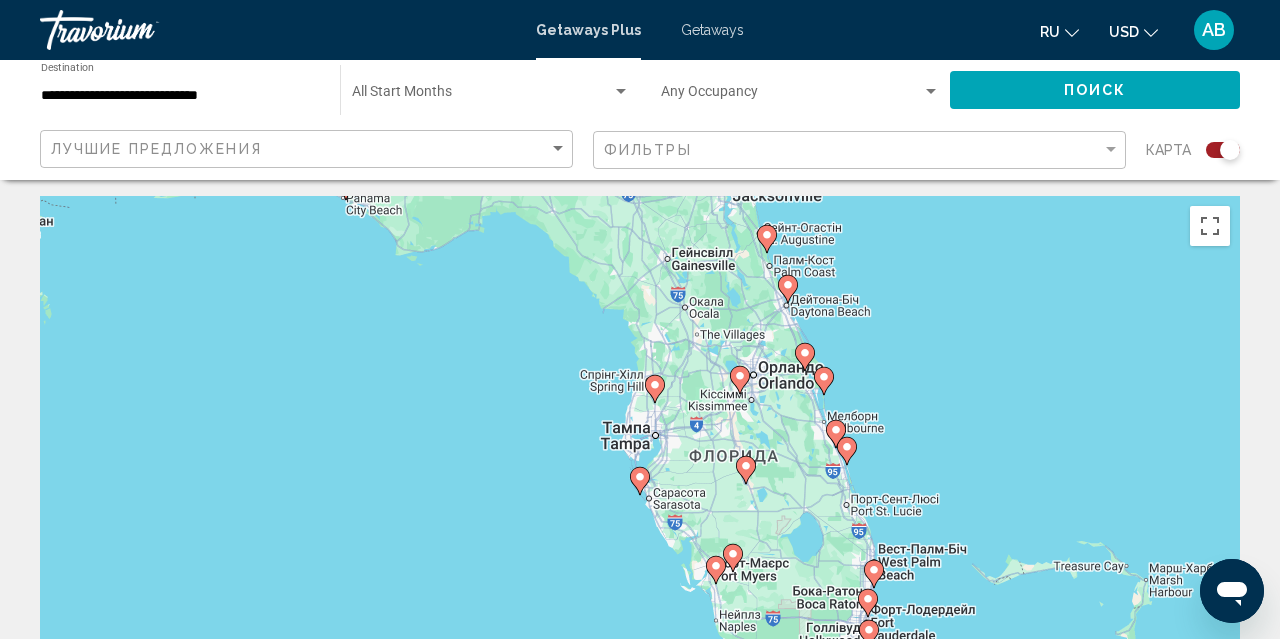 click 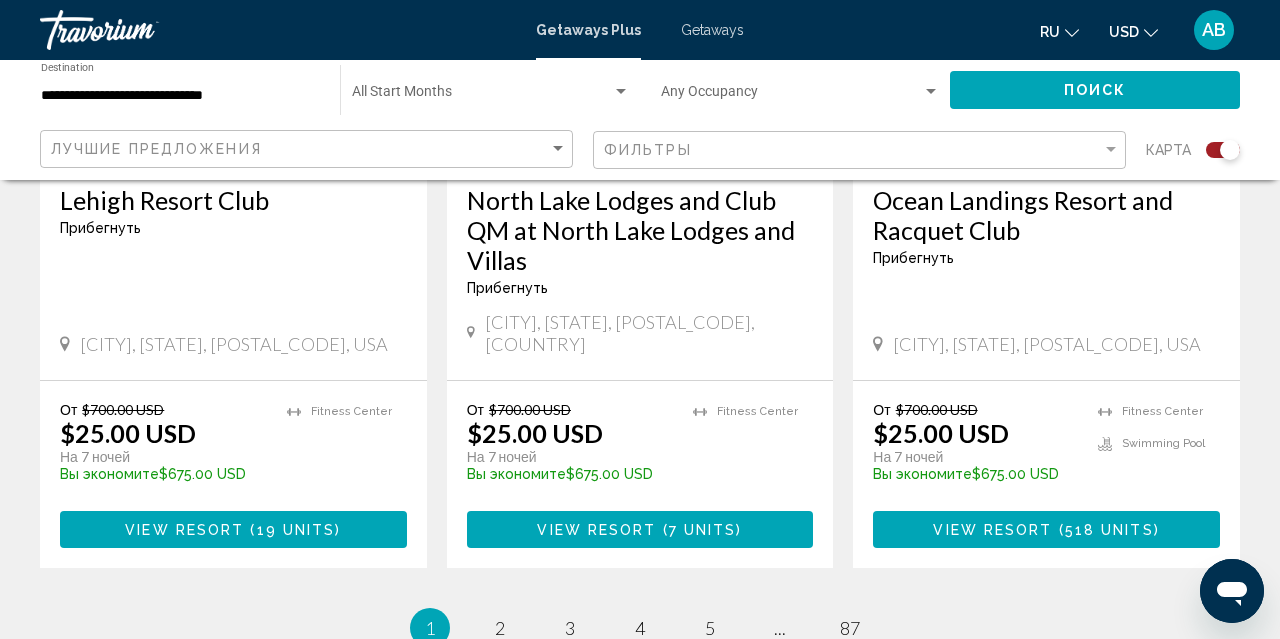 scroll, scrollTop: 3164, scrollLeft: 0, axis: vertical 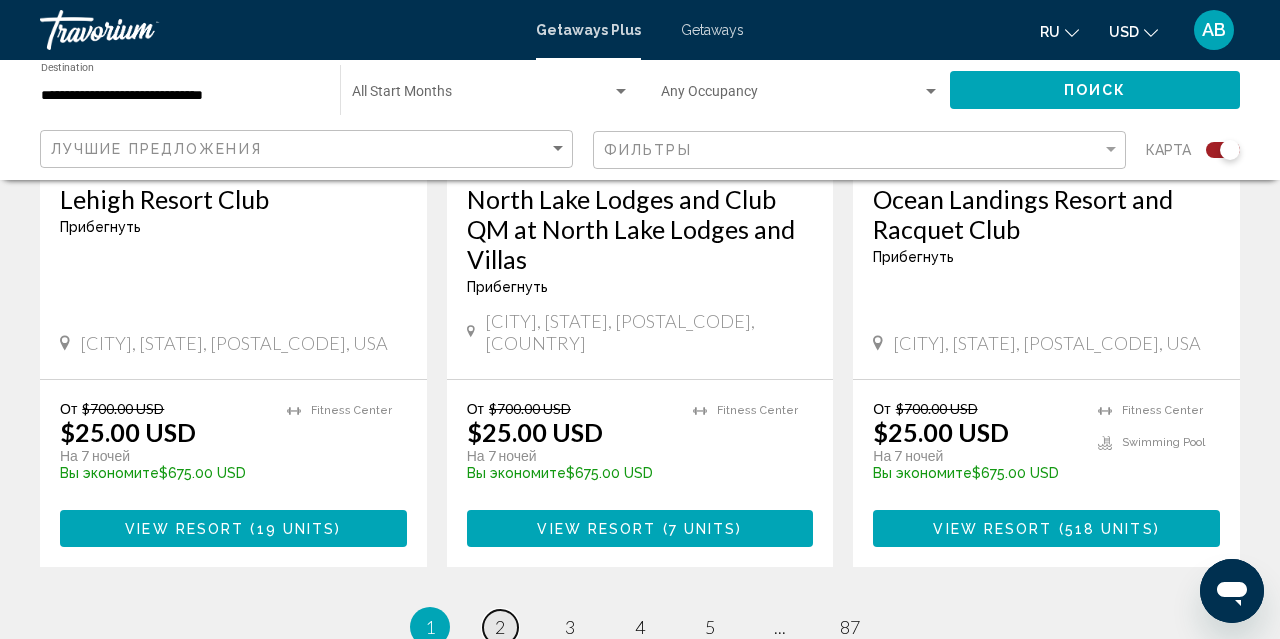 click on "2" at bounding box center [500, 627] 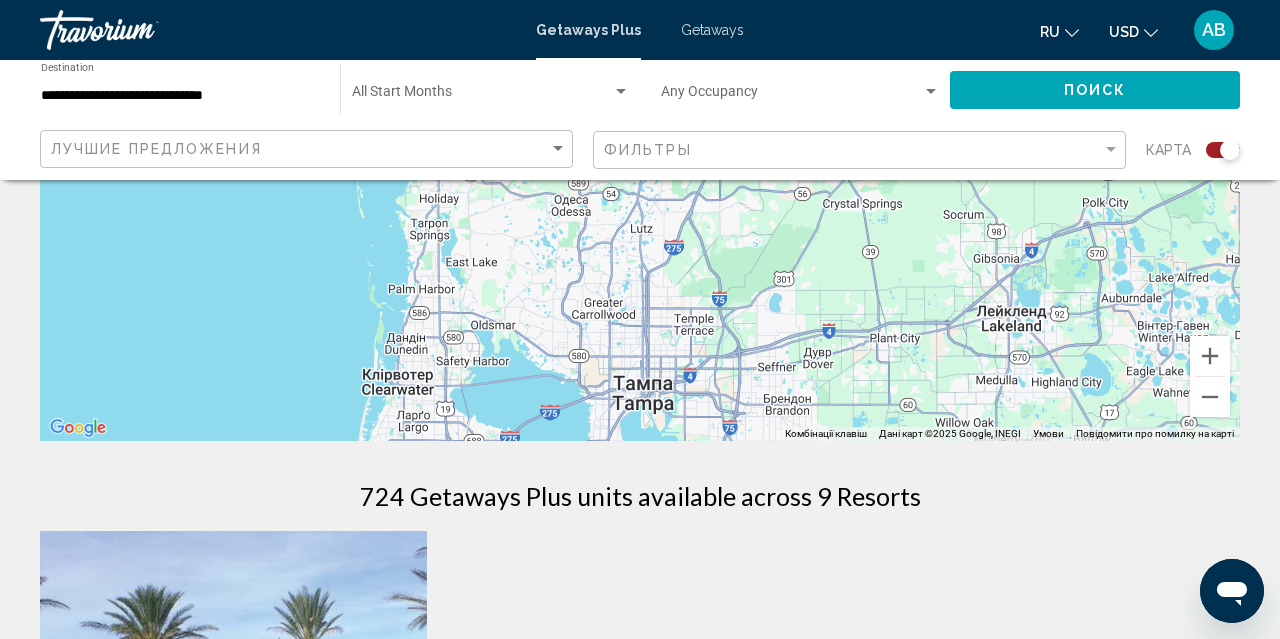 scroll, scrollTop: 340, scrollLeft: 0, axis: vertical 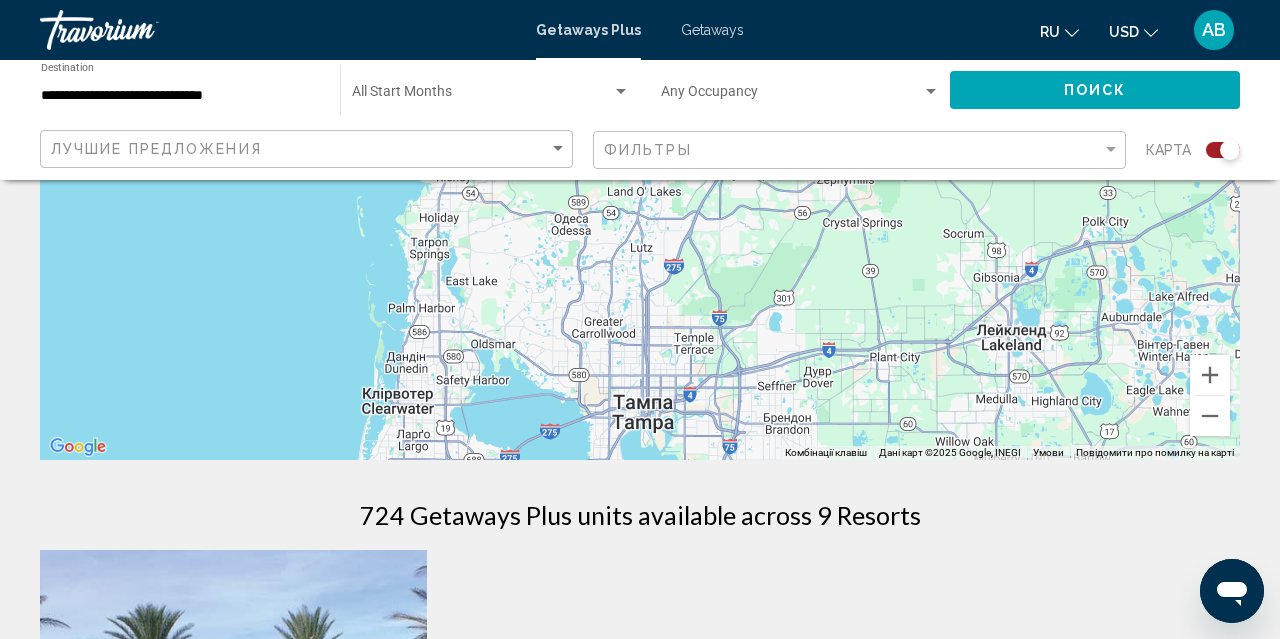 click on "Для навігації використовуйте клавіші зі стрілками.  Увімкніть режим перетягування за допомогою клавіатури, натиснувши Alt + Enter. Після цього переміщуйте маркер, використовуючи клавіші зі стрілками. Щоб завершити, натисніть клавішу Enter. Щоб скасувати, натисніть Escape." at bounding box center [640, 160] 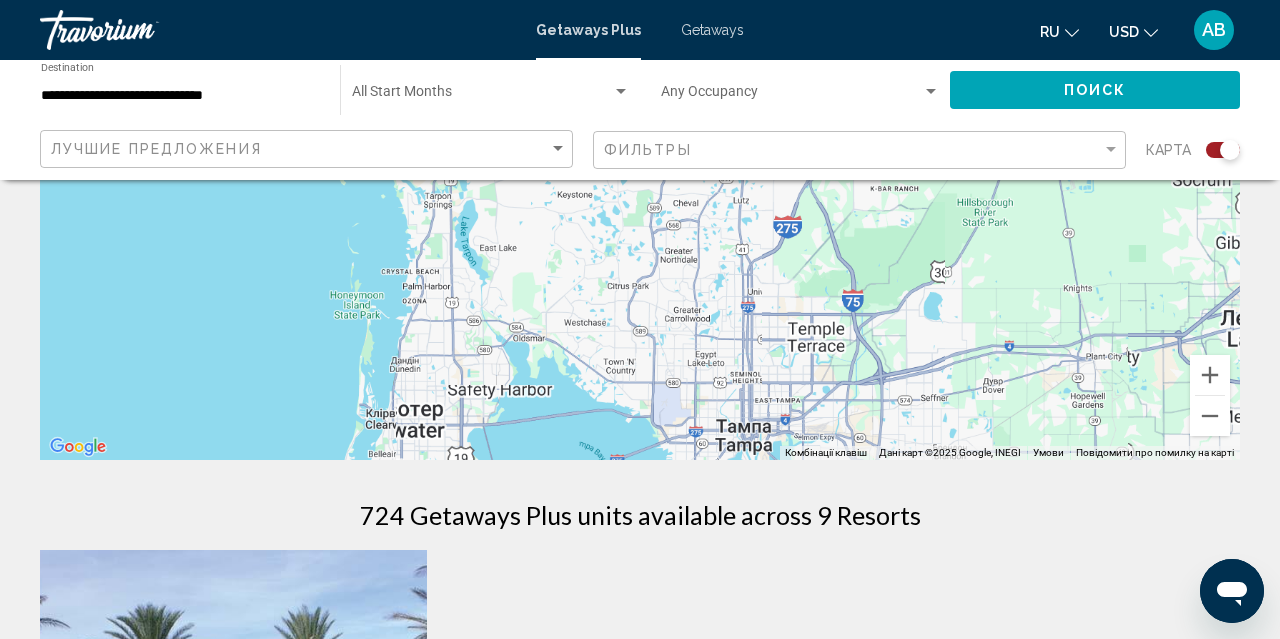click on "Для навігації використовуйте клавіші зі стрілками.  Увімкніть режим перетягування за допомогою клавіатури, натиснувши Alt + Enter. Після цього переміщуйте маркер, використовуючи клавіші зі стрілками. Щоб завершити, натисніть клавішу Enter. Щоб скасувати, натисніть Escape." at bounding box center [640, 160] 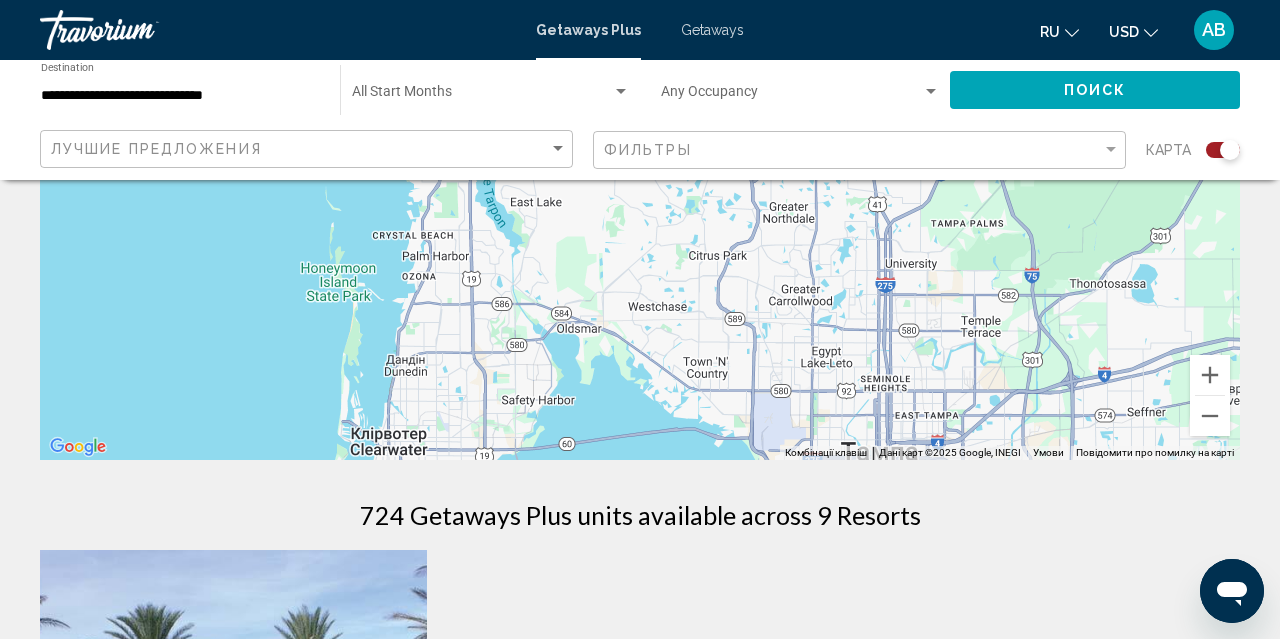 click on "Для навігації використовуйте клавіші зі стрілками.  Увімкніть режим перетягування за допомогою клавіатури, натиснувши Alt + Enter. Після цього переміщуйте маркер, використовуючи клавіші зі стрілками. Щоб завершити, натисніть клавішу Enter. Щоб скасувати, натисніть Escape." at bounding box center [640, 160] 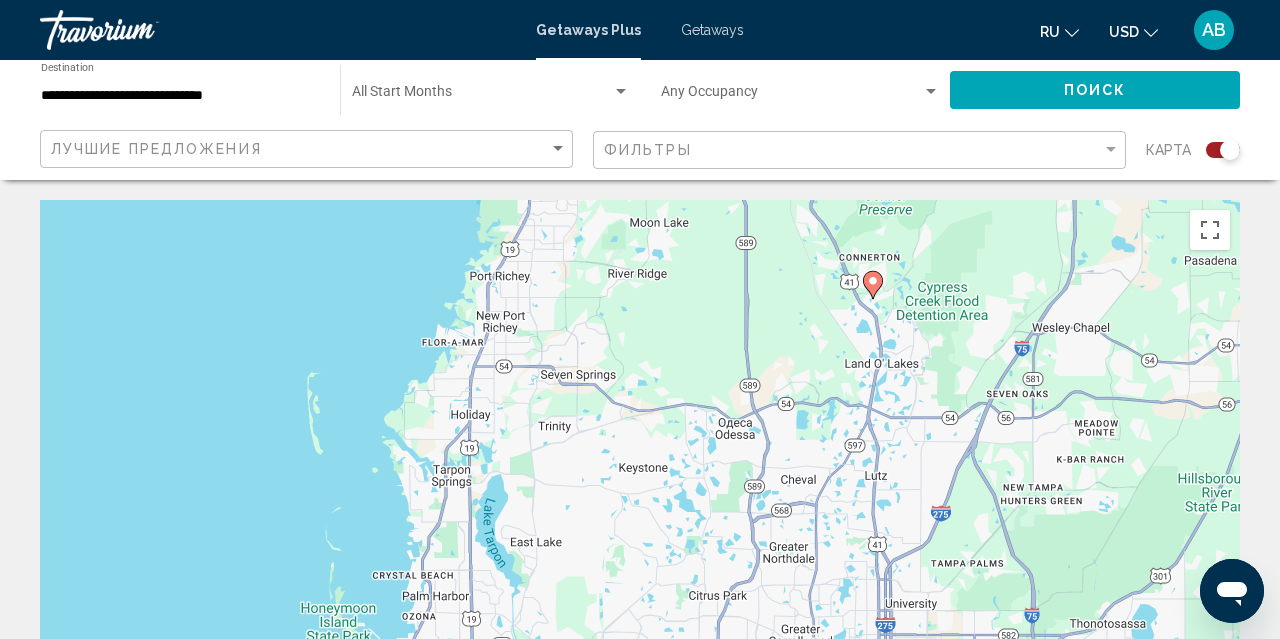 scroll, scrollTop: 0, scrollLeft: 0, axis: both 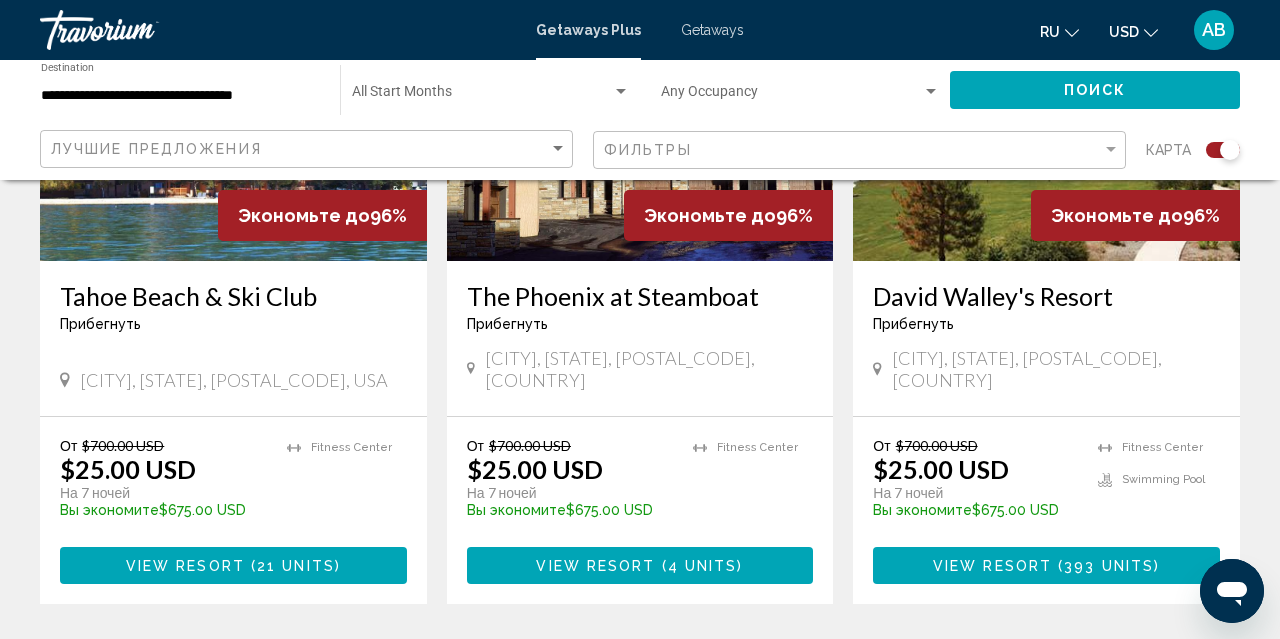 click on "3" at bounding box center [570, 664] 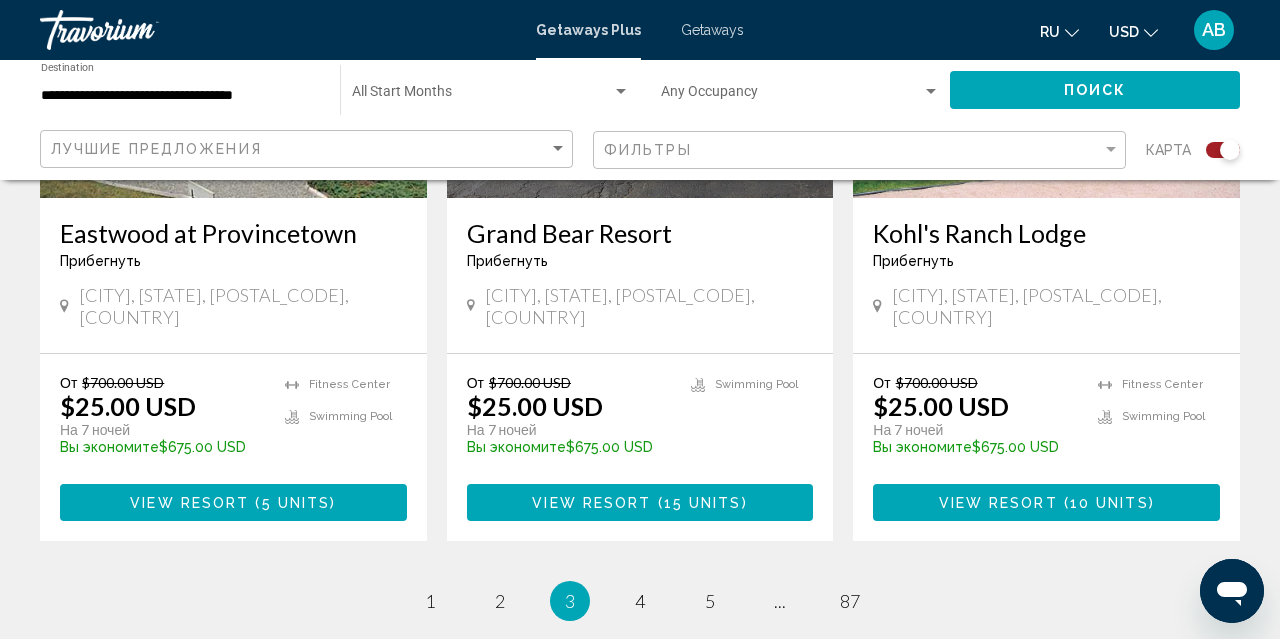 scroll, scrollTop: 3153, scrollLeft: 0, axis: vertical 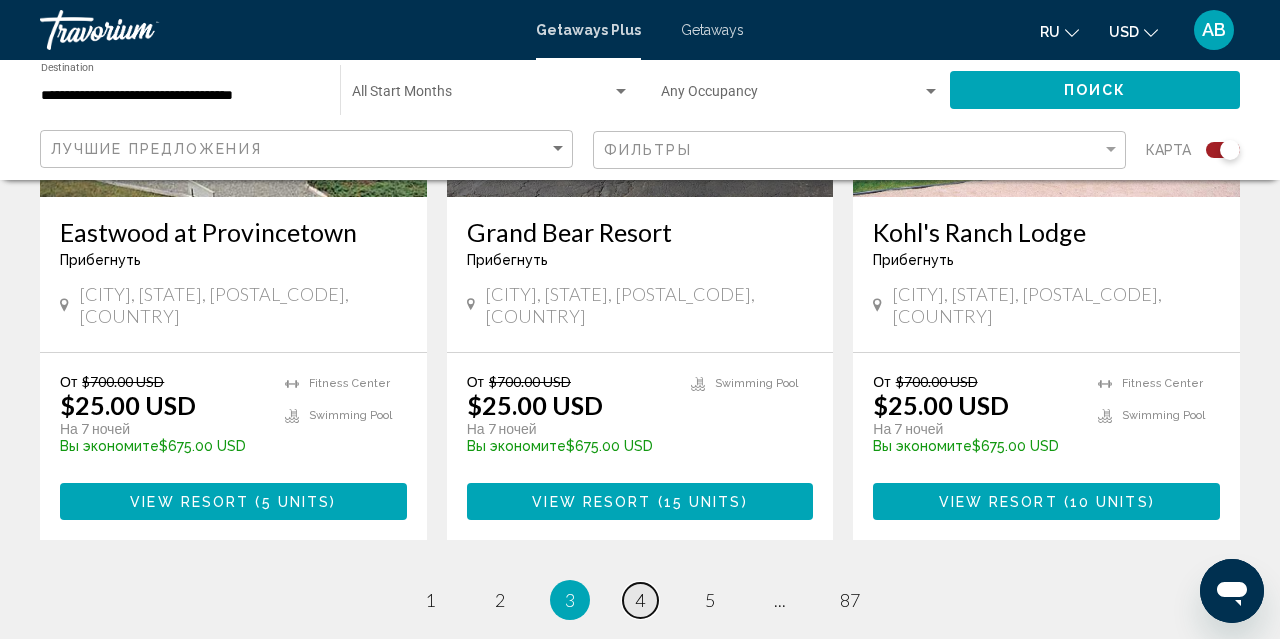 click on "4" at bounding box center (640, 600) 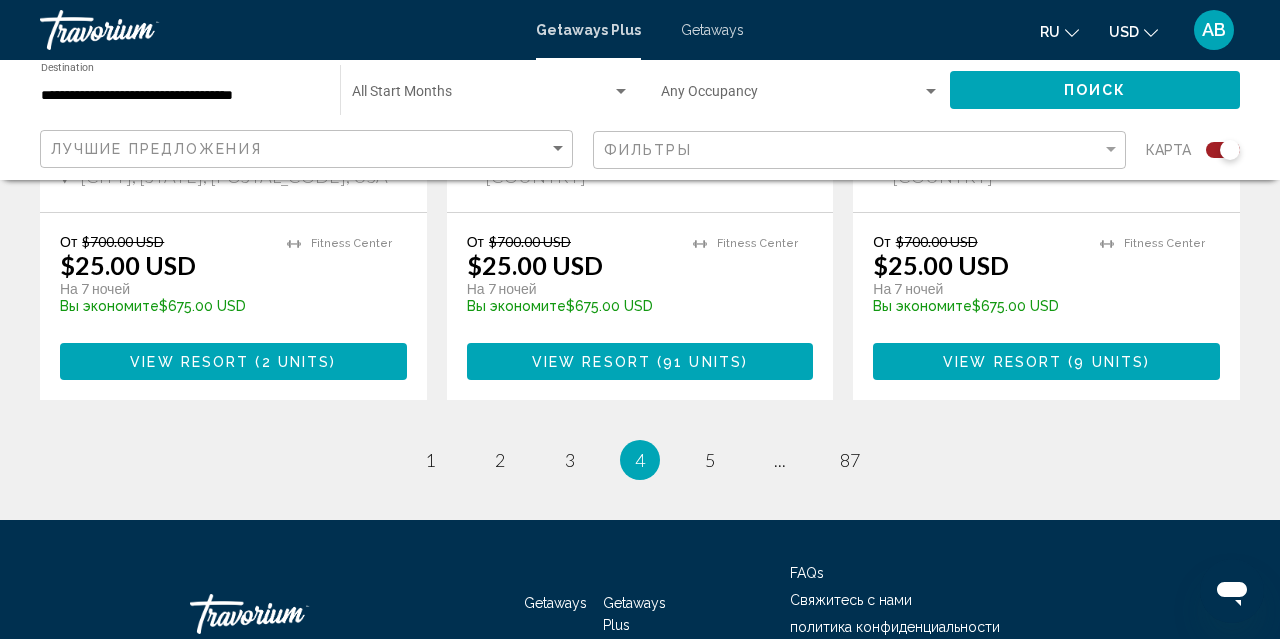 scroll, scrollTop: 3312, scrollLeft: 0, axis: vertical 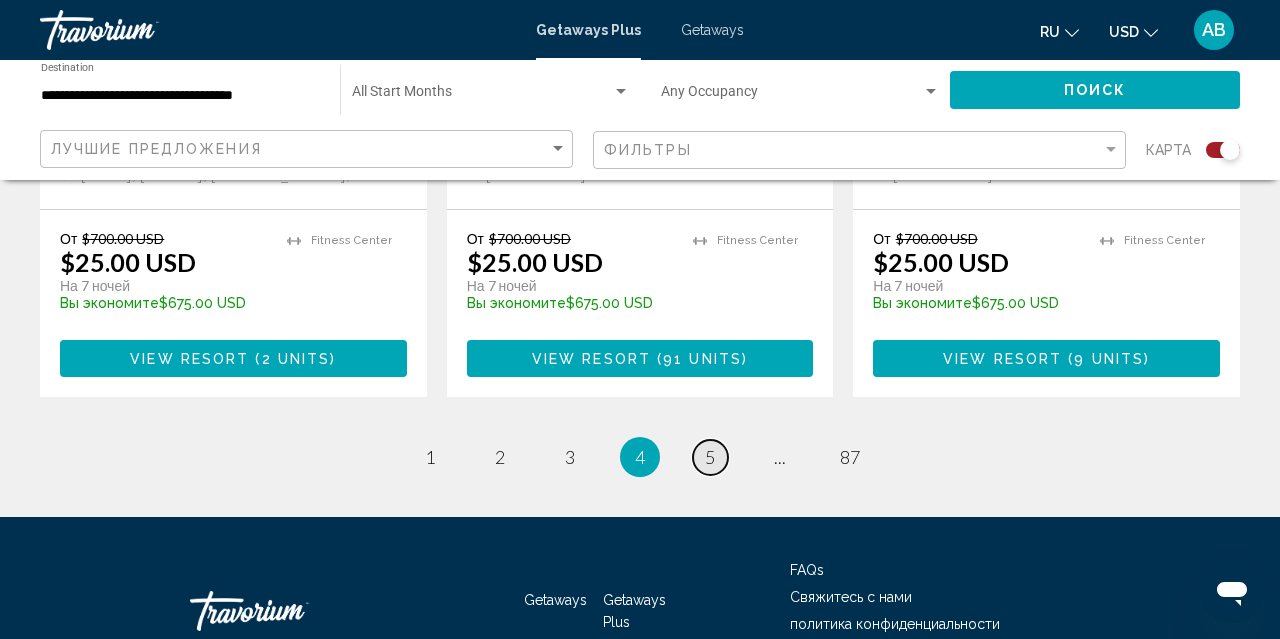 click on "5" at bounding box center (710, 457) 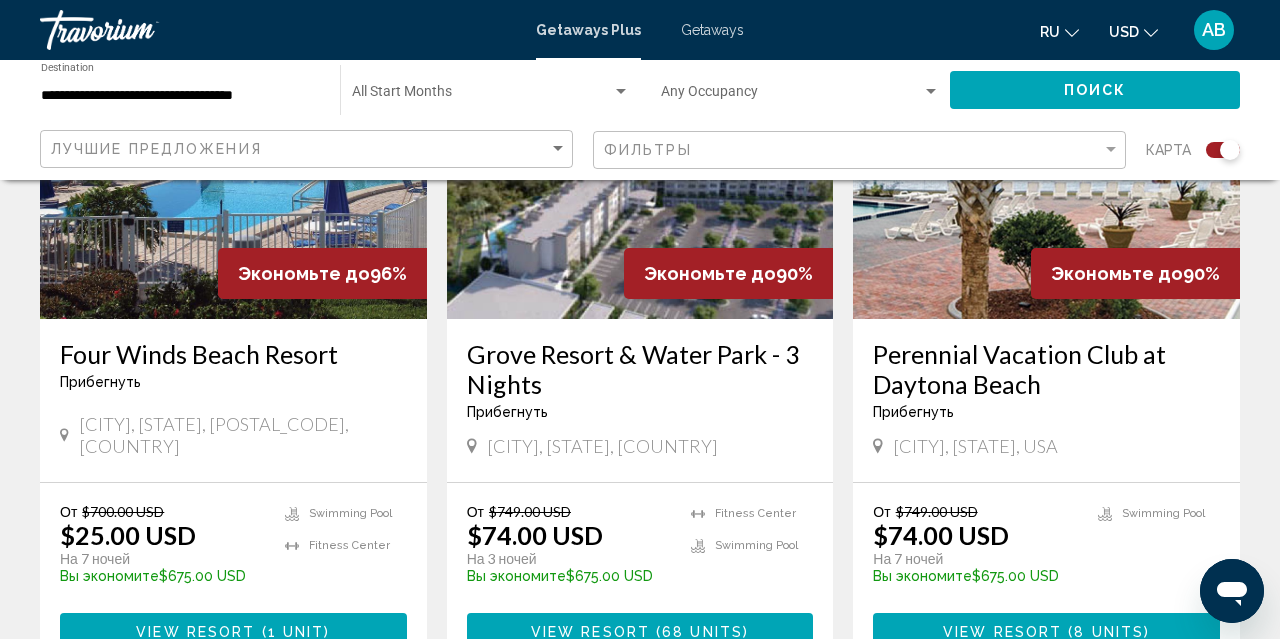 scroll, scrollTop: 3075, scrollLeft: 0, axis: vertical 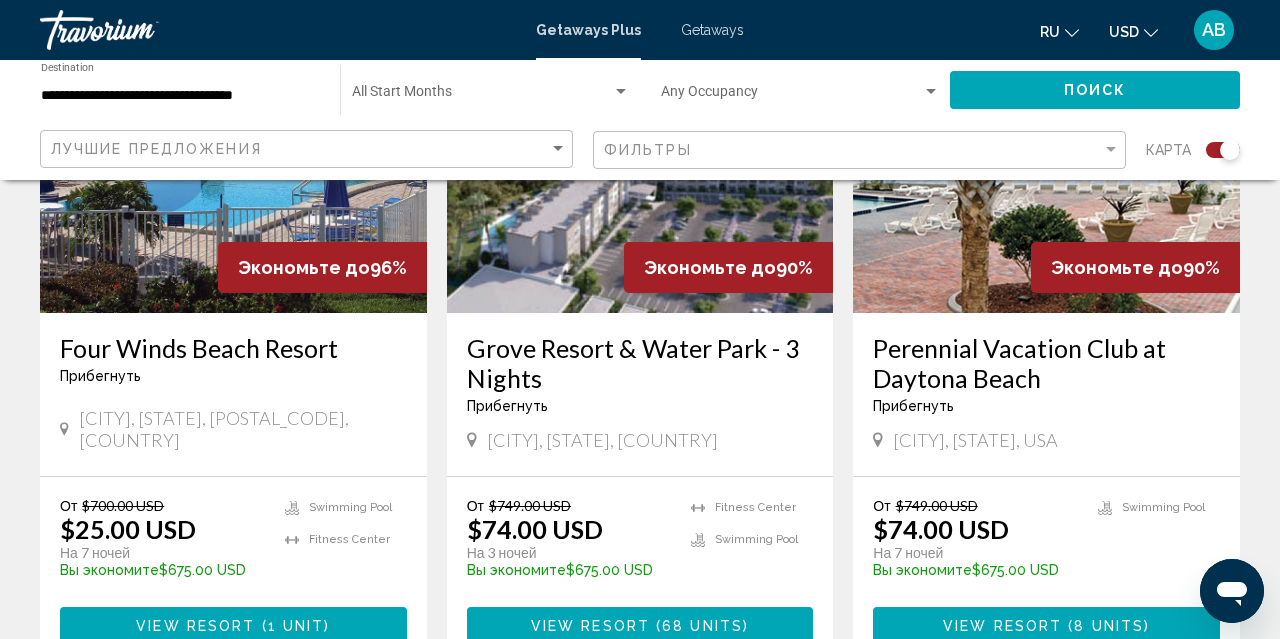 click at bounding box center (1046, 153) 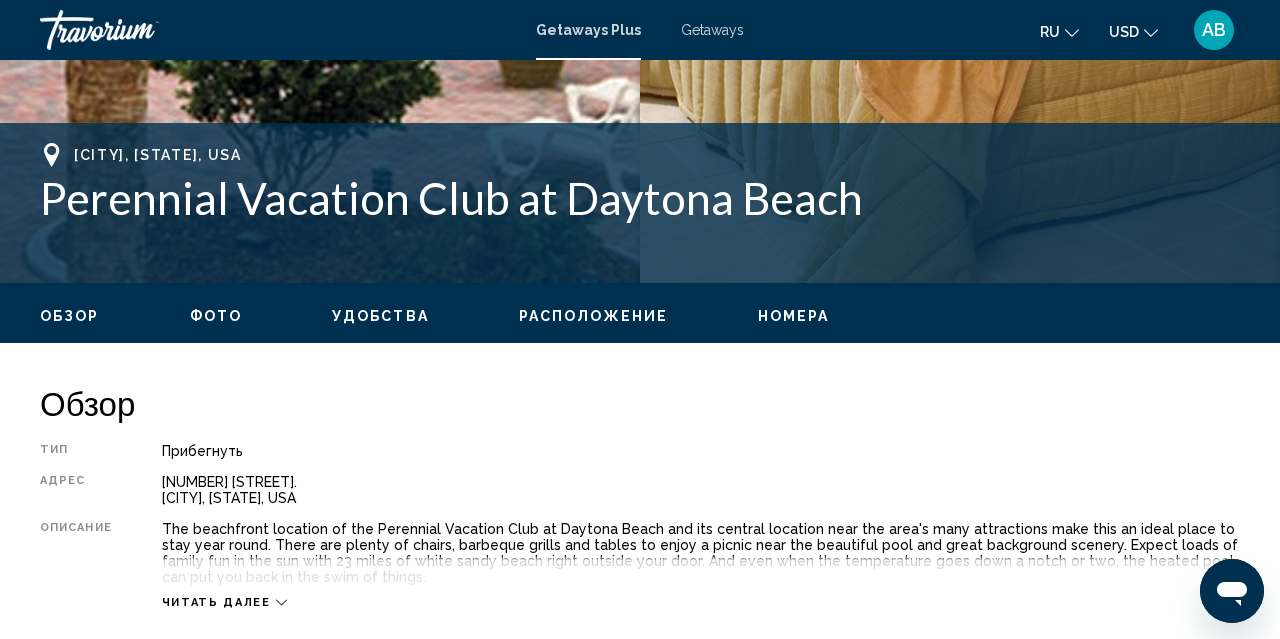 scroll, scrollTop: 728, scrollLeft: 0, axis: vertical 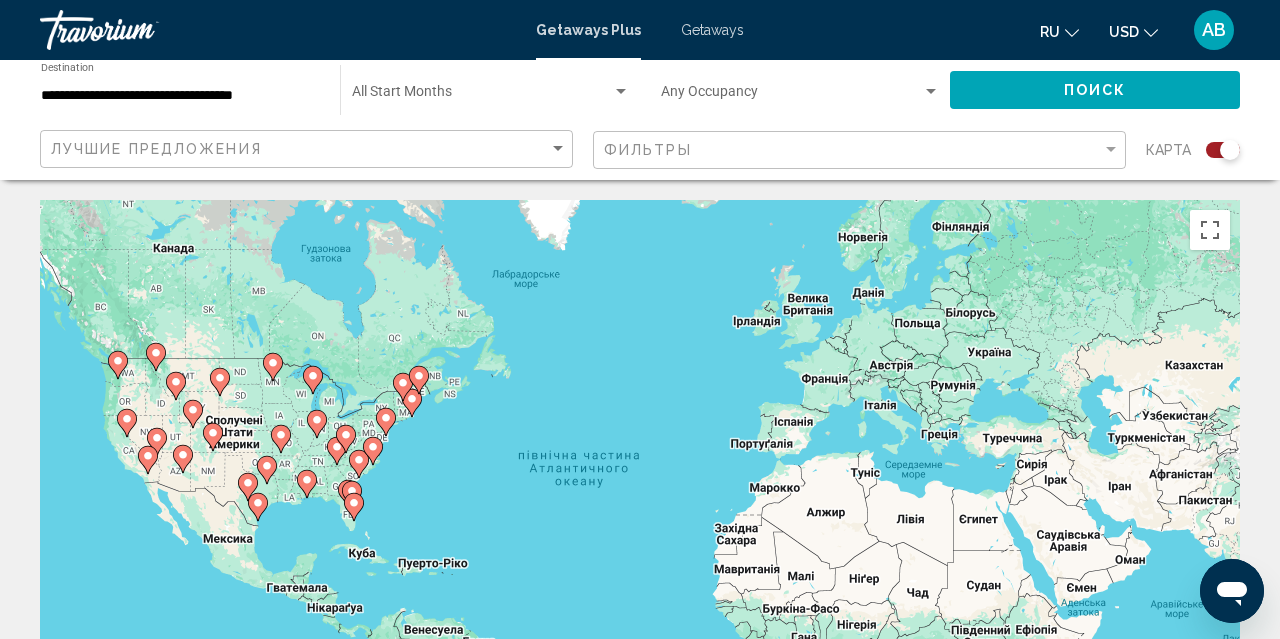 click on "Start Month All Start Months" 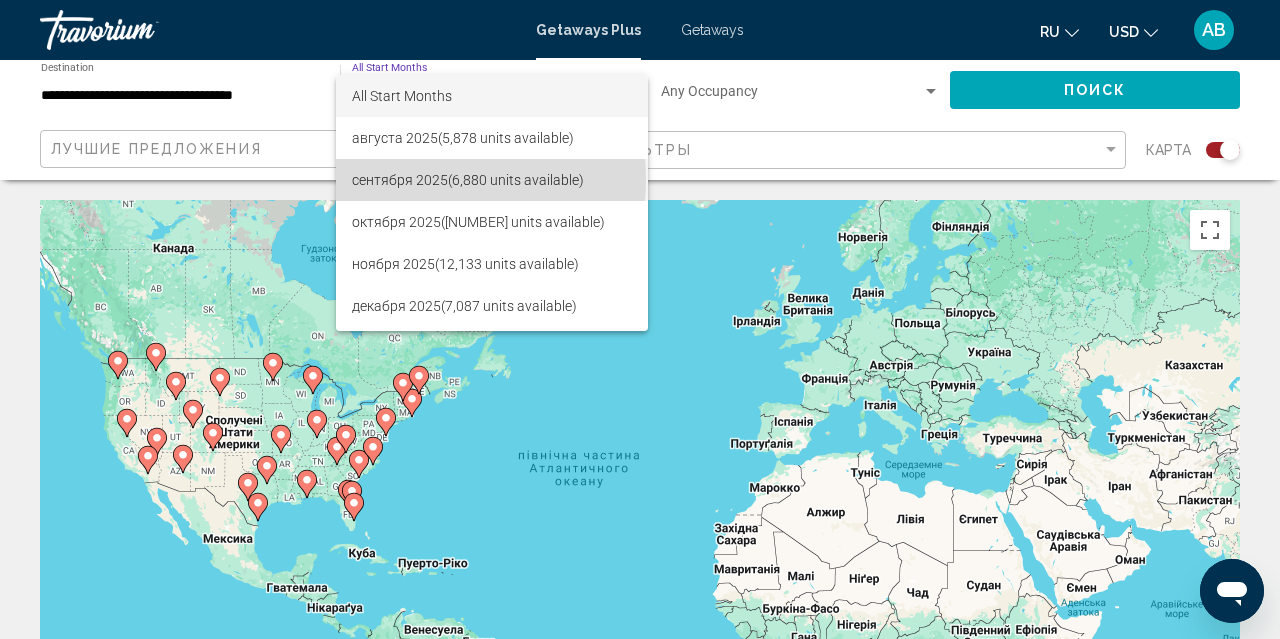 click on "[MONTH] [YEAR]  (6,880 units available)" at bounding box center (492, 180) 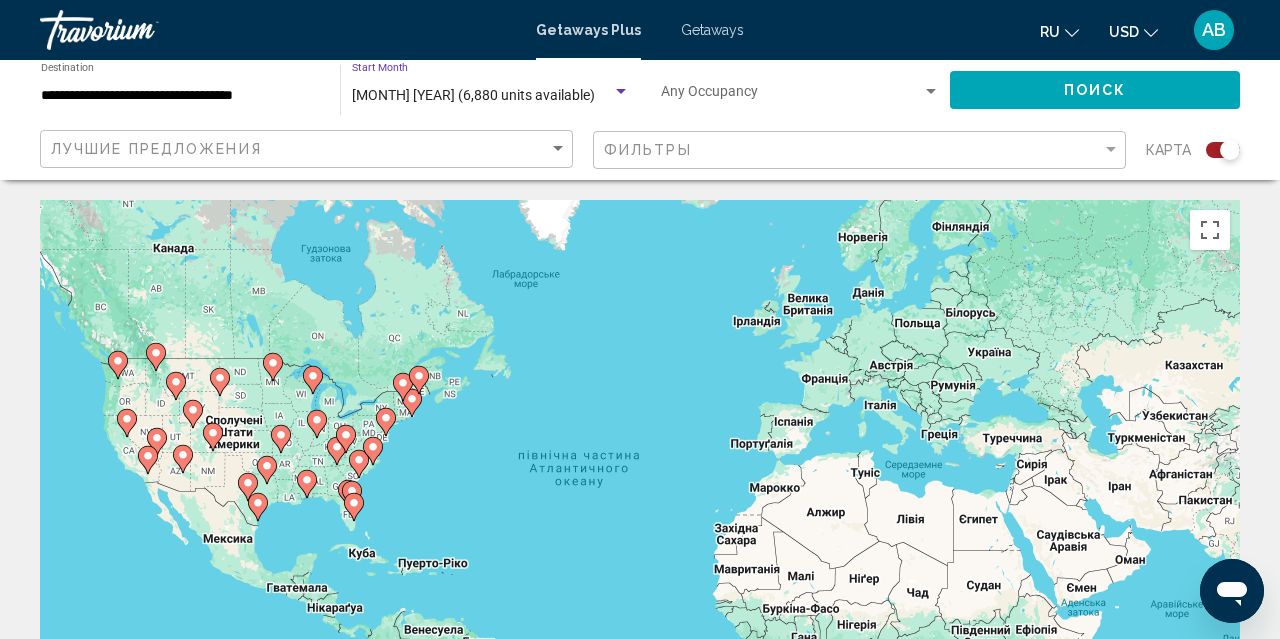 click on "Поиск" 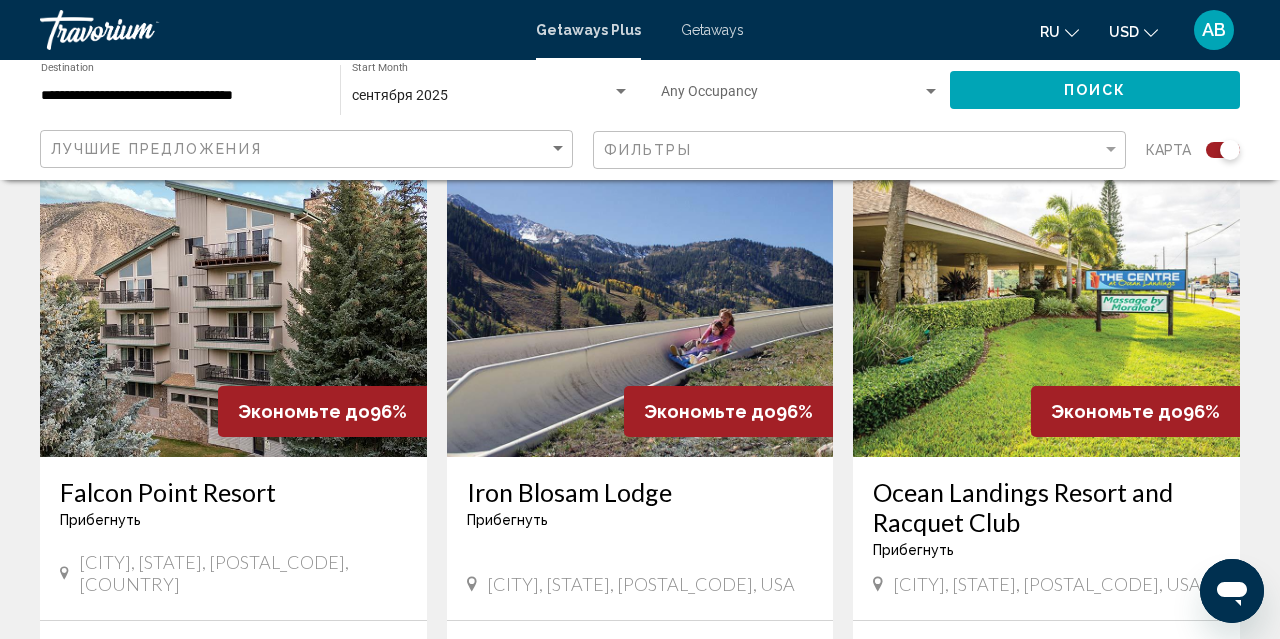 scroll, scrollTop: 787, scrollLeft: 0, axis: vertical 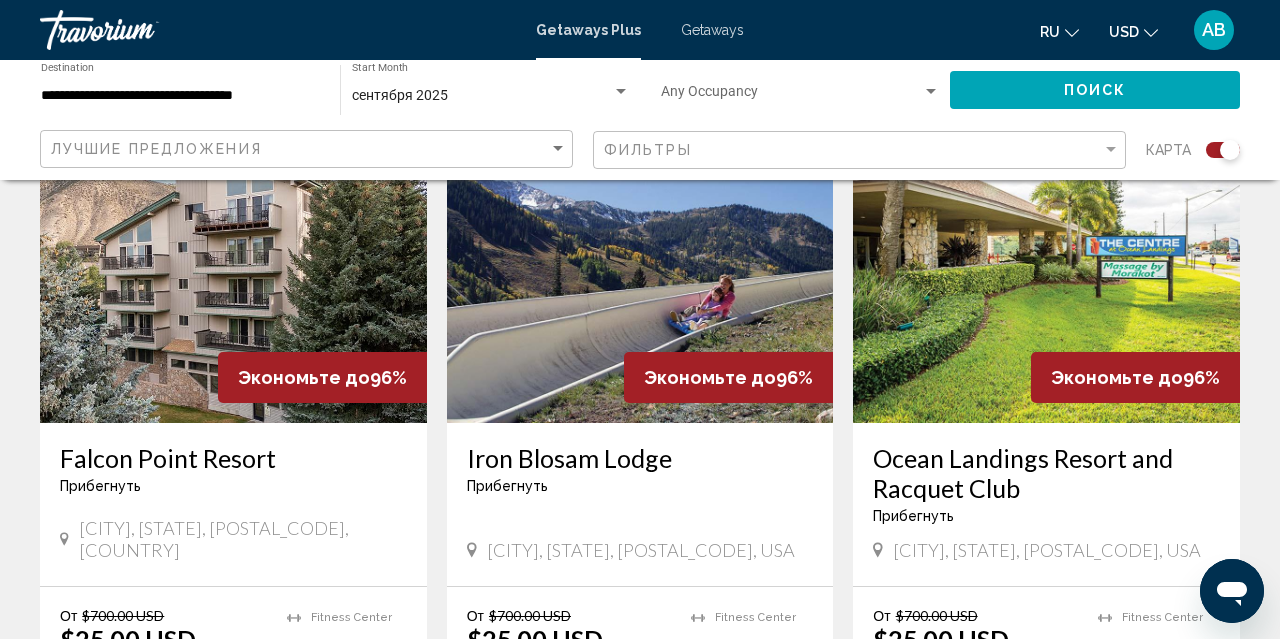 click at bounding box center [1046, 263] 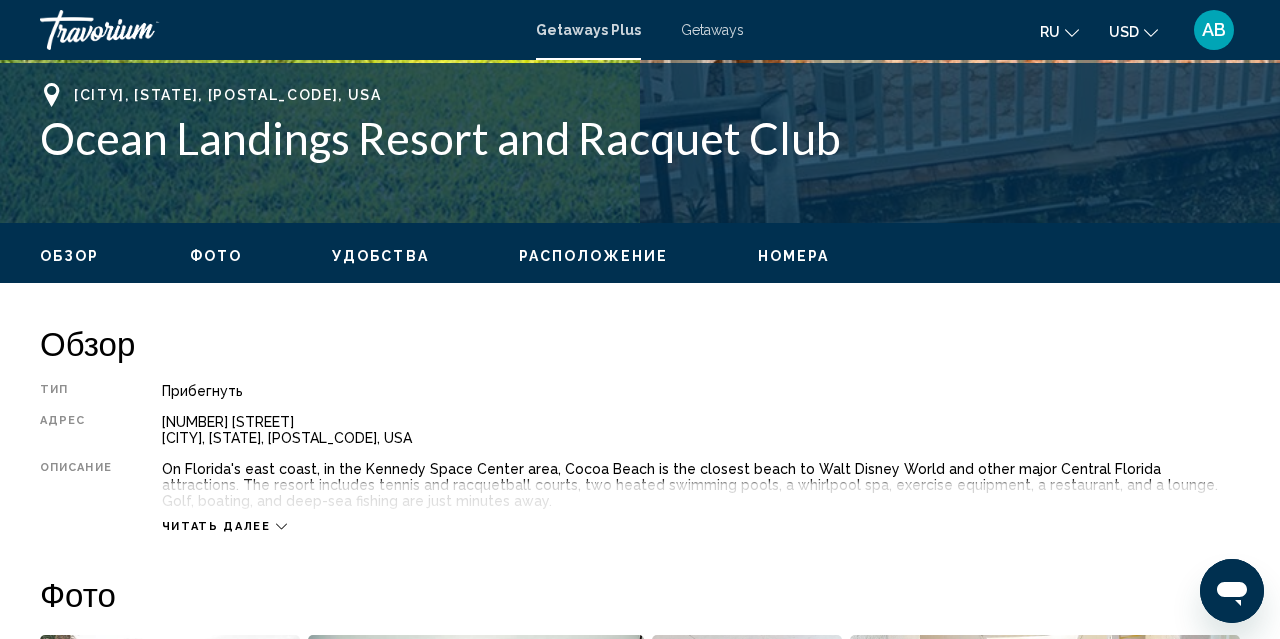 scroll, scrollTop: 0, scrollLeft: 0, axis: both 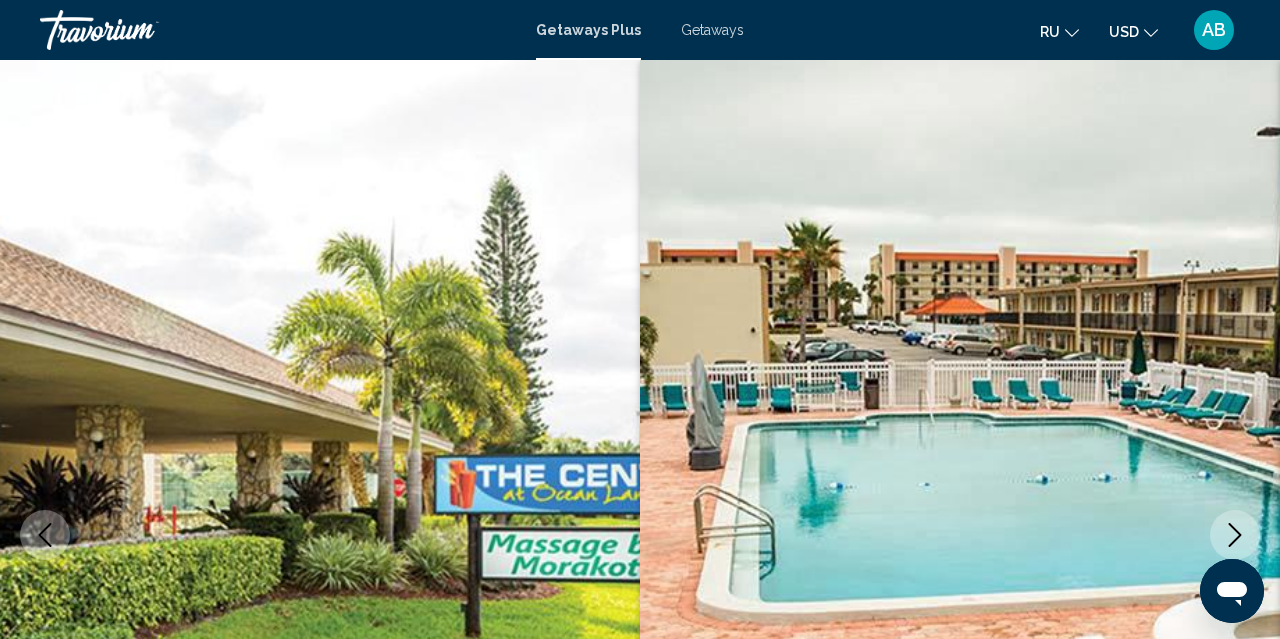 click 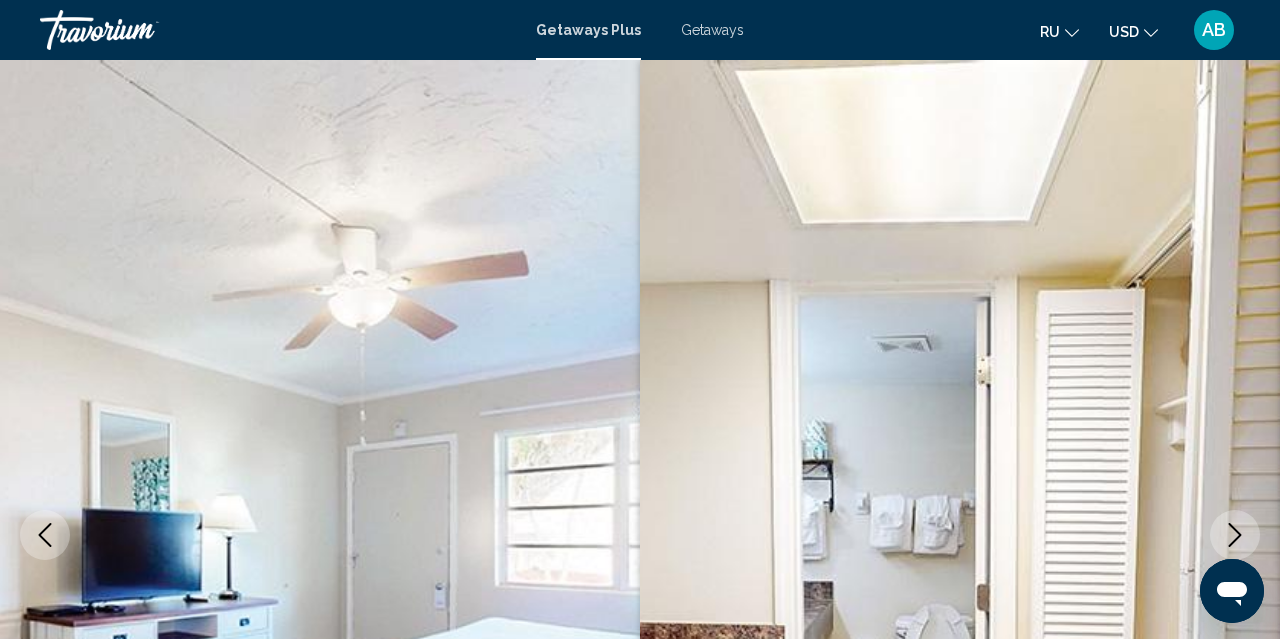 click 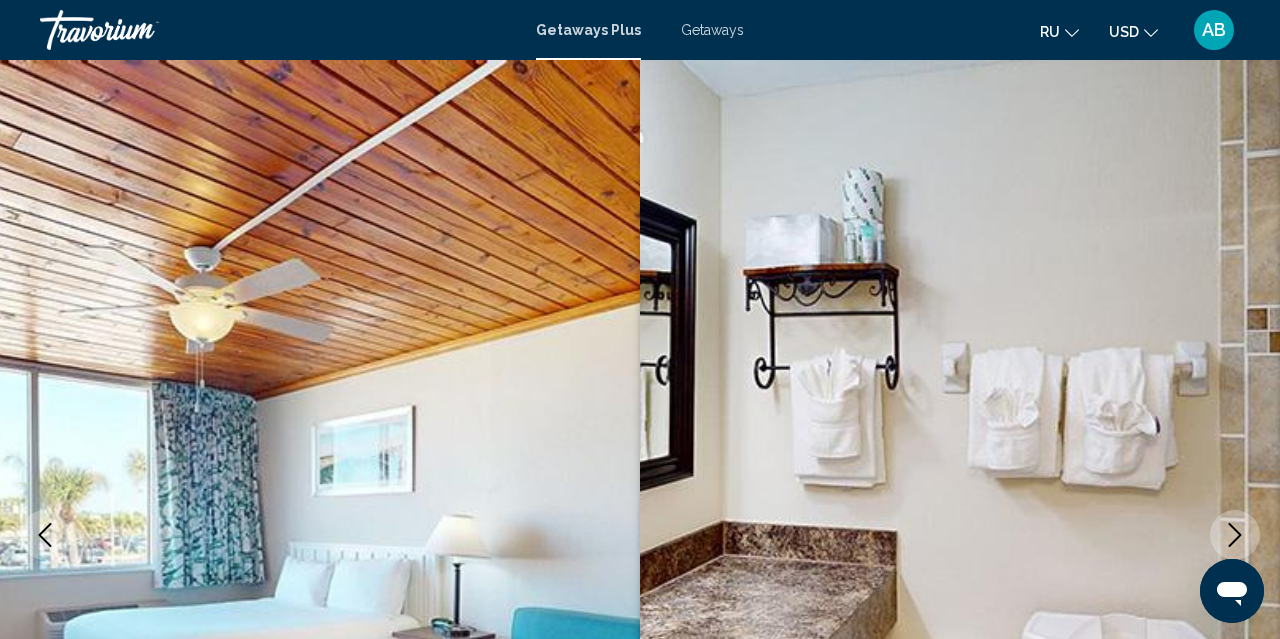 click 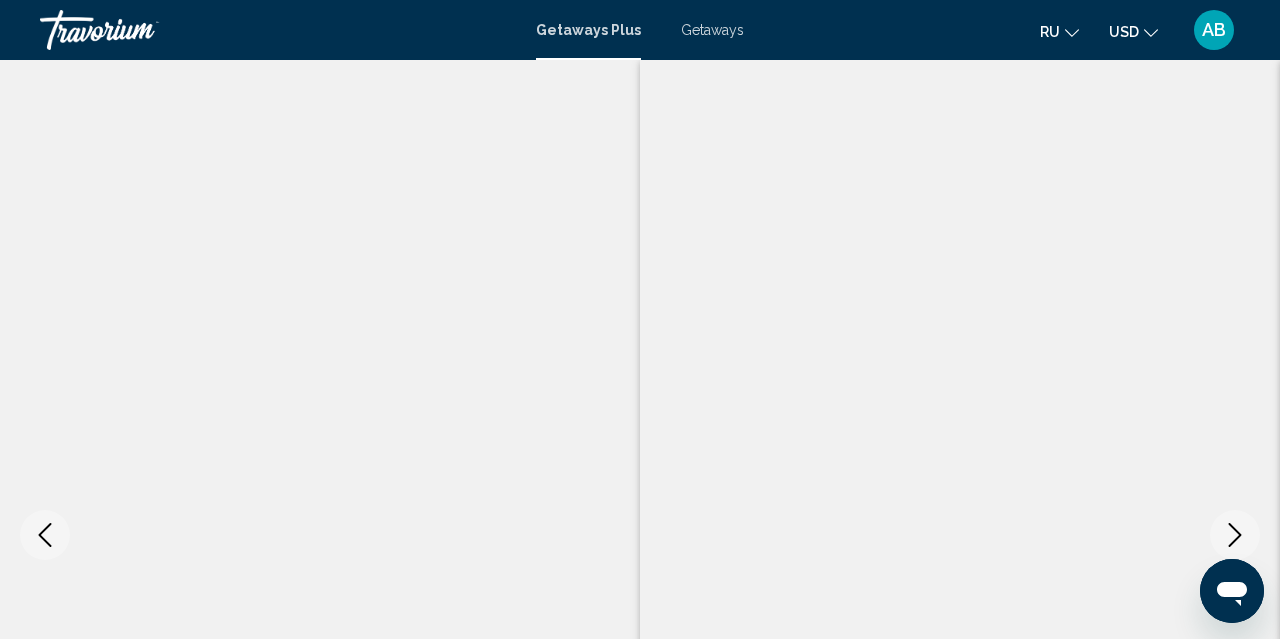click 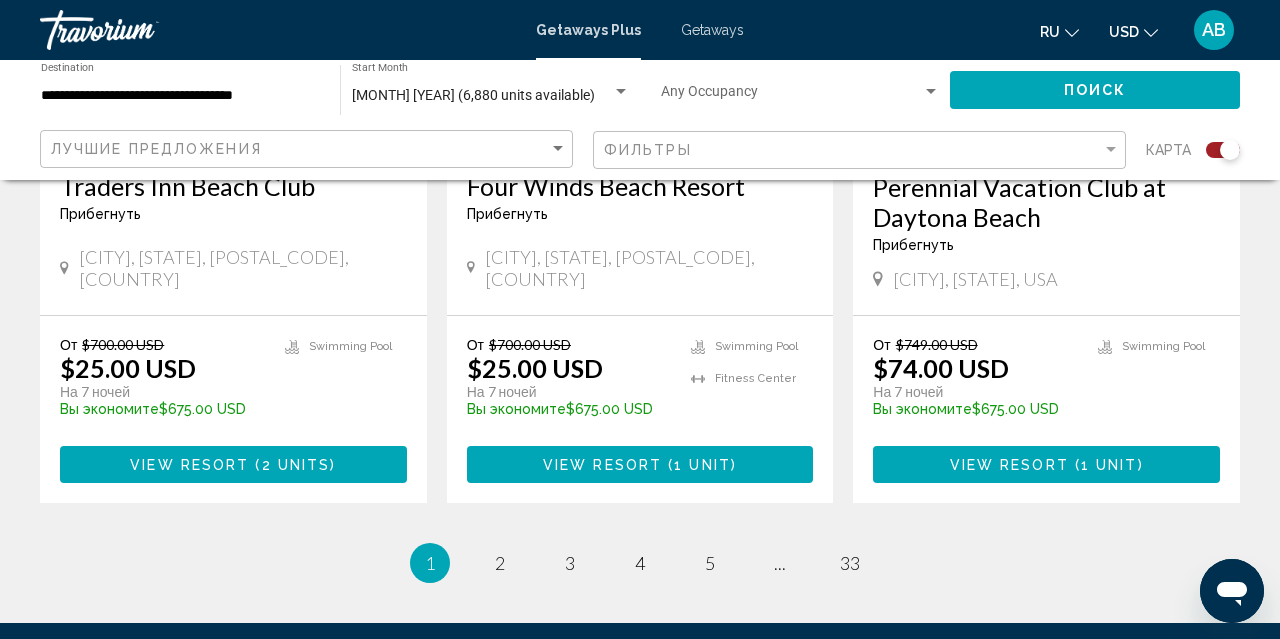 scroll, scrollTop: 3241, scrollLeft: 0, axis: vertical 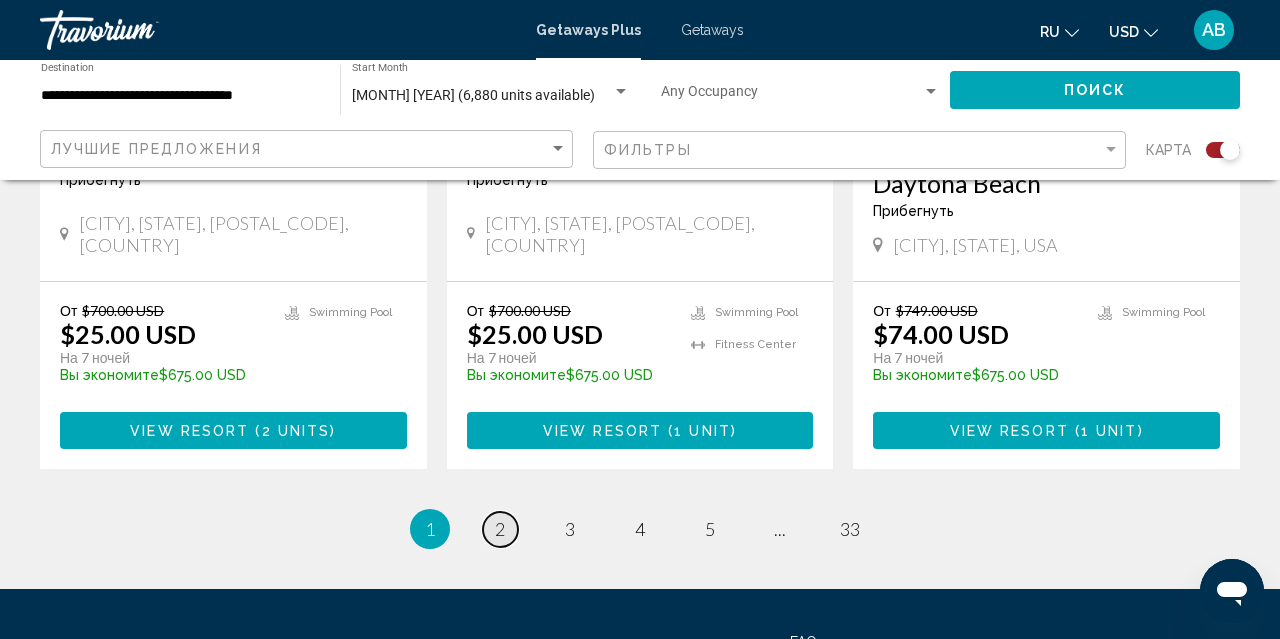 click on "page  2" at bounding box center [500, 529] 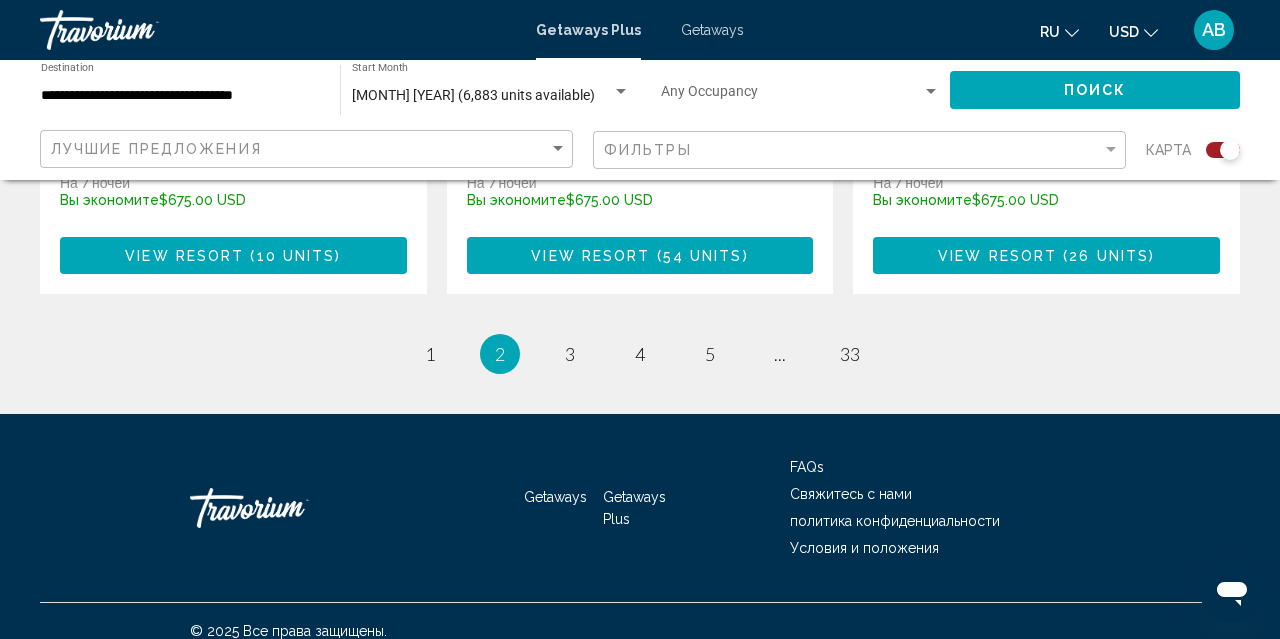 scroll, scrollTop: 3392, scrollLeft: 0, axis: vertical 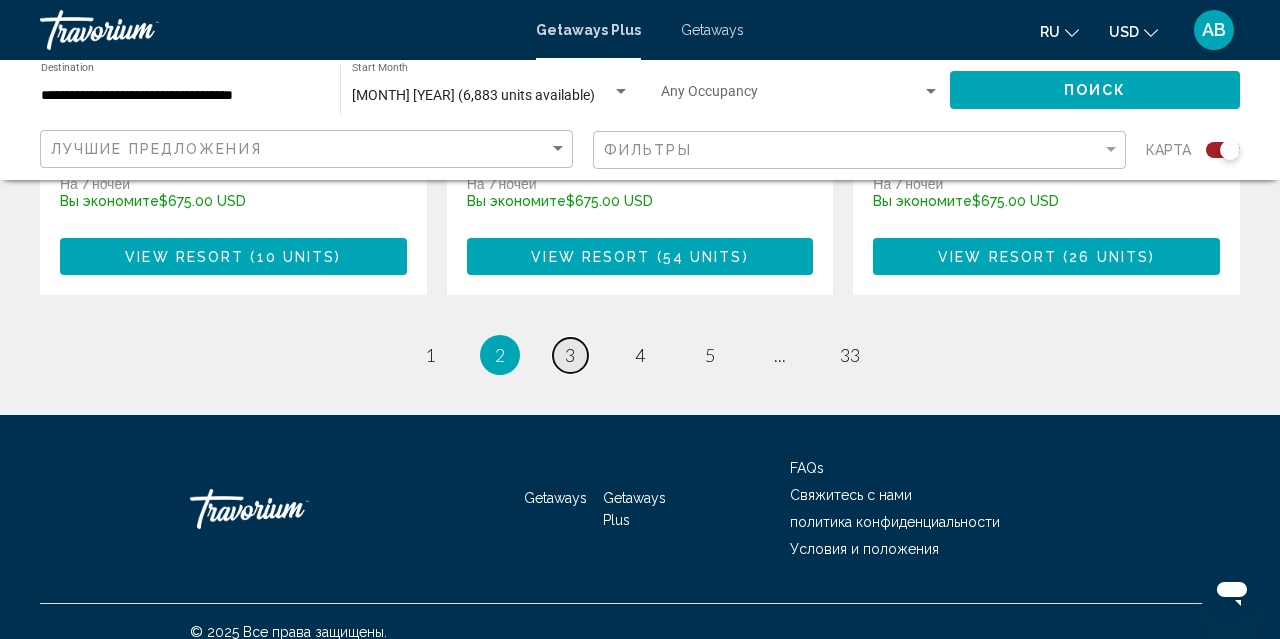click on "3" at bounding box center (570, 355) 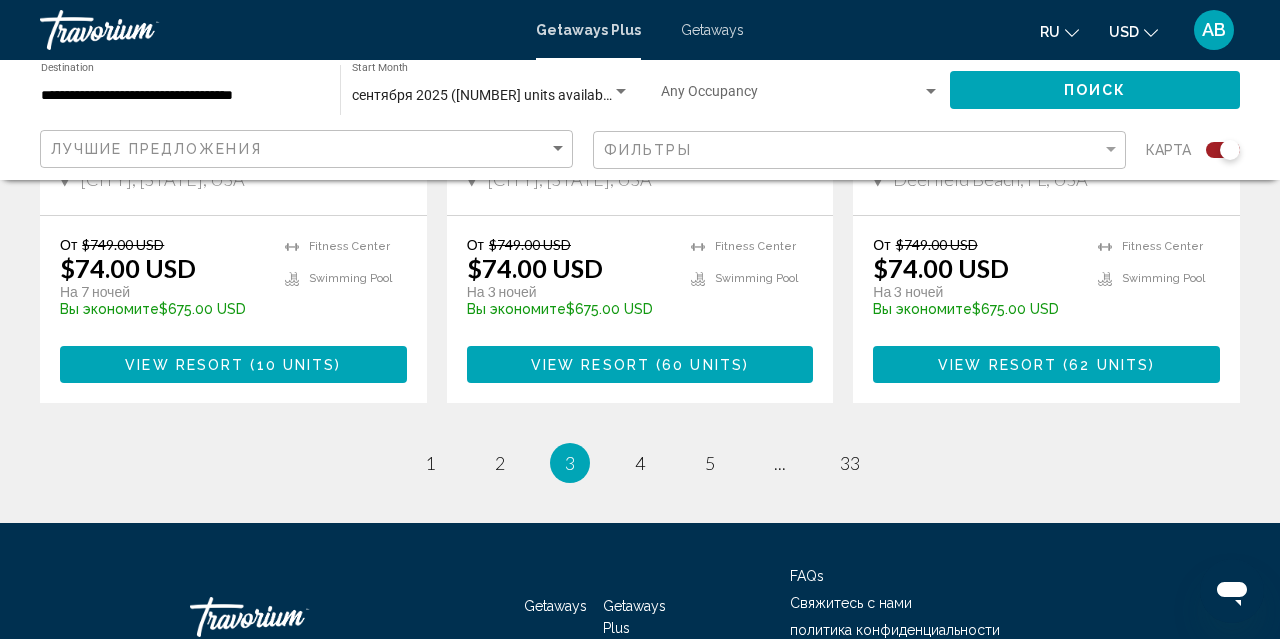 scroll, scrollTop: 3326, scrollLeft: 0, axis: vertical 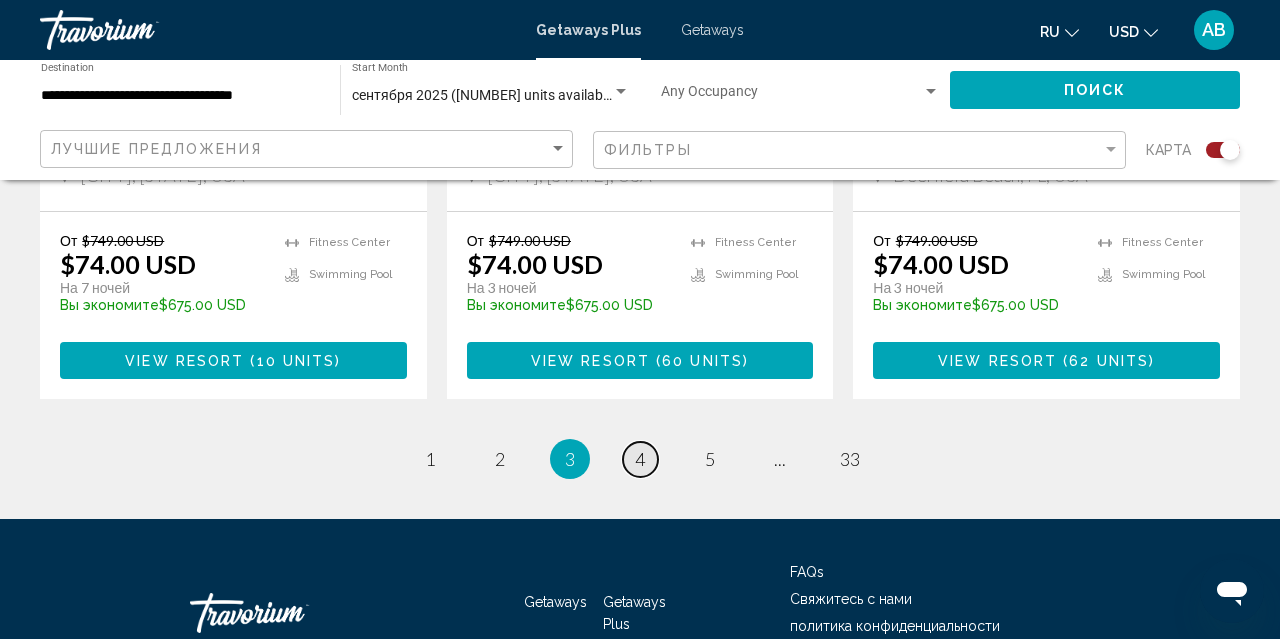 click on "4" at bounding box center (640, 459) 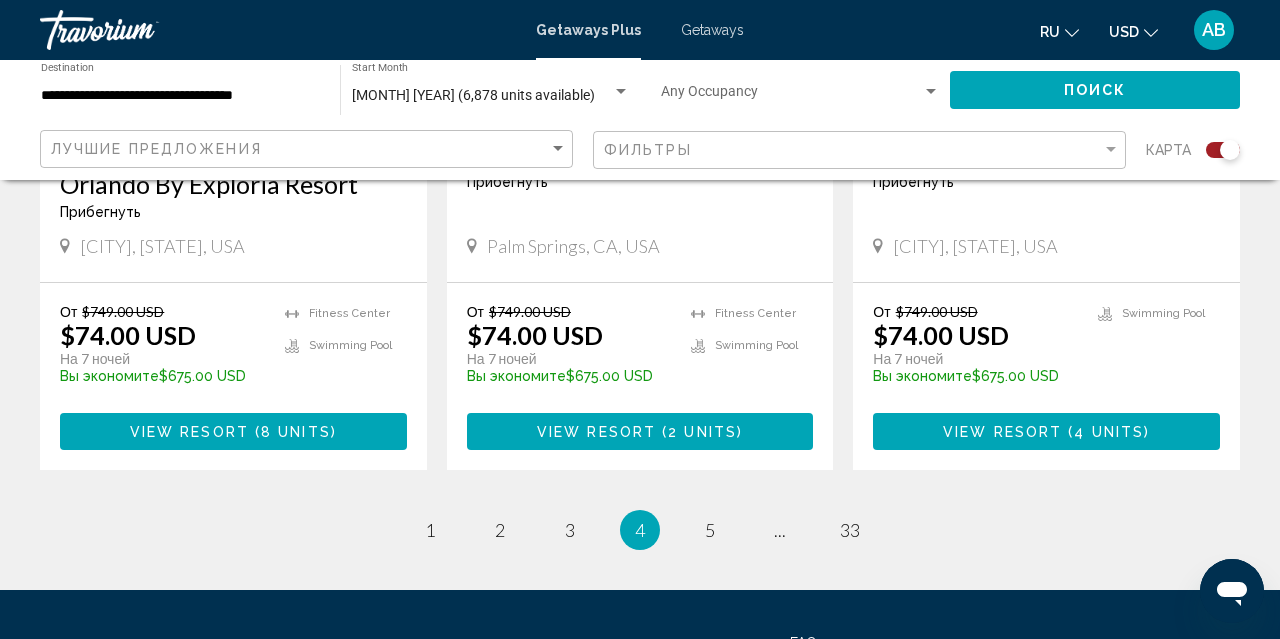 scroll, scrollTop: 3227, scrollLeft: 0, axis: vertical 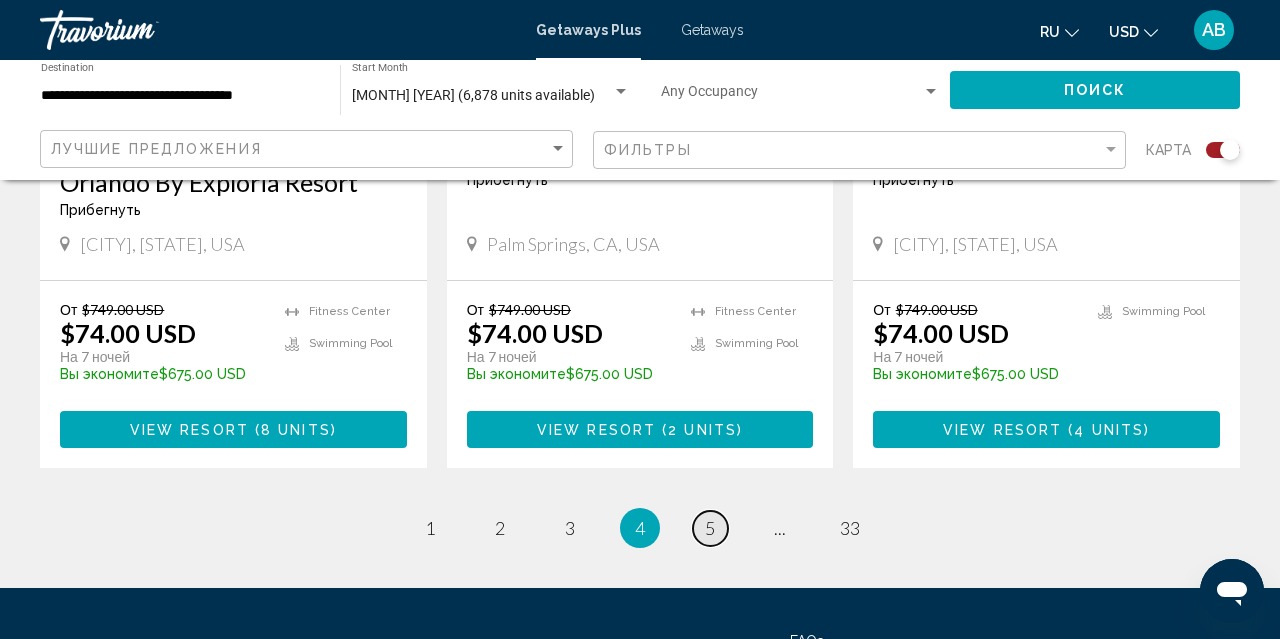 click on "page  5" at bounding box center [710, 528] 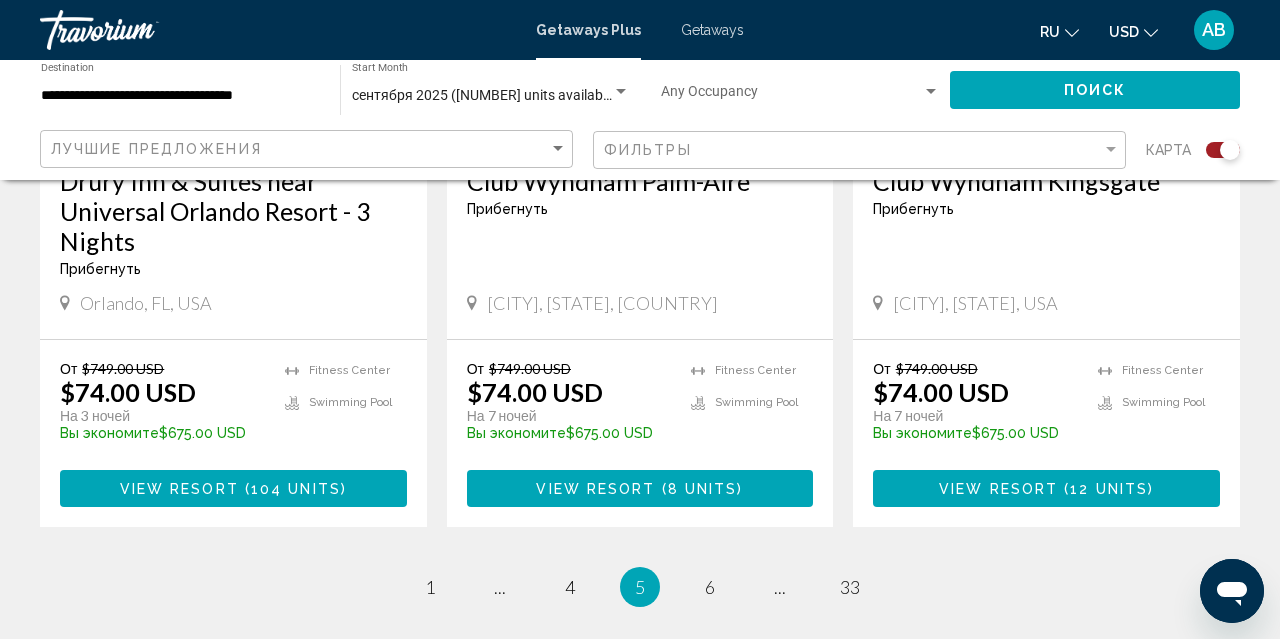 scroll, scrollTop: 3200, scrollLeft: 0, axis: vertical 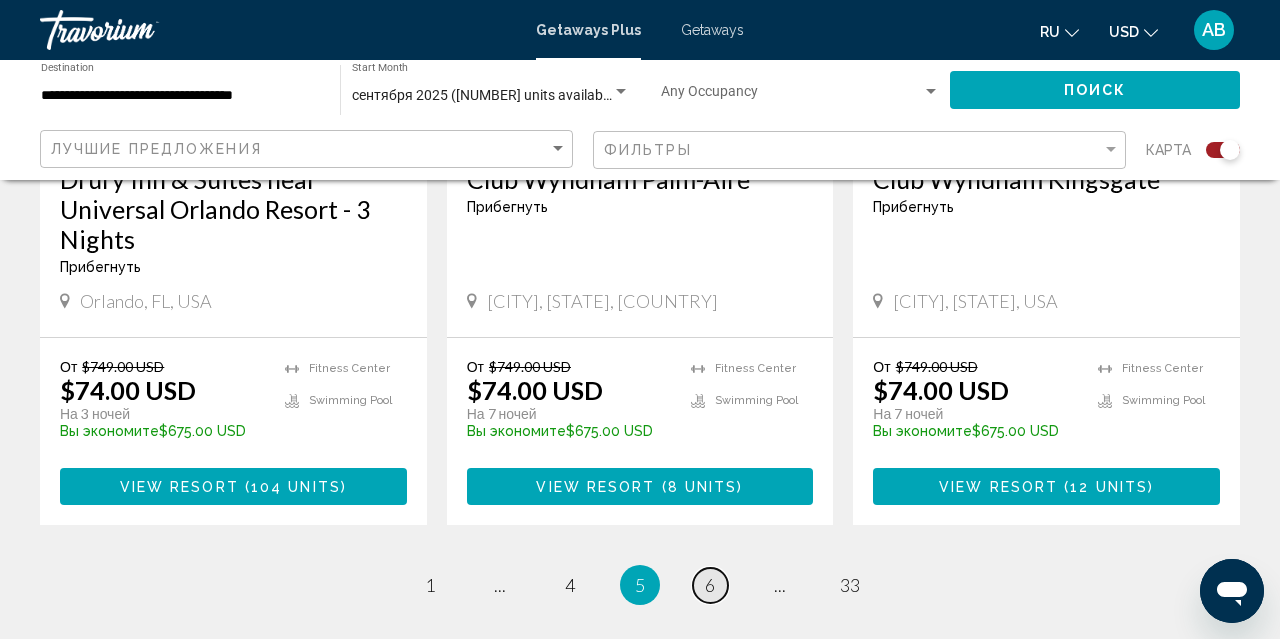 click on "6" at bounding box center [710, 585] 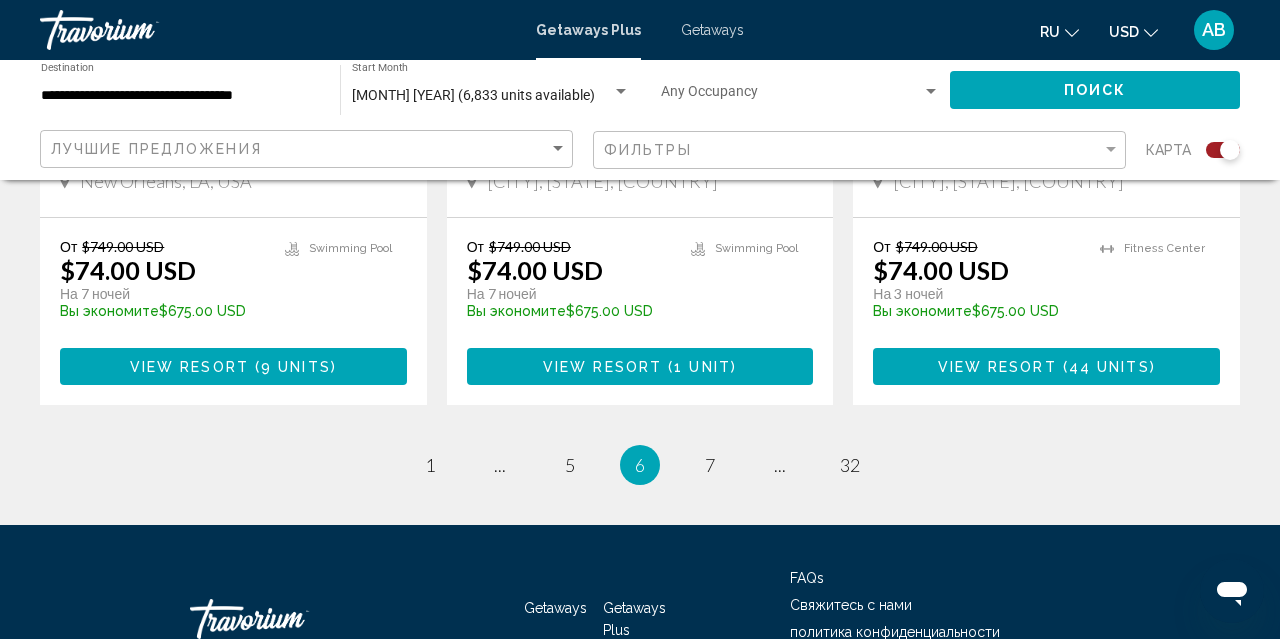 scroll, scrollTop: 3262, scrollLeft: 0, axis: vertical 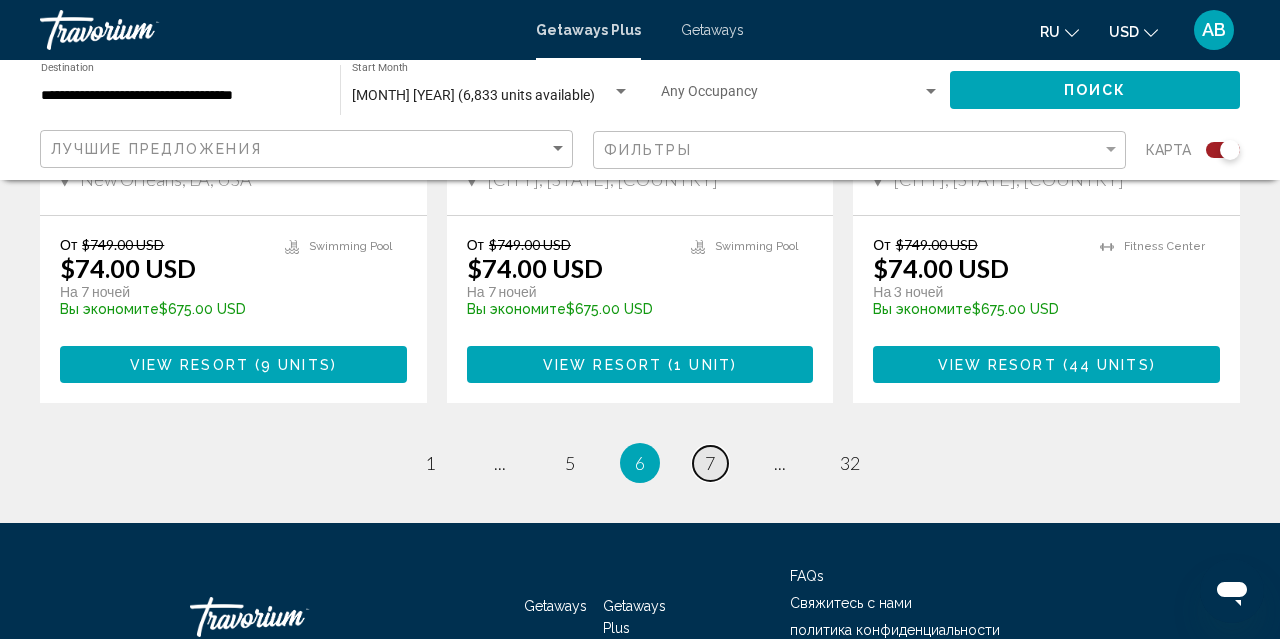 click on "page  7" at bounding box center [710, 463] 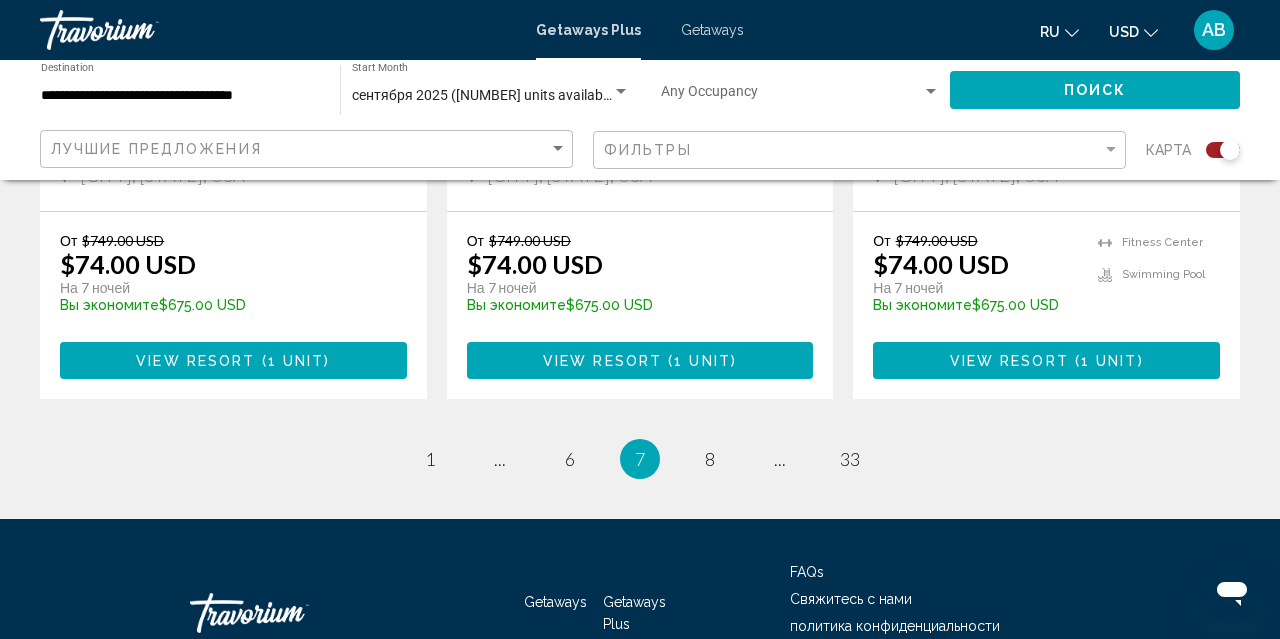 scroll, scrollTop: 3295, scrollLeft: 0, axis: vertical 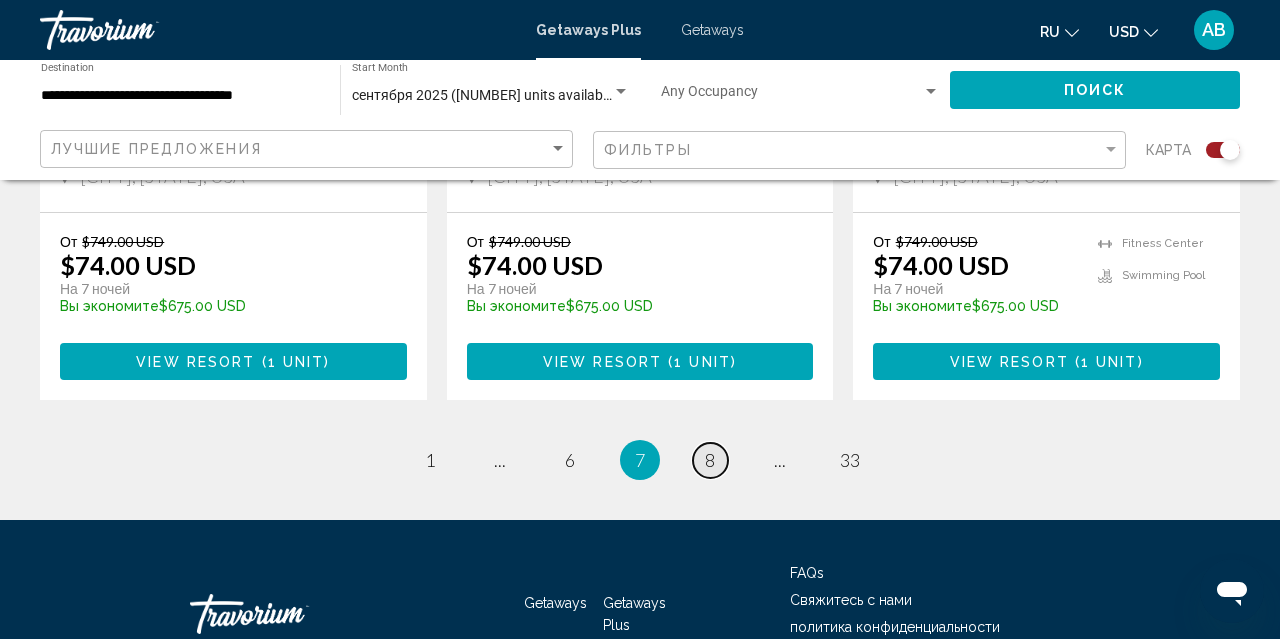 click on "8" at bounding box center [710, 460] 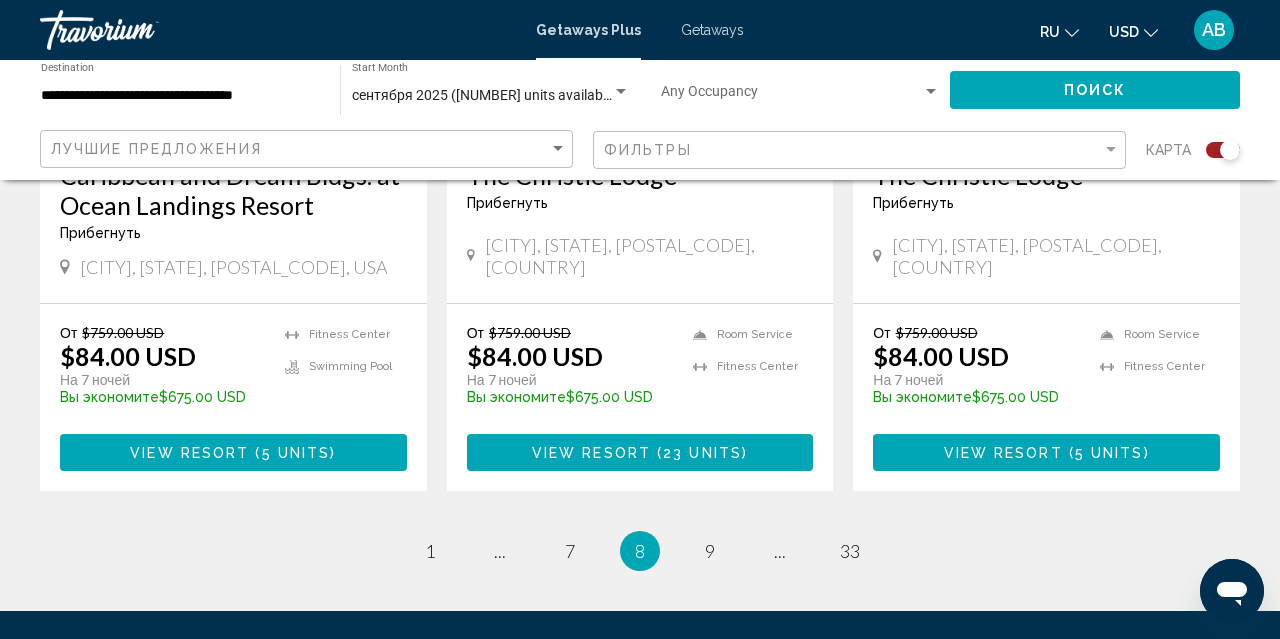 scroll, scrollTop: 3210, scrollLeft: 0, axis: vertical 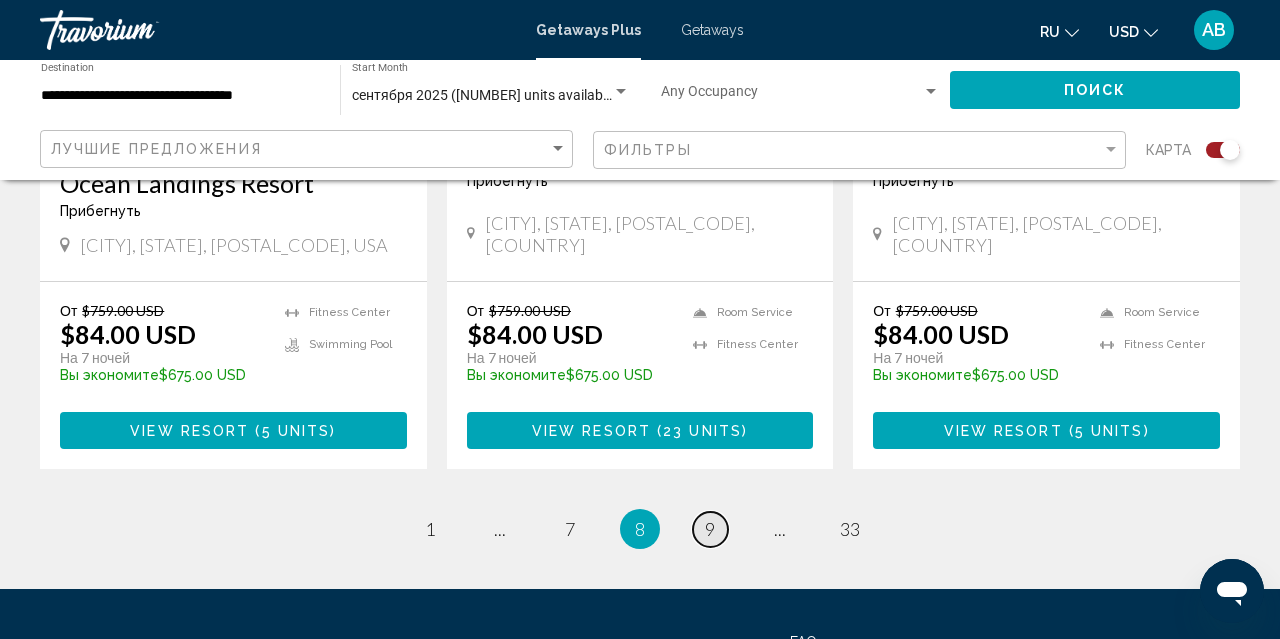 click on "9" at bounding box center [710, 529] 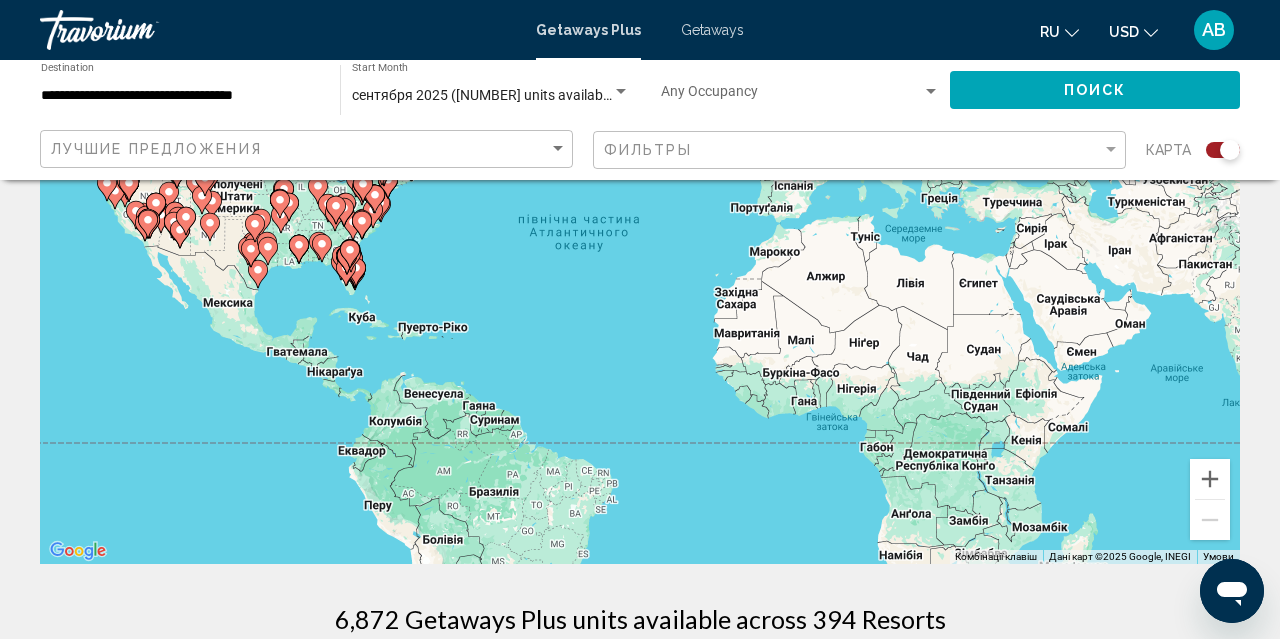 scroll, scrollTop: 238, scrollLeft: 0, axis: vertical 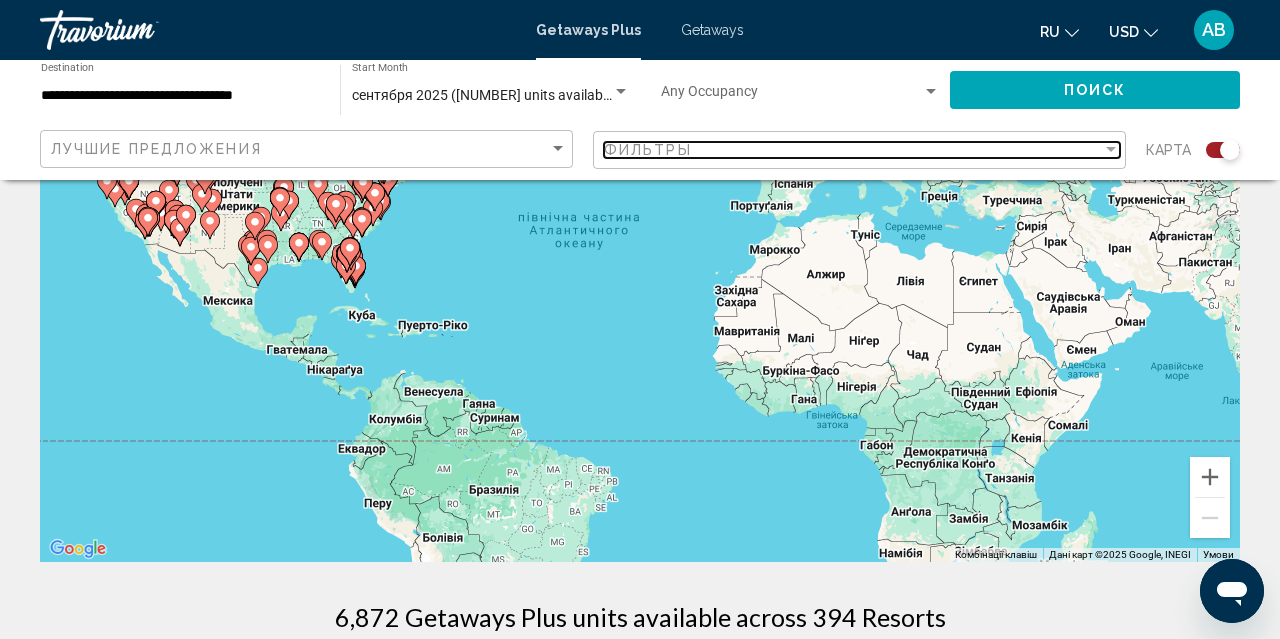 click on "Фильтры" at bounding box center (853, 150) 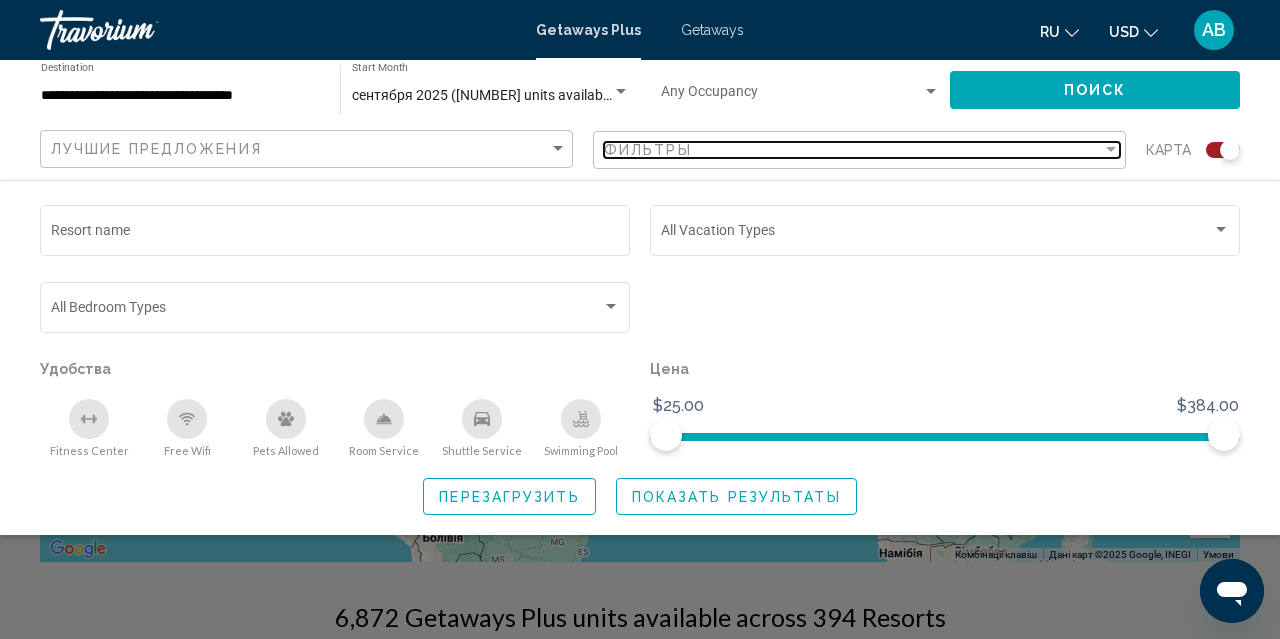 click on "Фильтры" at bounding box center (853, 150) 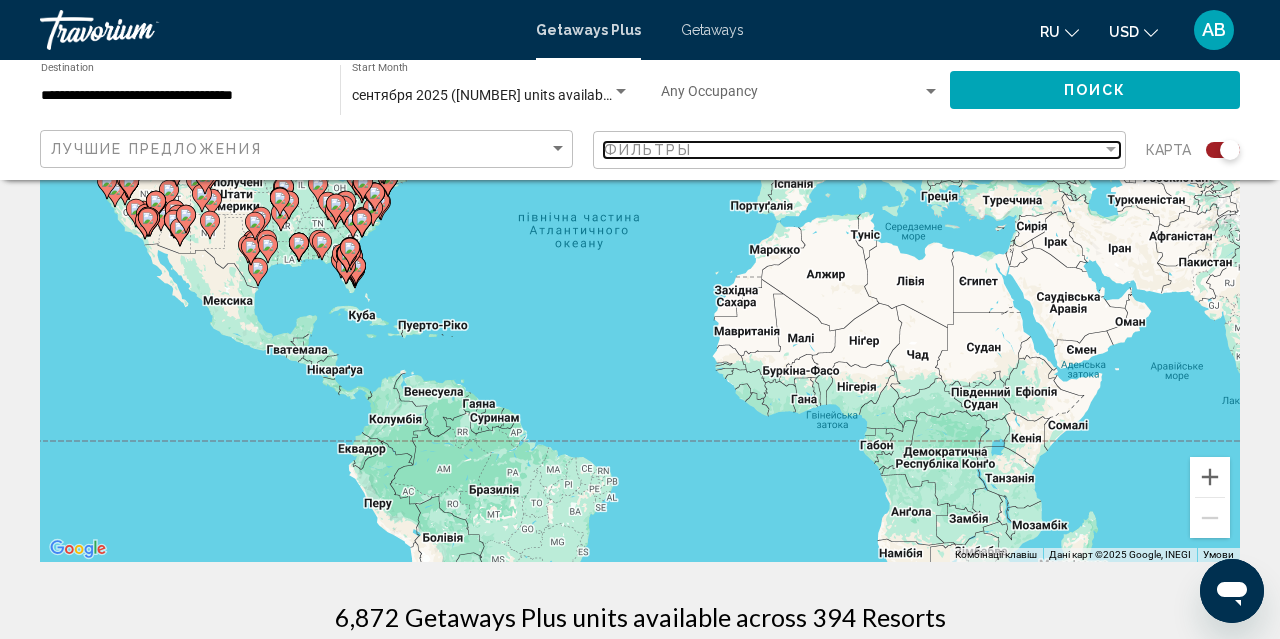 click on "Фильтры" at bounding box center (853, 150) 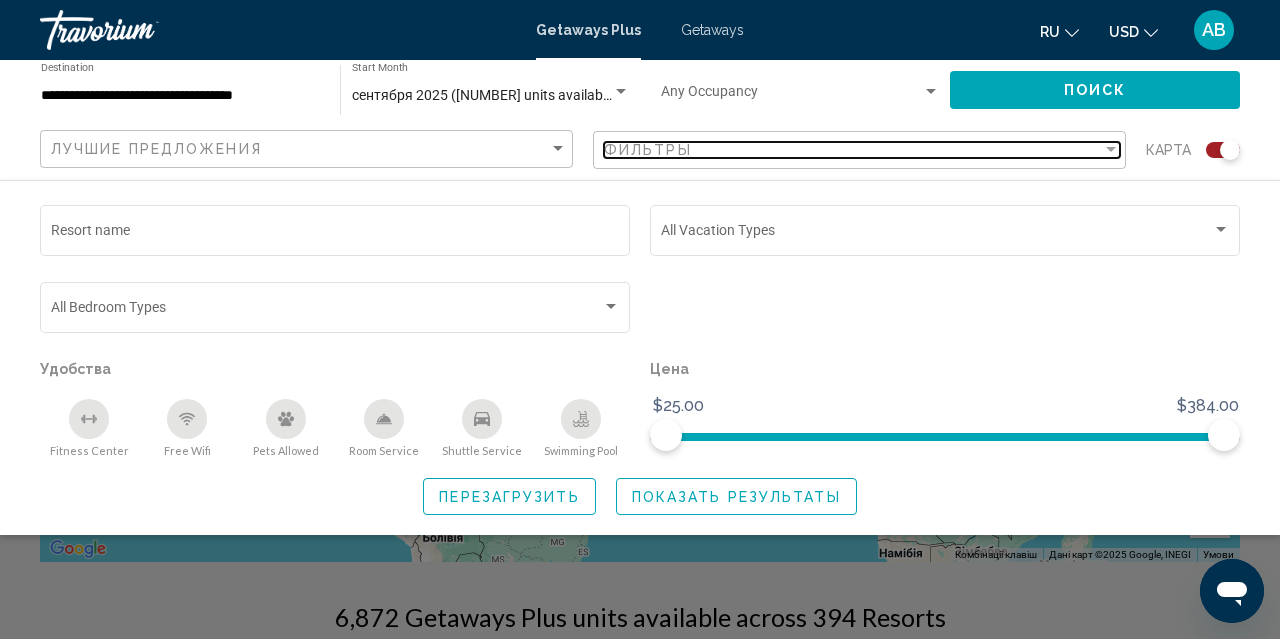 click on "Фильтры" at bounding box center (853, 150) 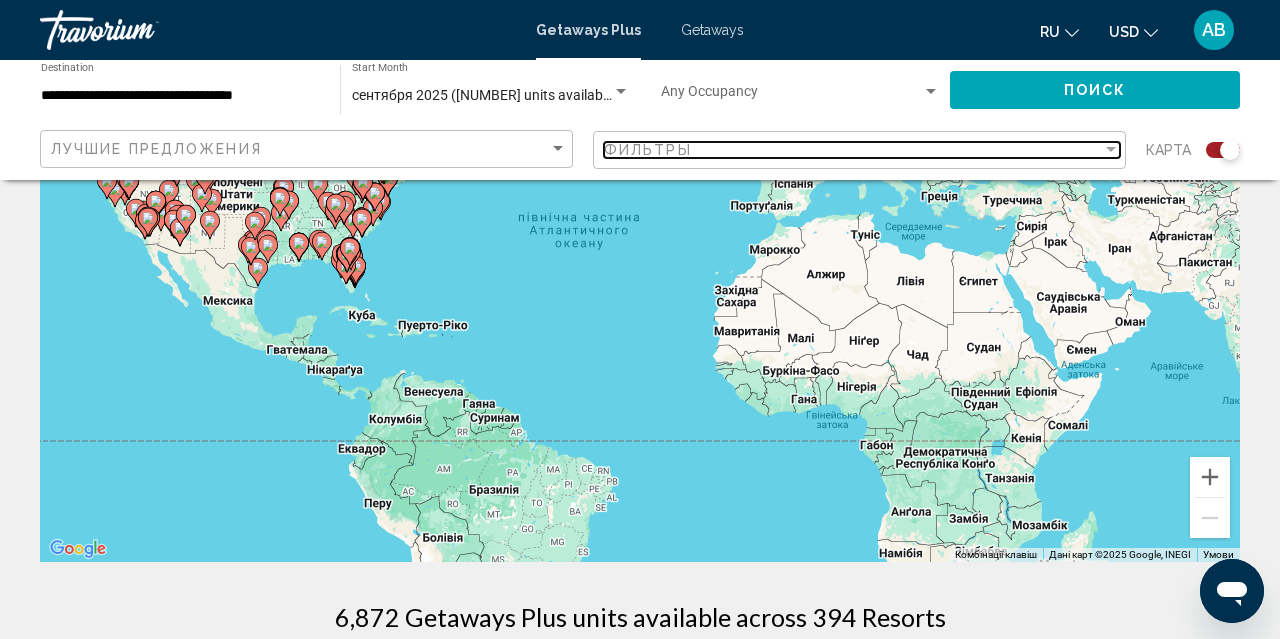 click on "Фильтры" at bounding box center (853, 150) 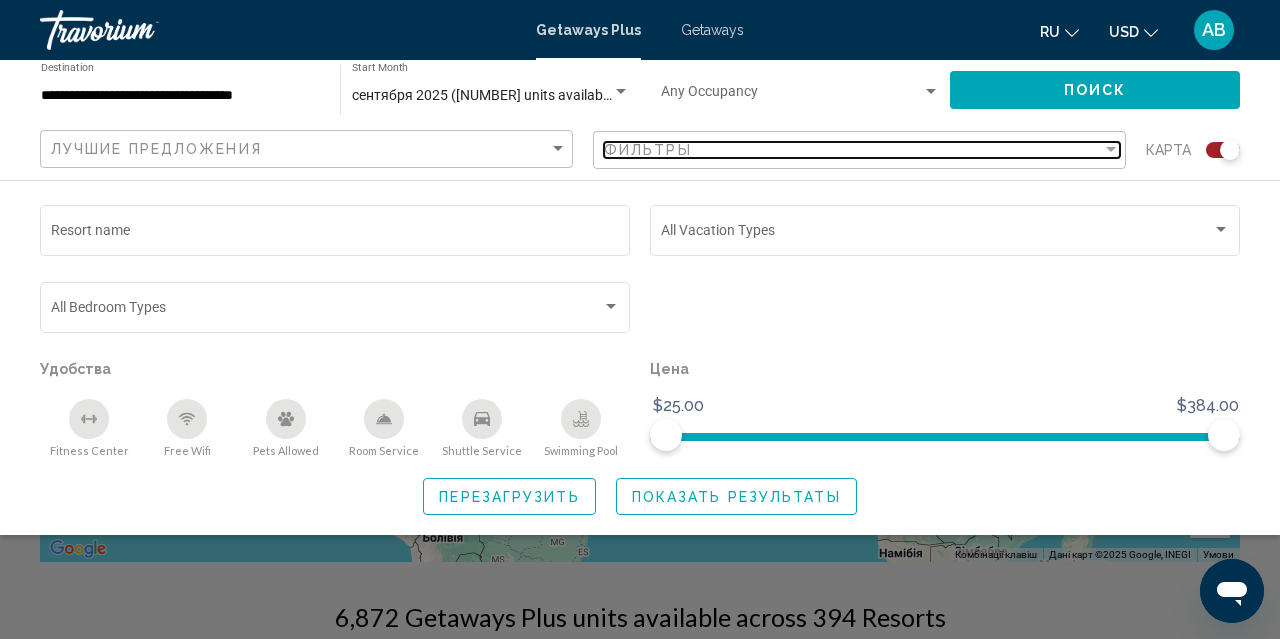 click on "Фильтры" at bounding box center [853, 150] 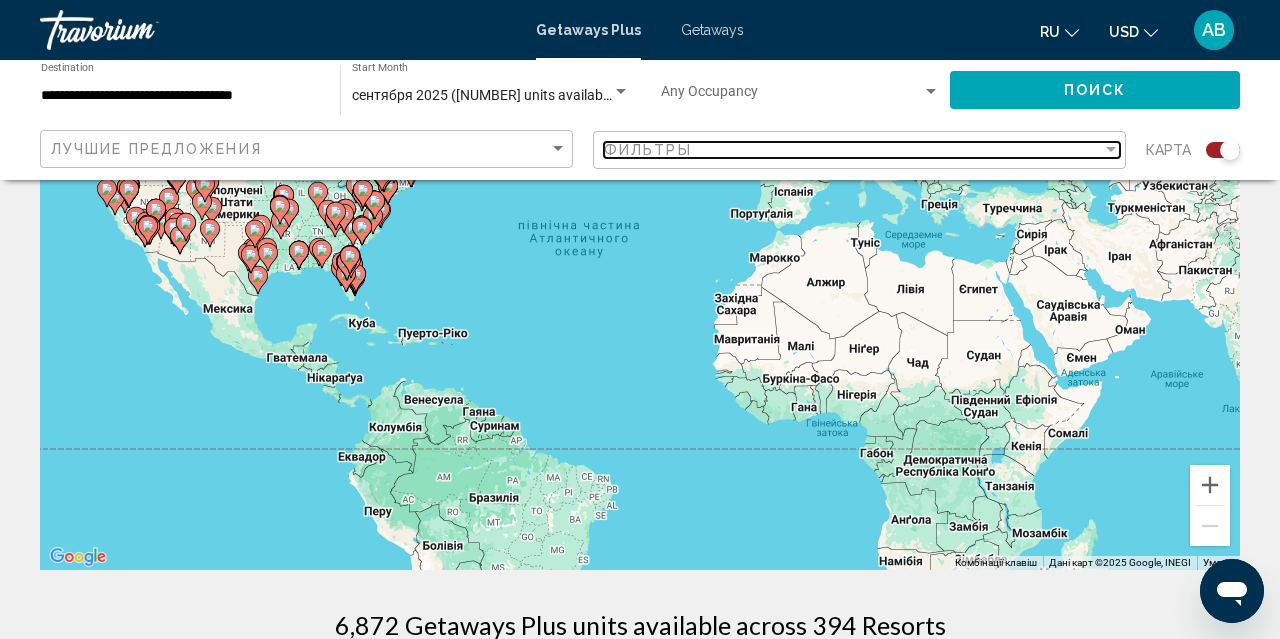 scroll, scrollTop: 232, scrollLeft: 0, axis: vertical 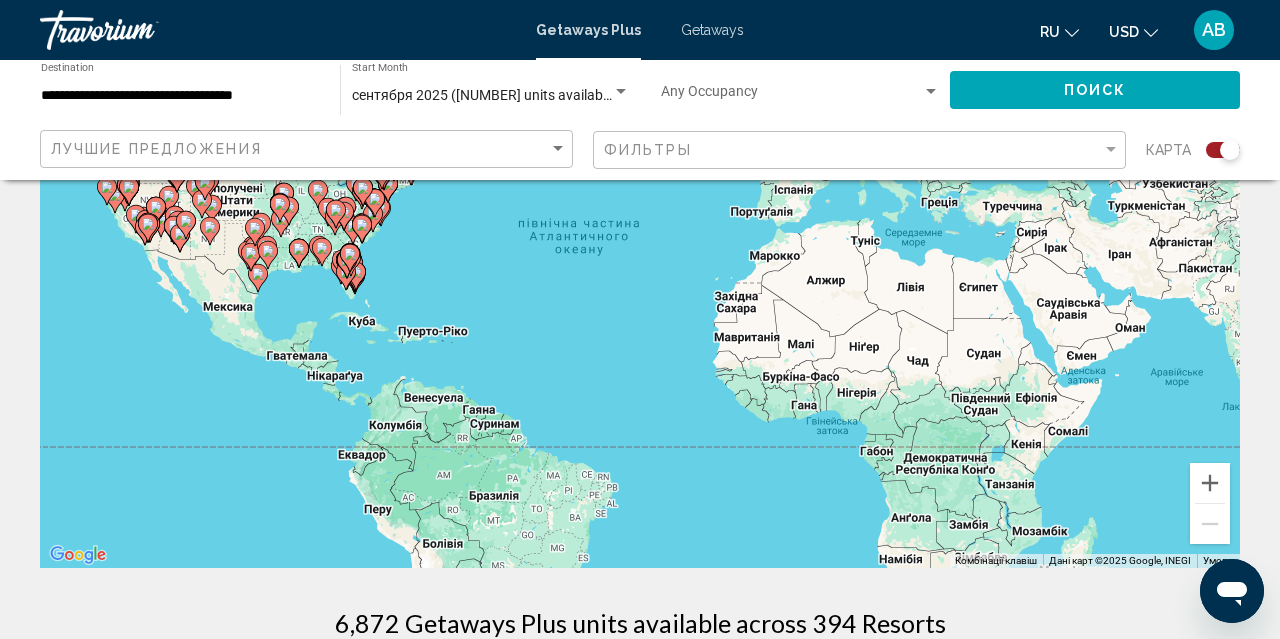 click on "Лучшие предложения" 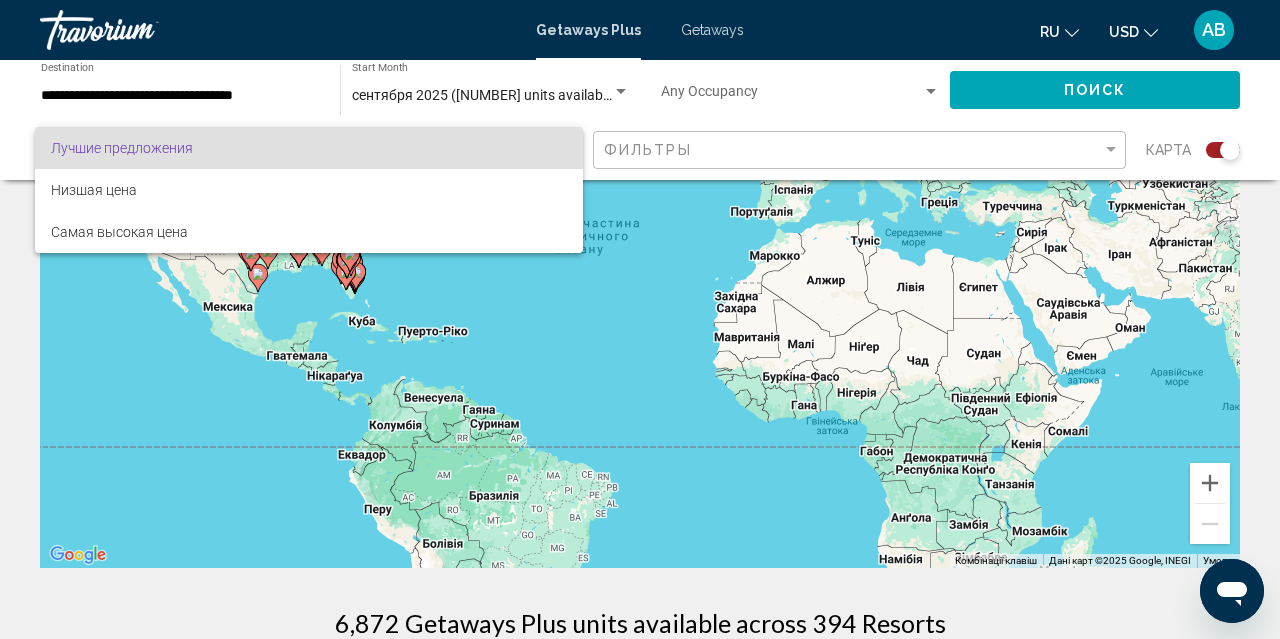 click at bounding box center [640, 319] 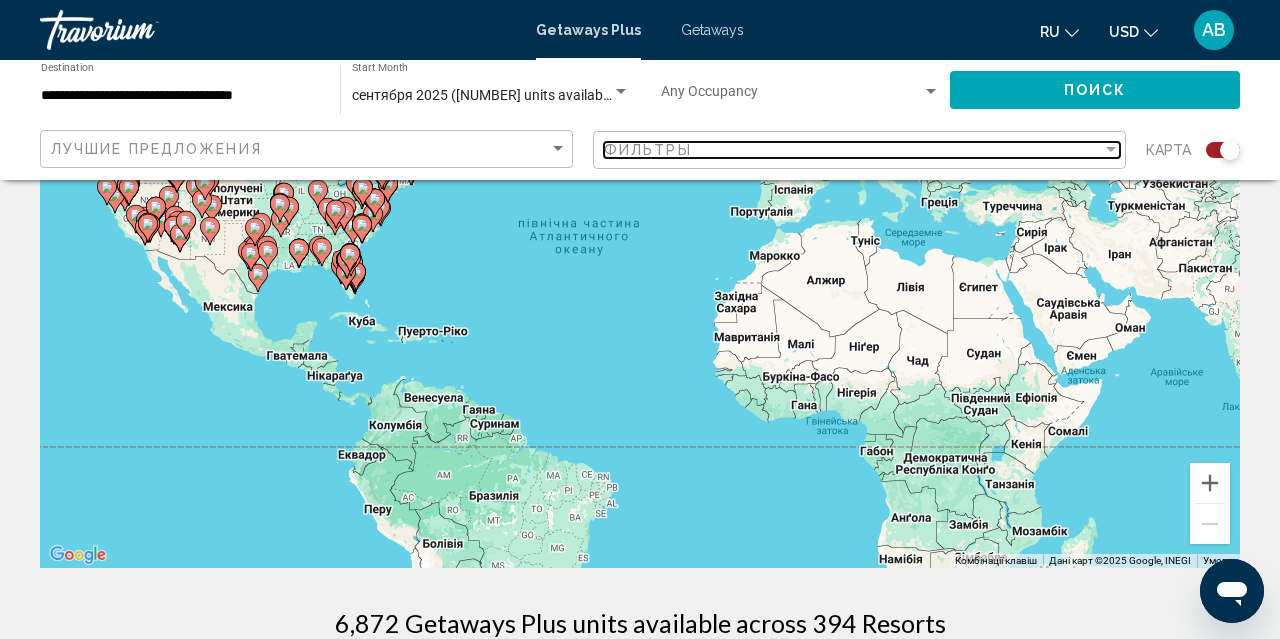 click at bounding box center (1111, 149) 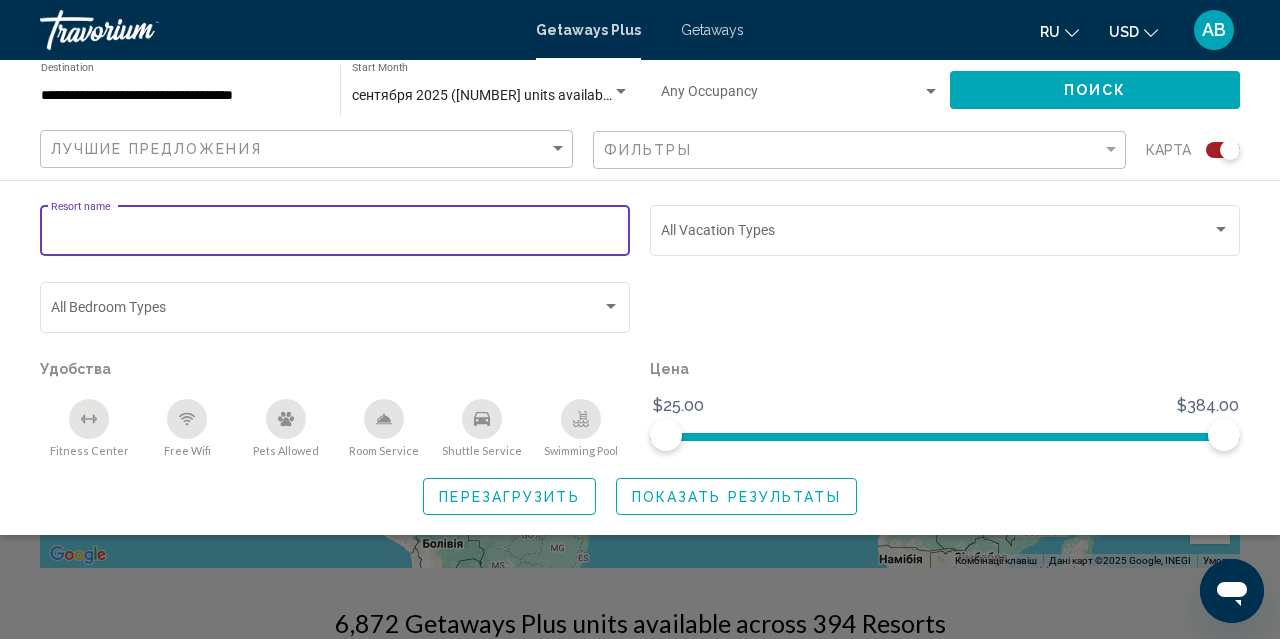 click on "Resort name" at bounding box center [335, 234] 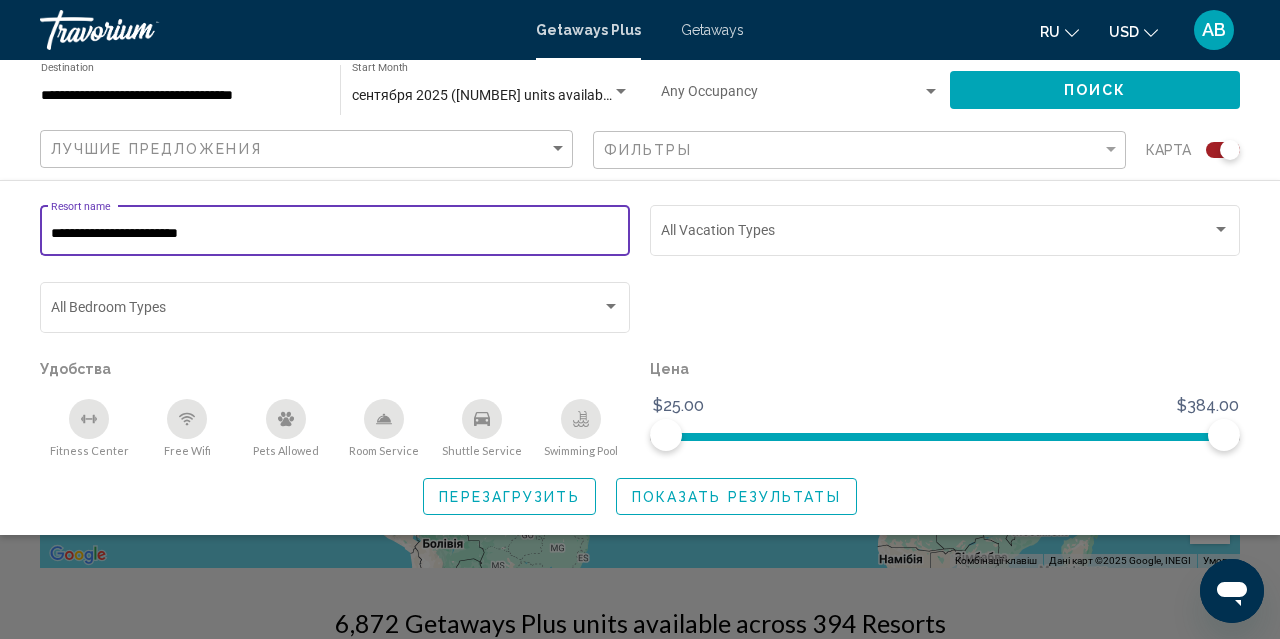 type on "**********" 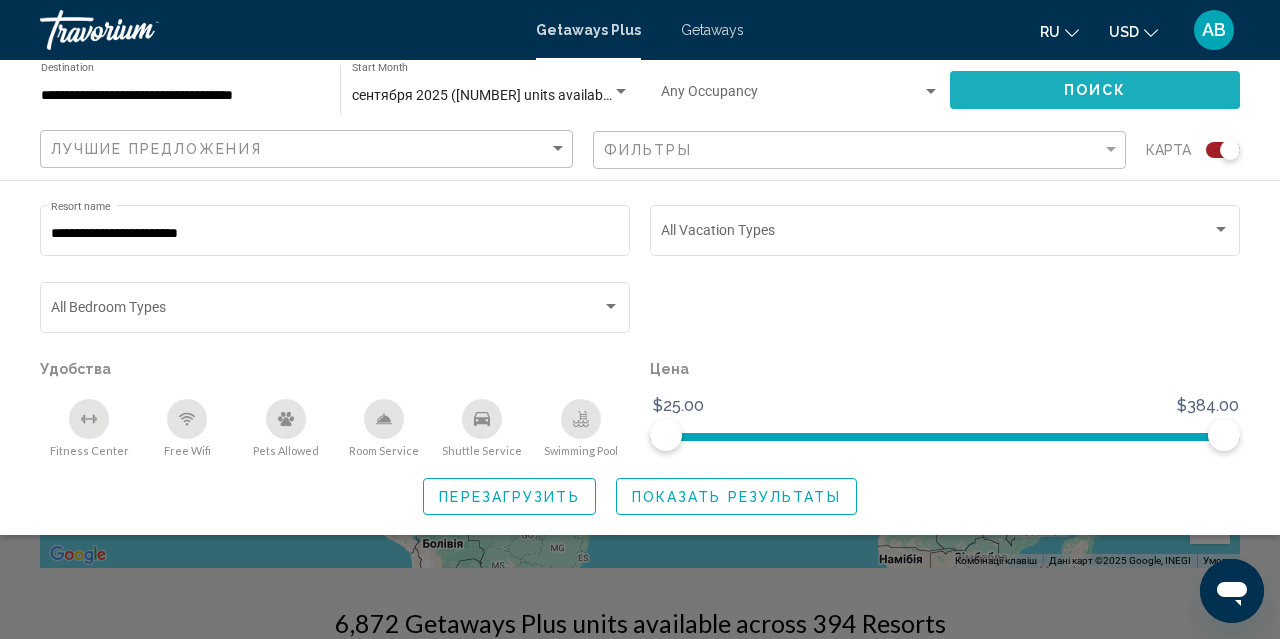 click on "Поиск" 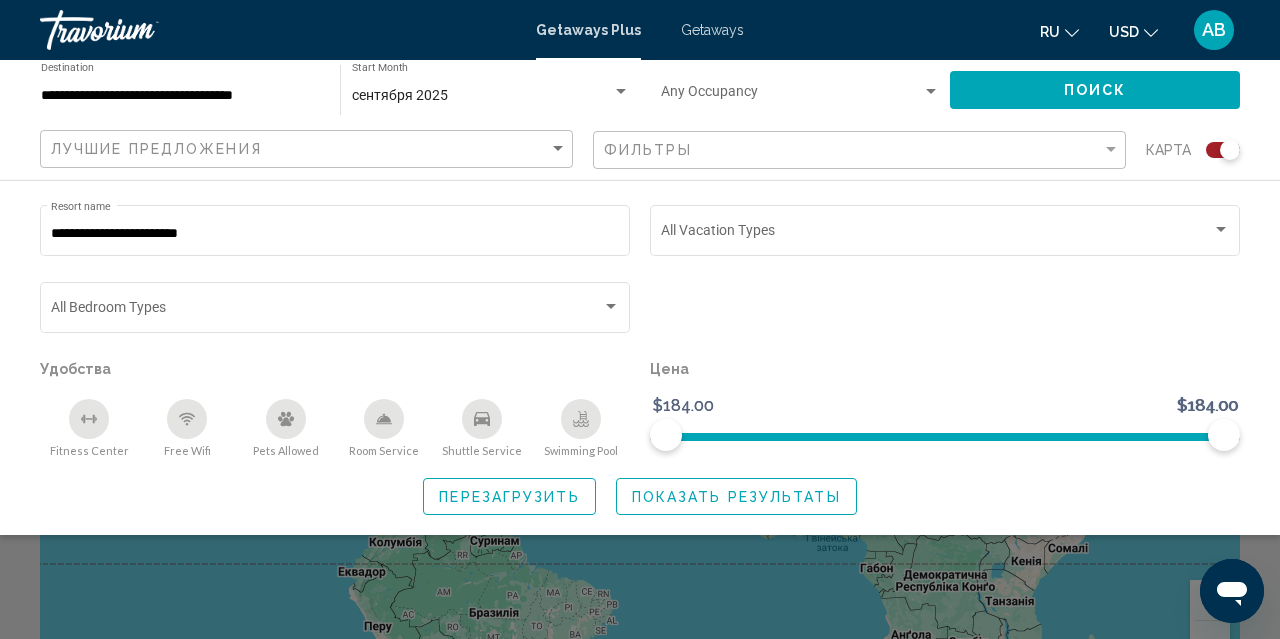 scroll, scrollTop: 117, scrollLeft: 0, axis: vertical 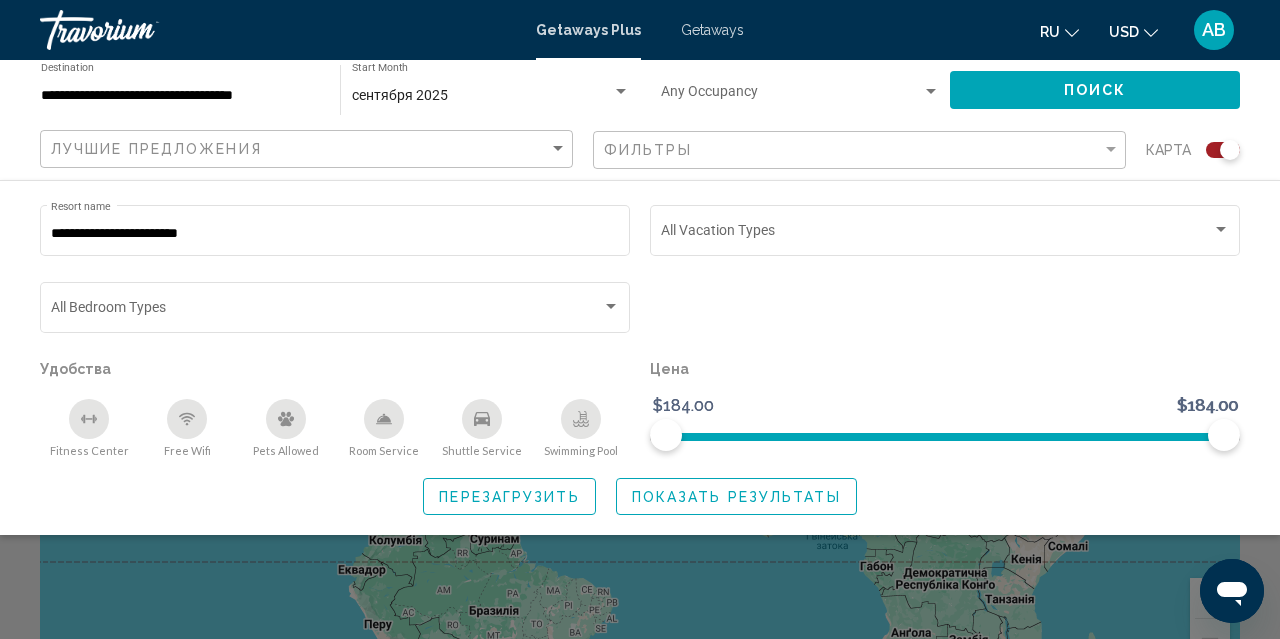 click on "Показать результаты" 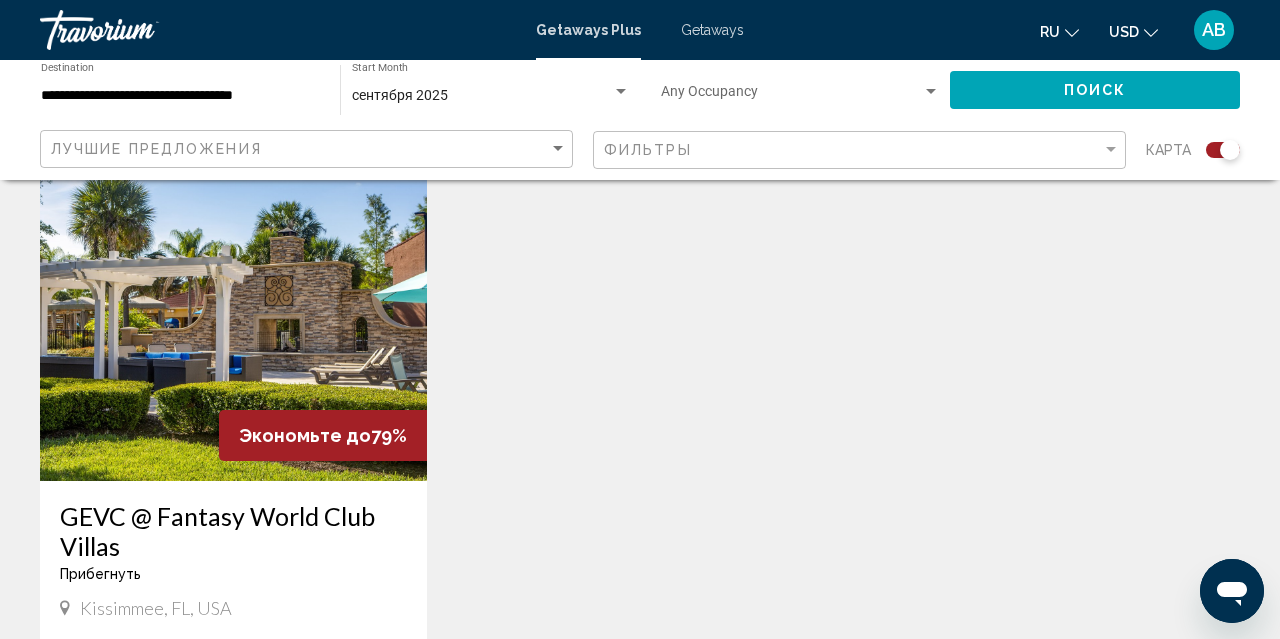 scroll, scrollTop: 718, scrollLeft: 0, axis: vertical 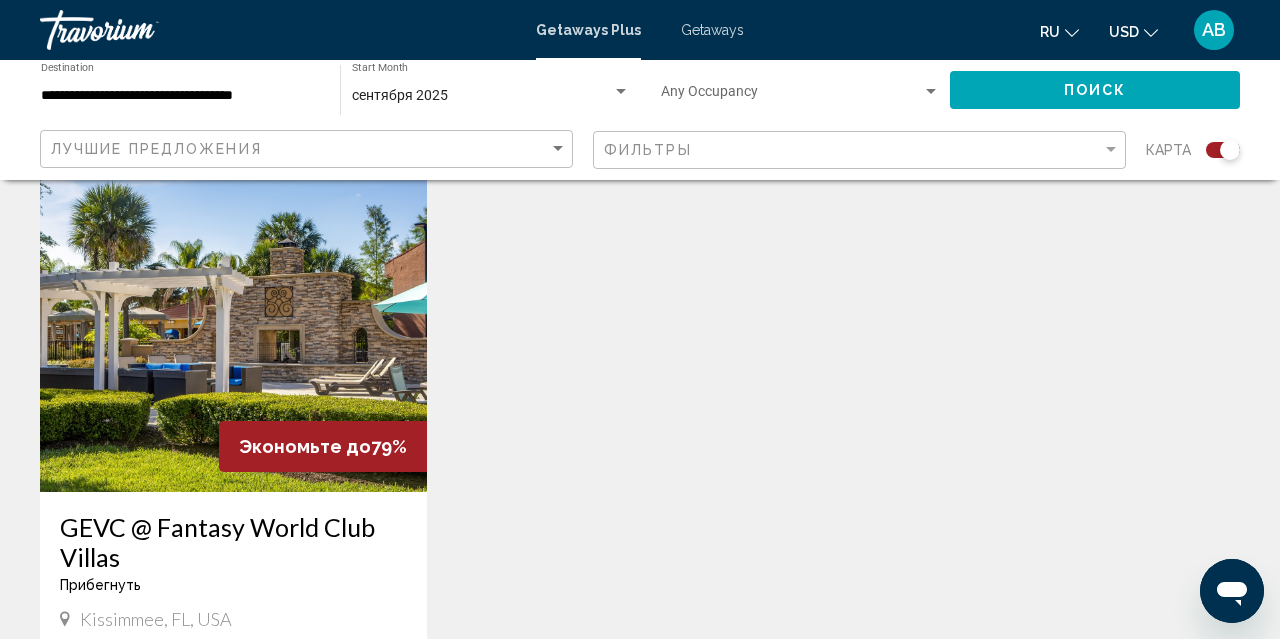 click at bounding box center [233, 332] 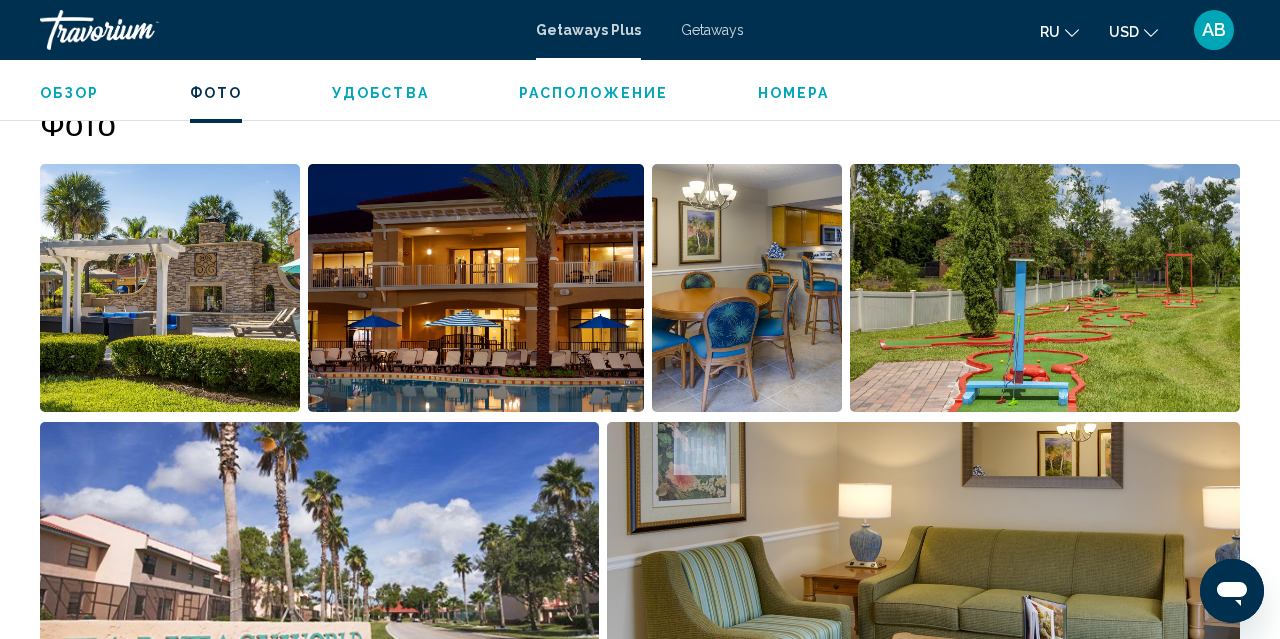 scroll, scrollTop: 1266, scrollLeft: 0, axis: vertical 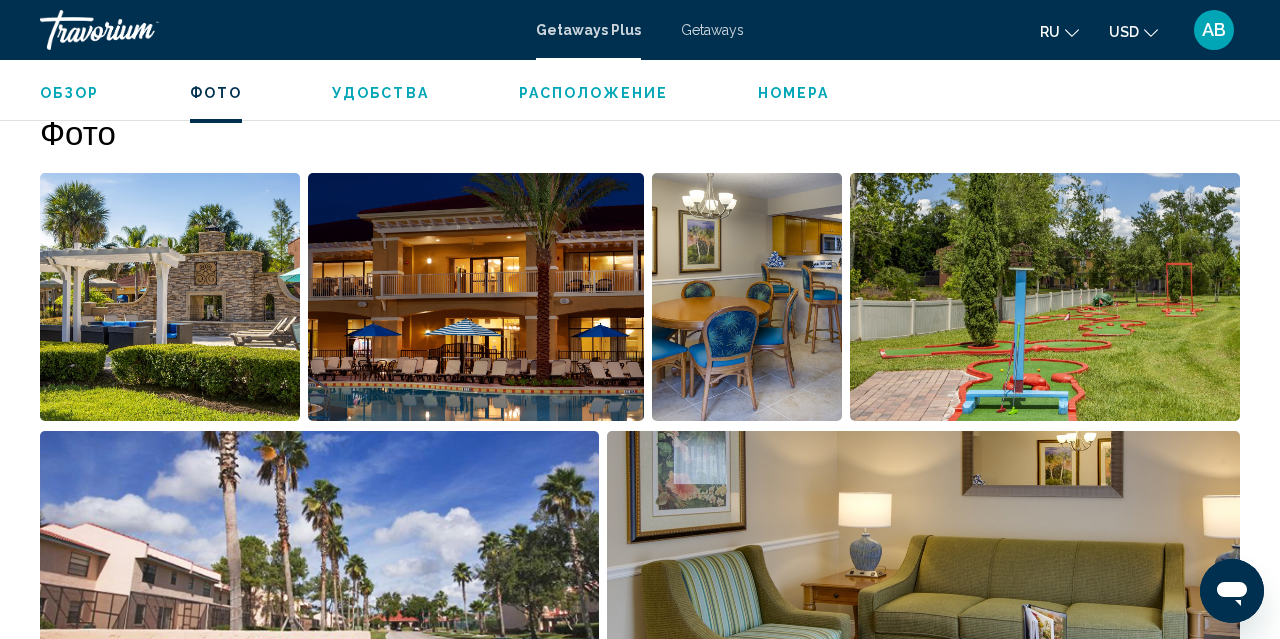 click at bounding box center [170, 297] 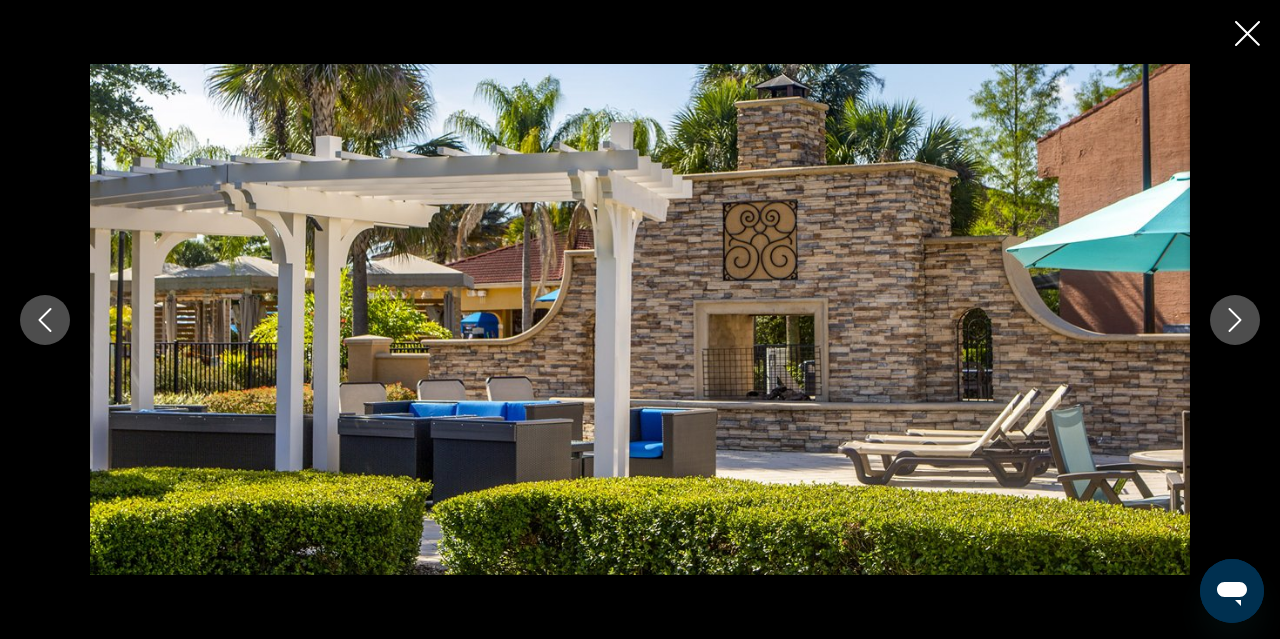 click 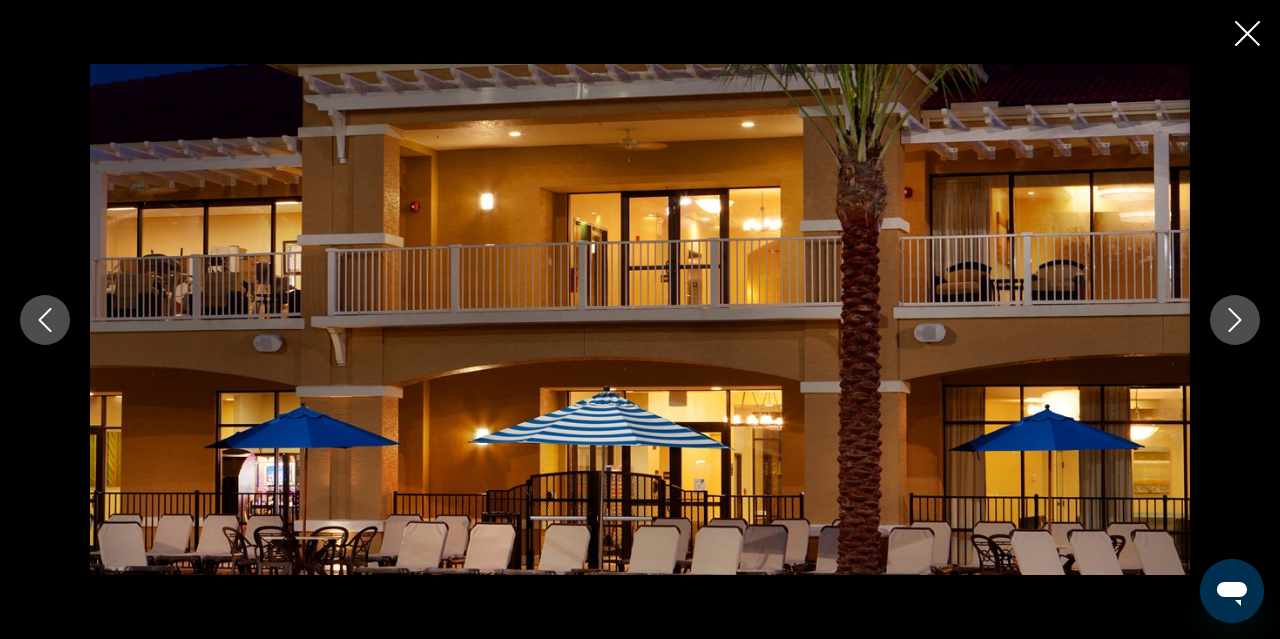click 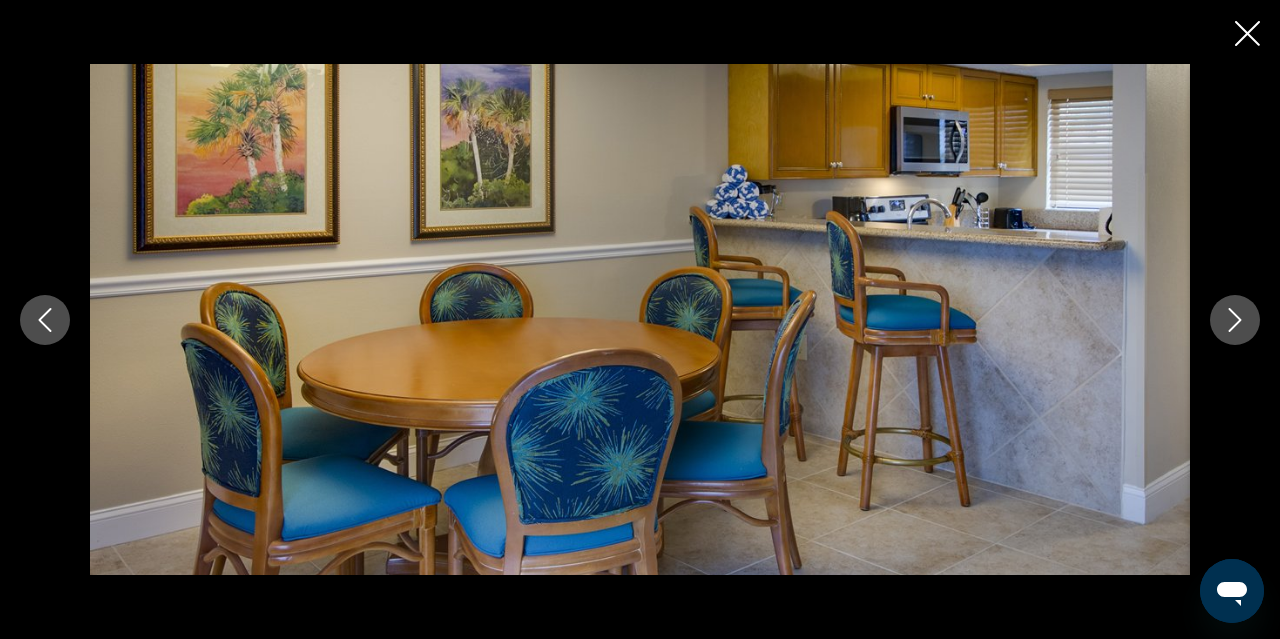 click 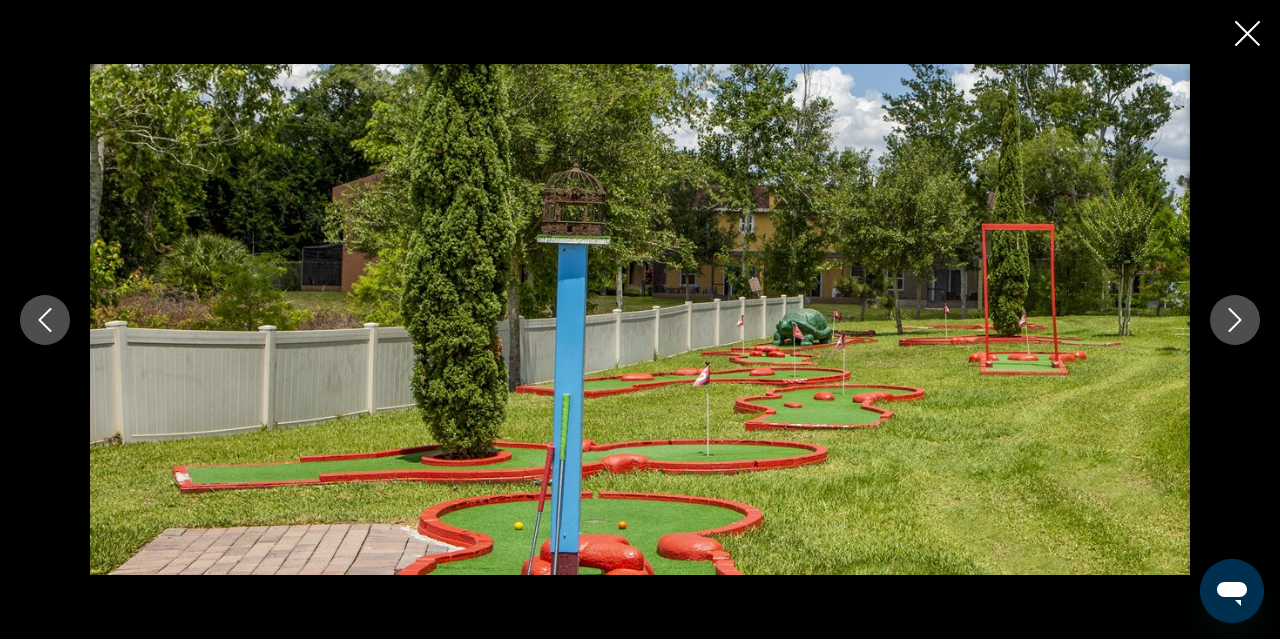 click 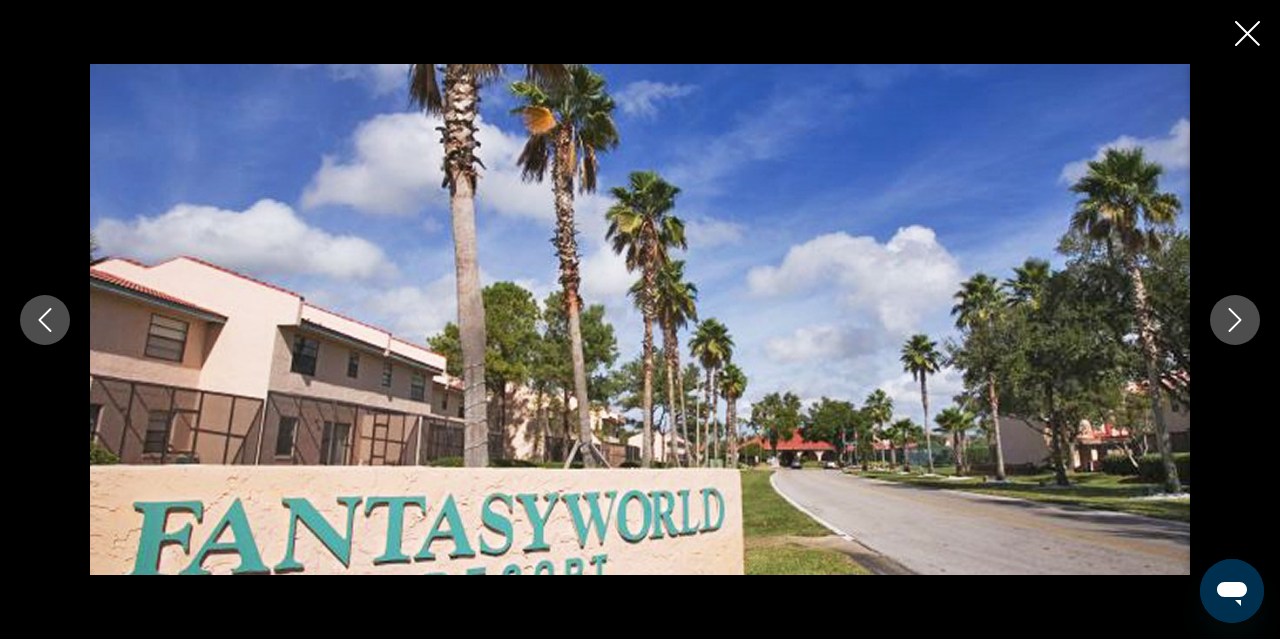 click 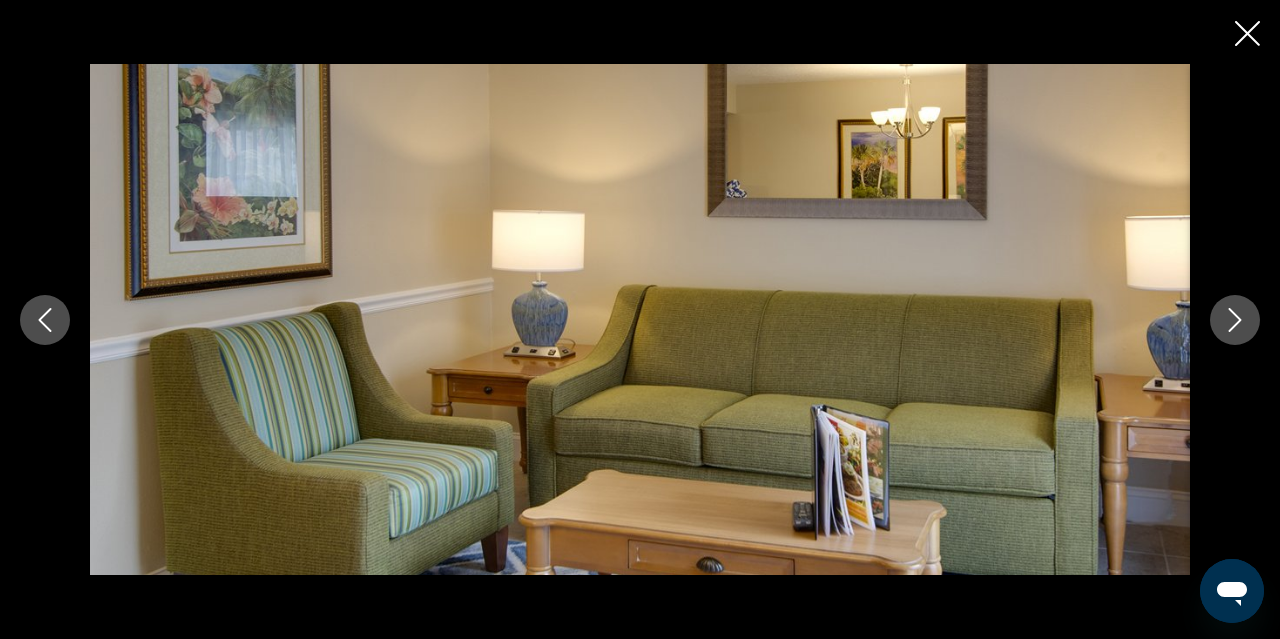 click 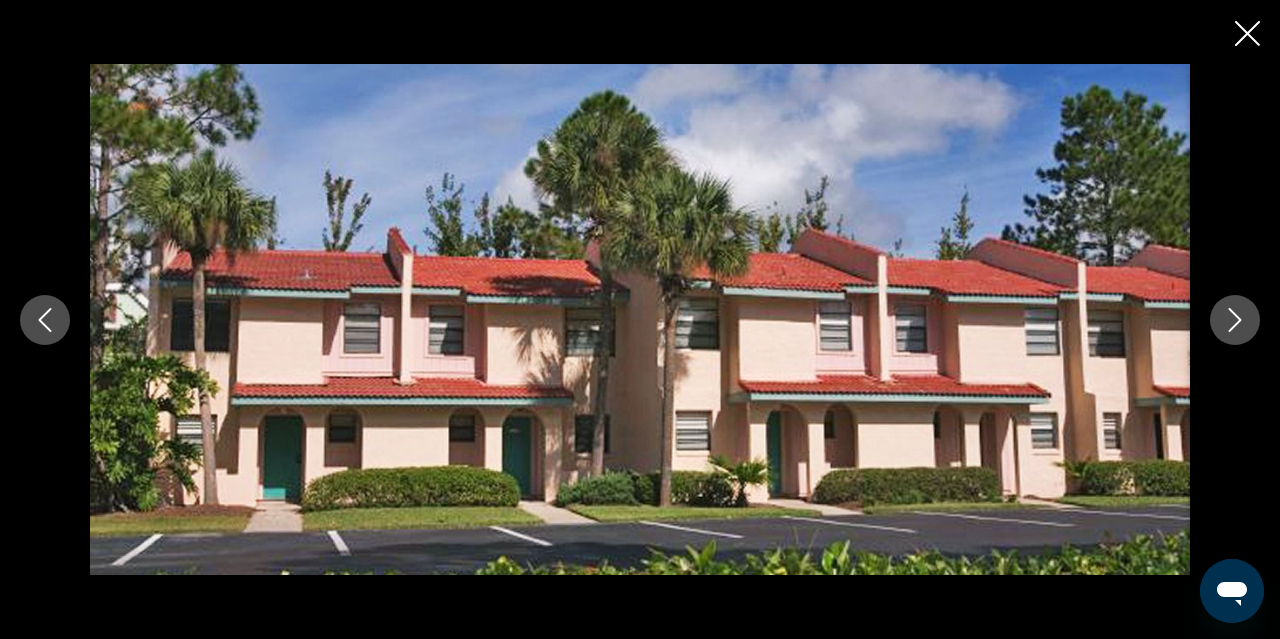 click 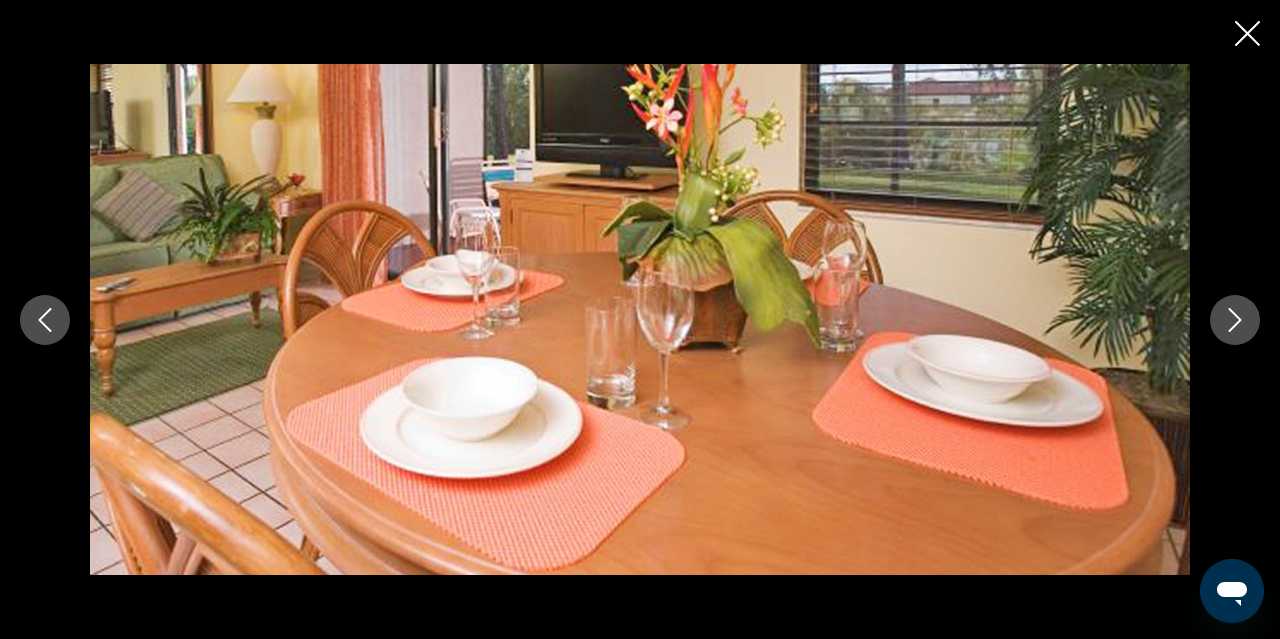 click 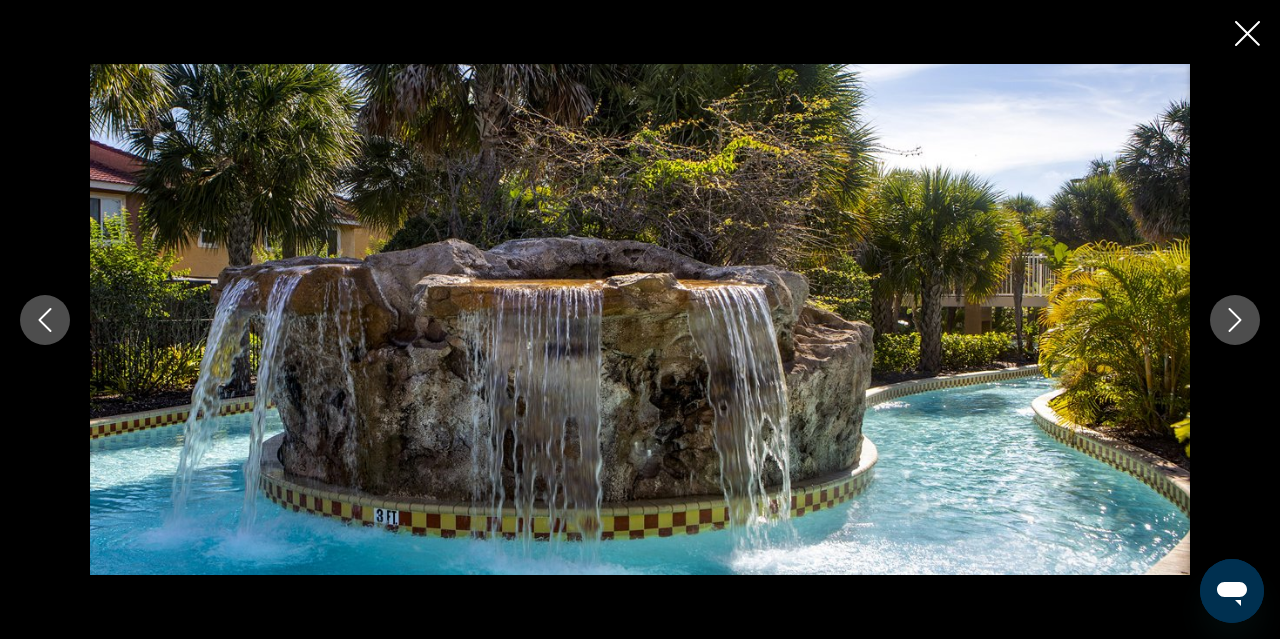 click 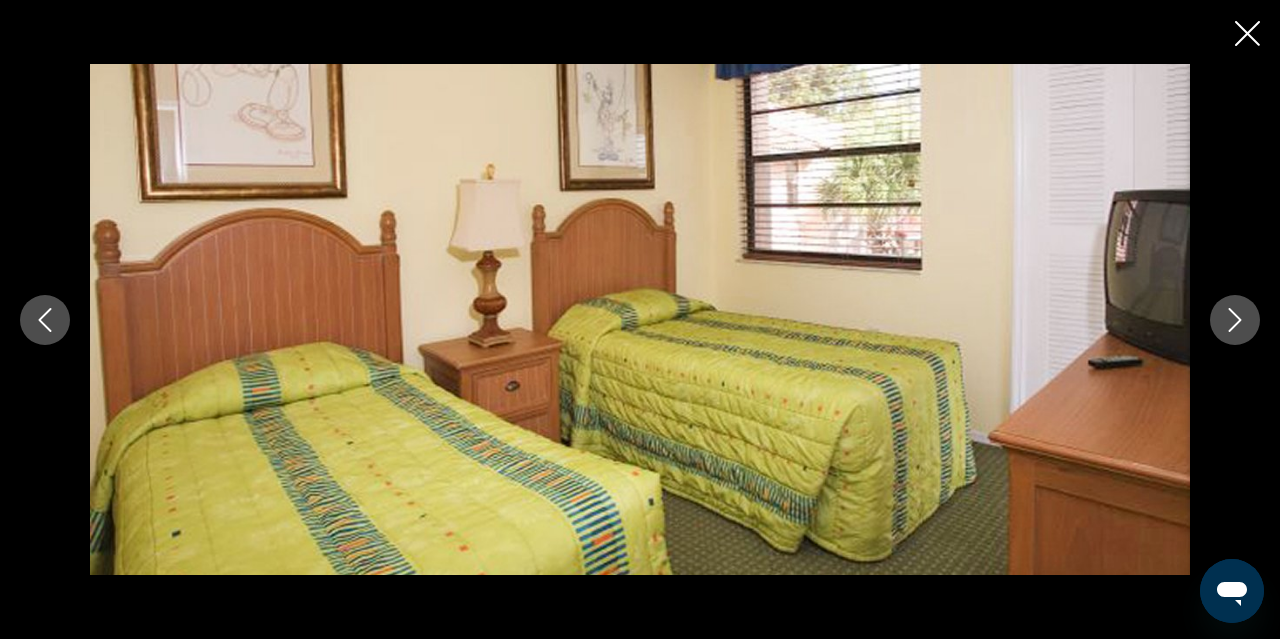 click 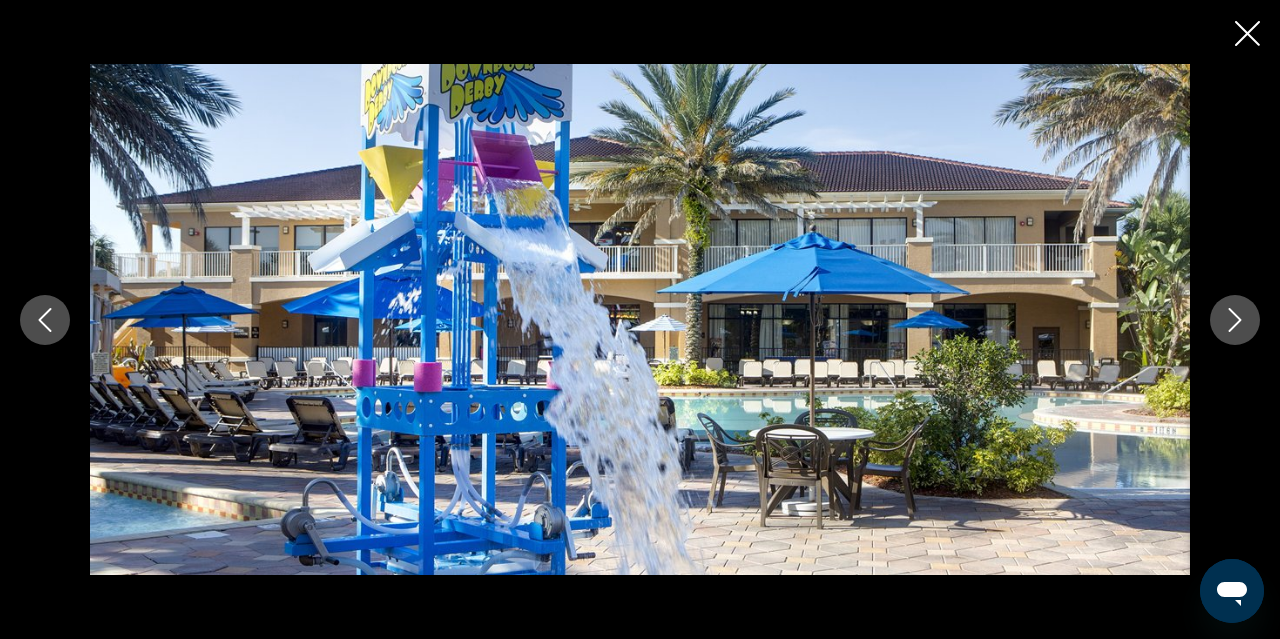 click 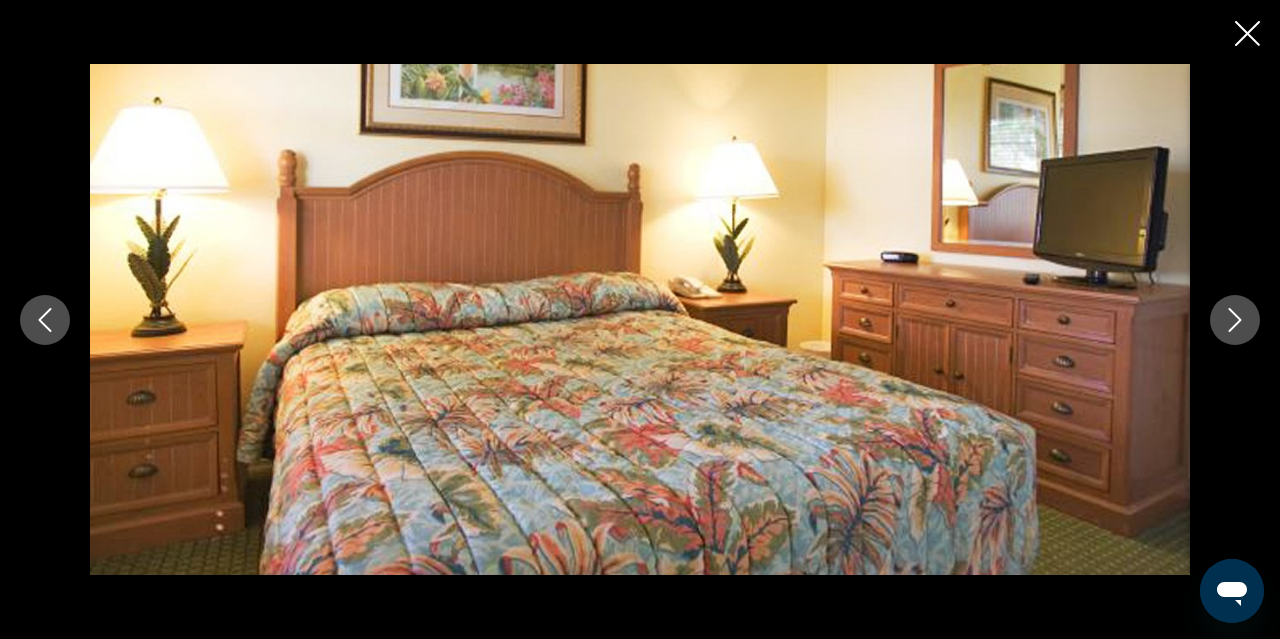 click 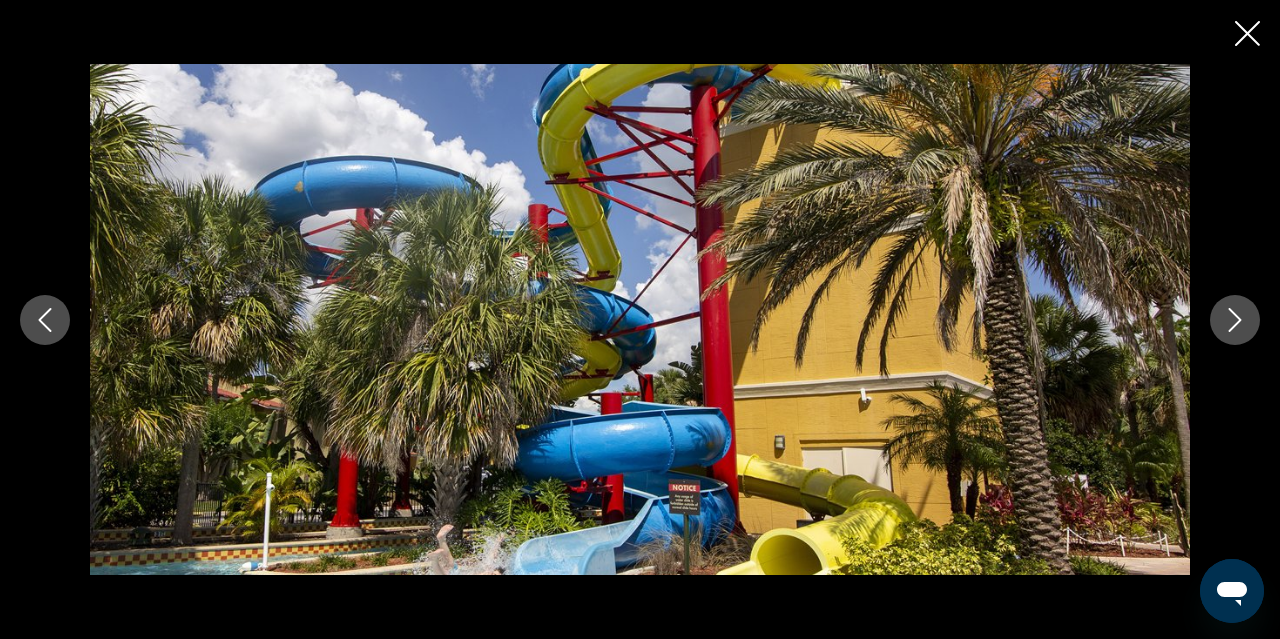 click 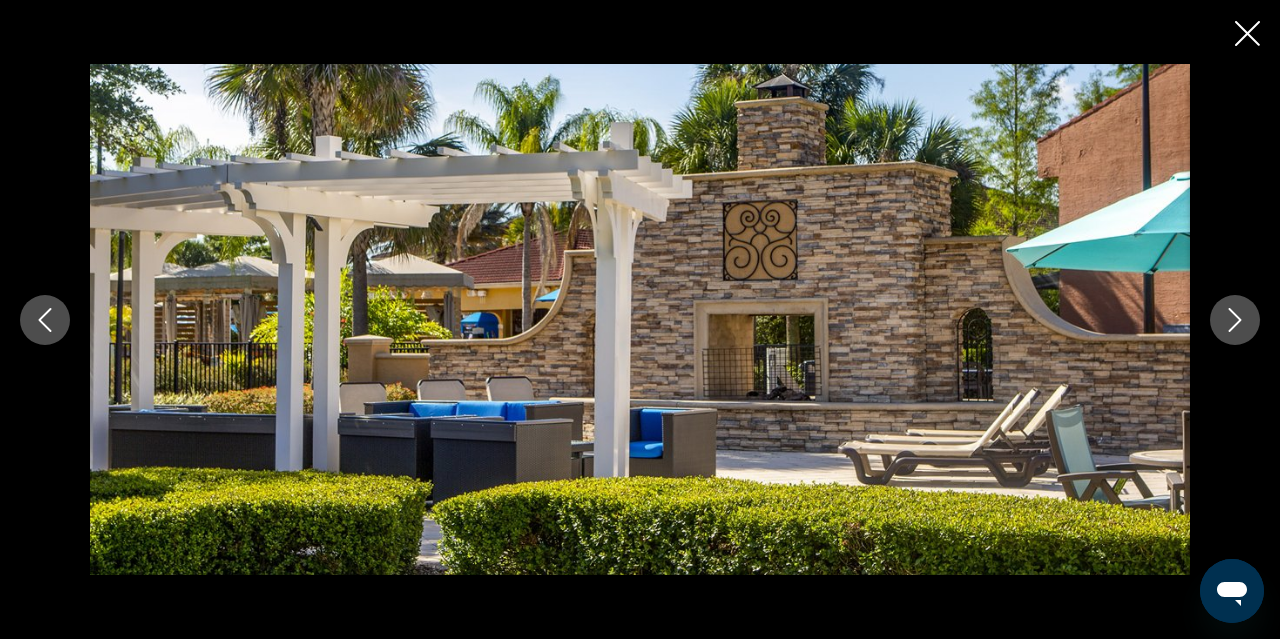 click 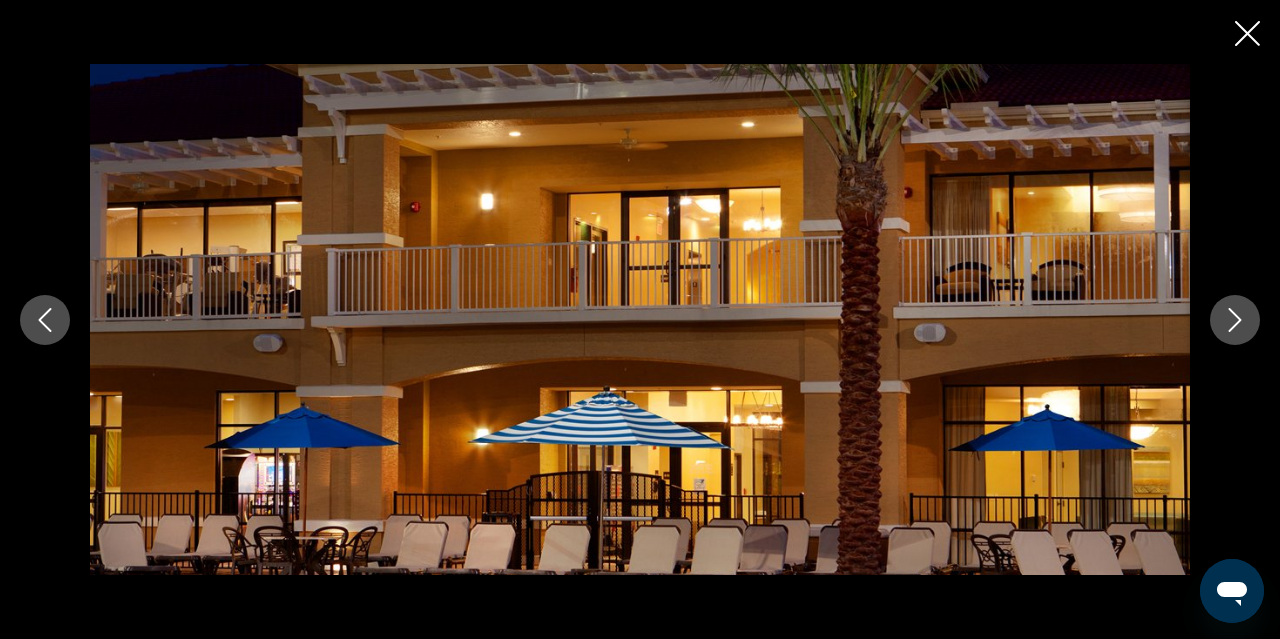 click 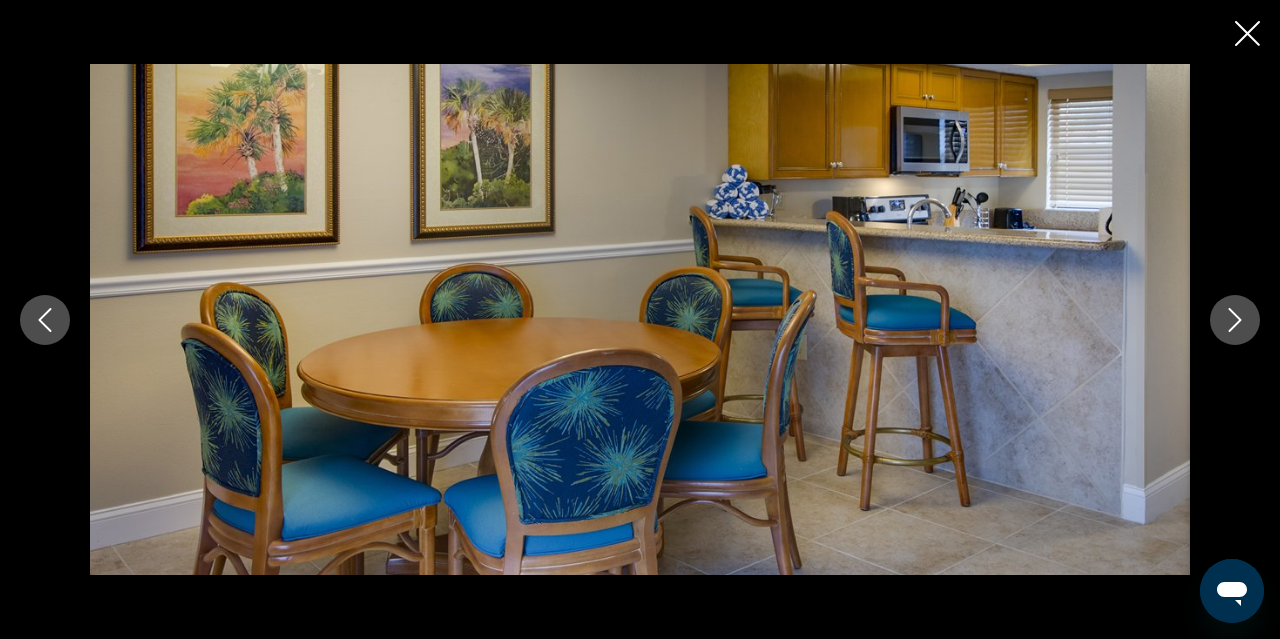 click 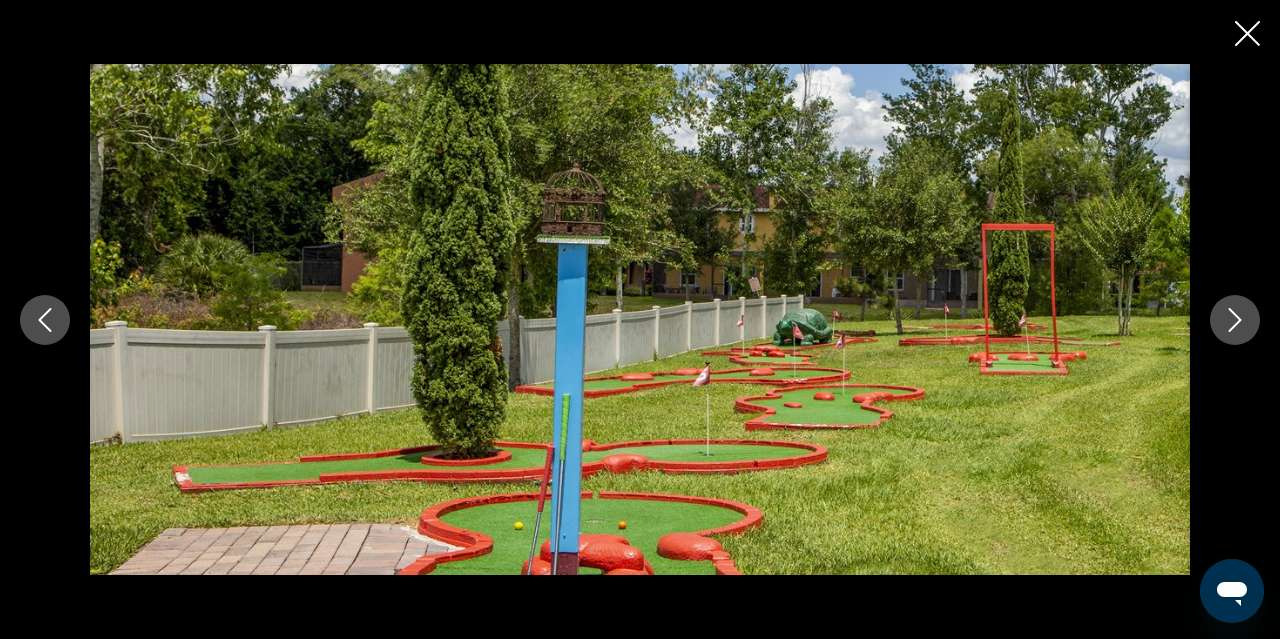click 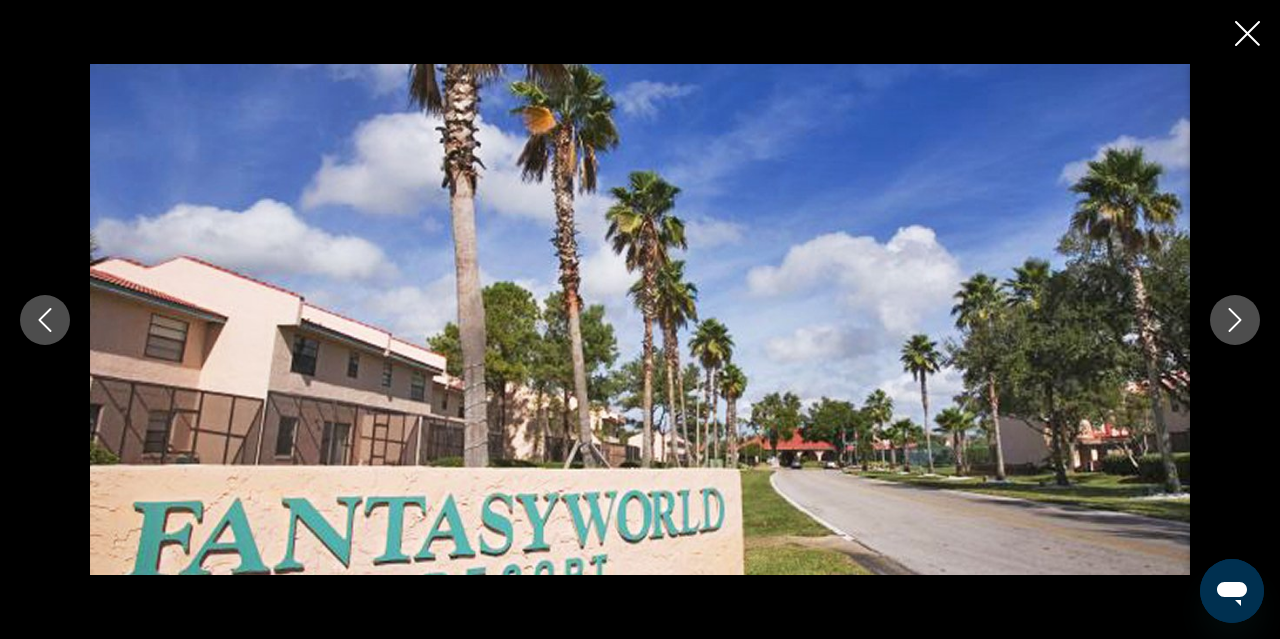 click 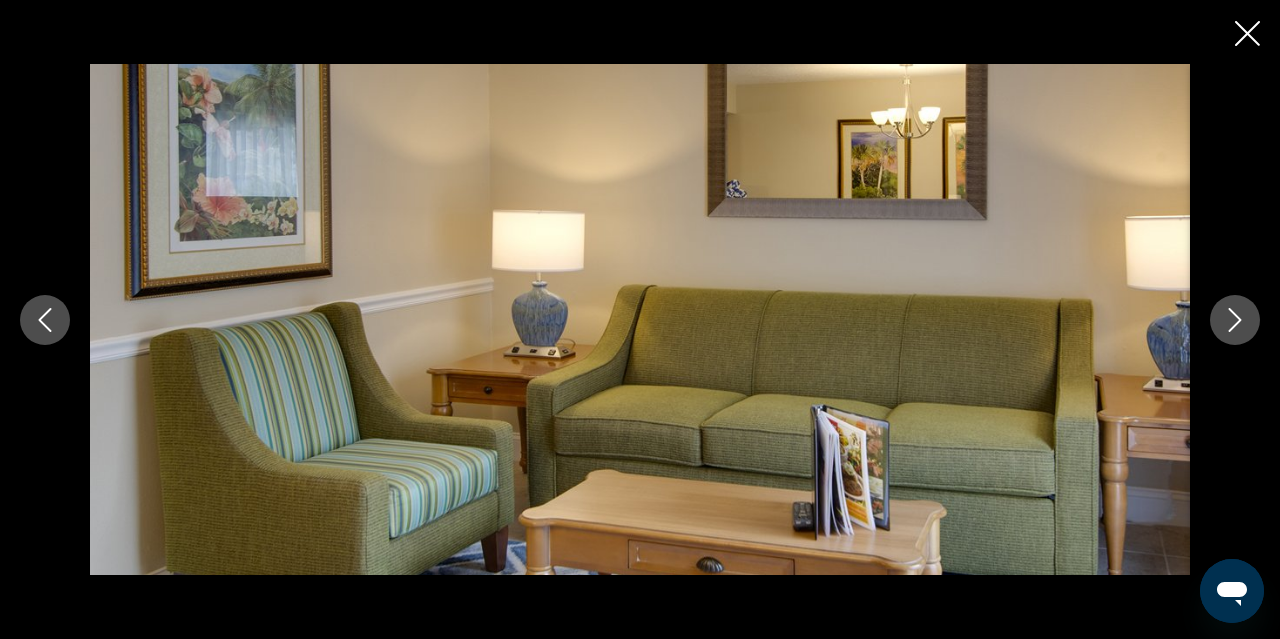 click 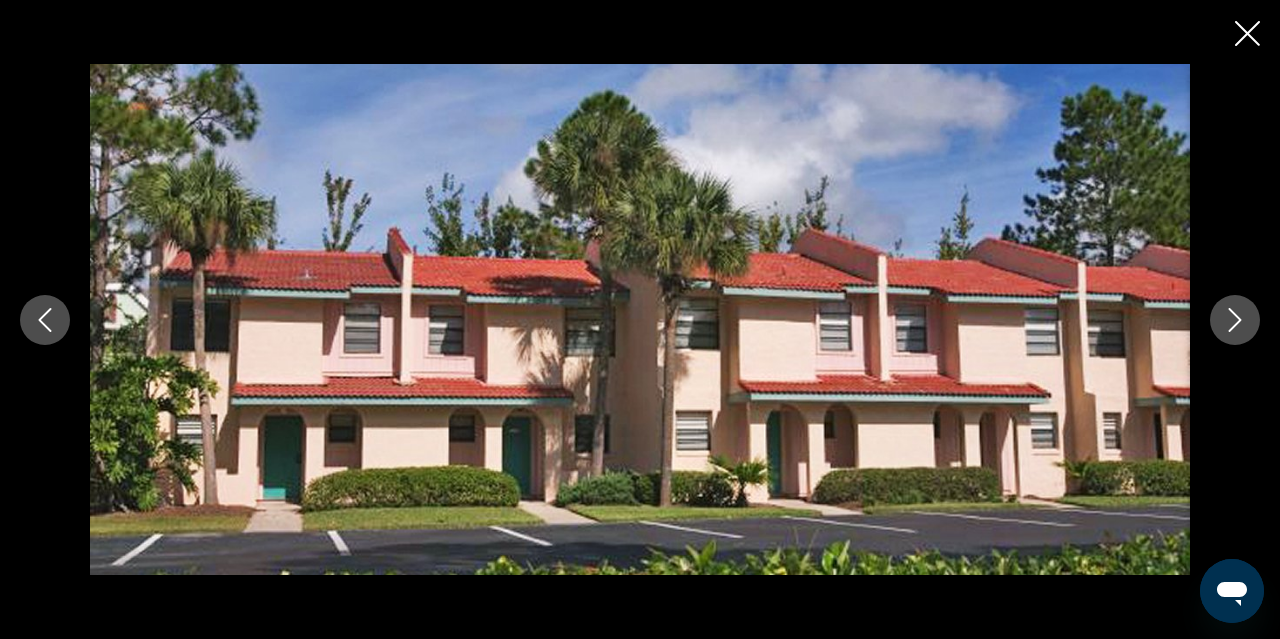 click 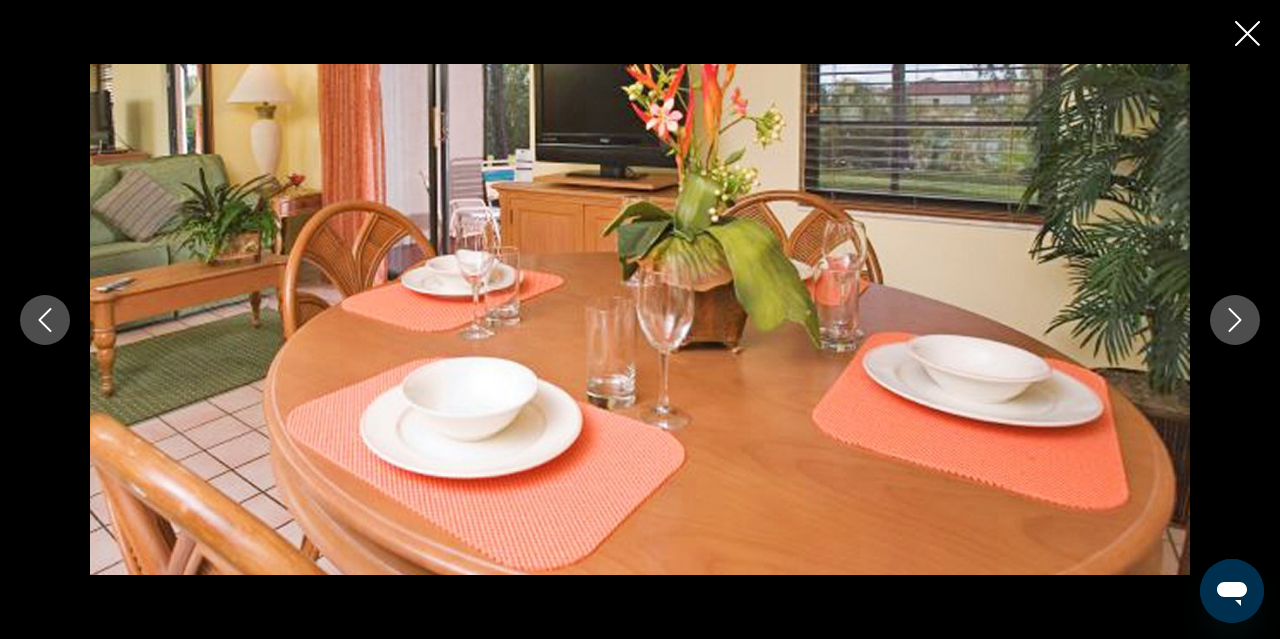click 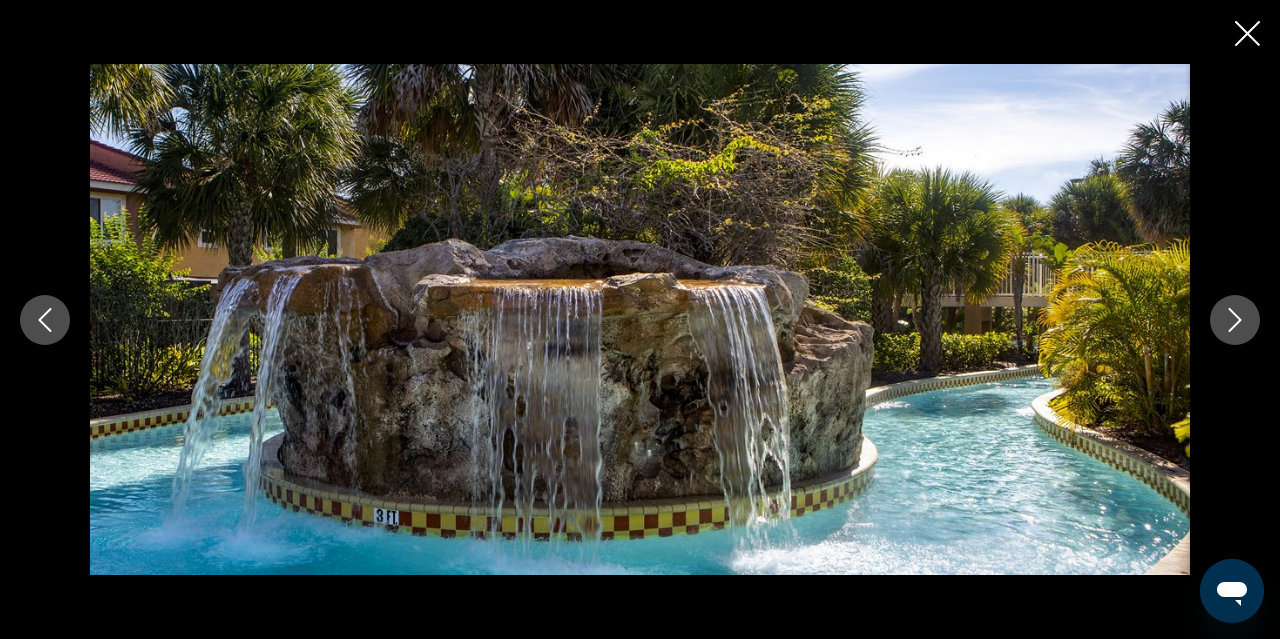 click 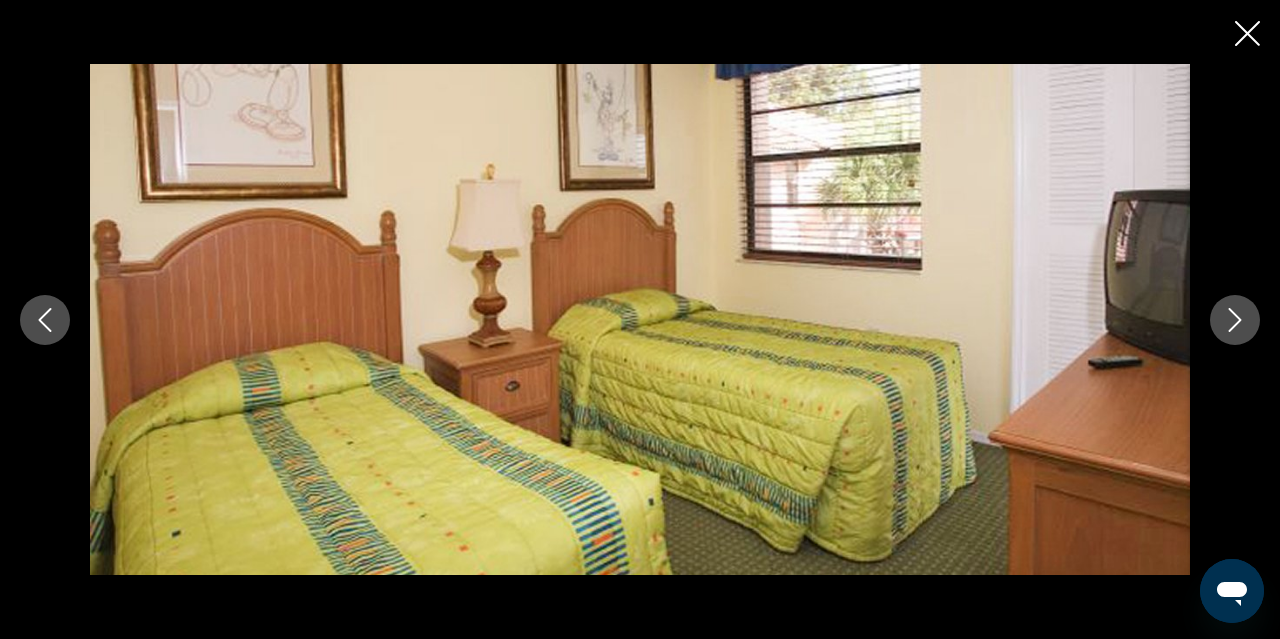 click 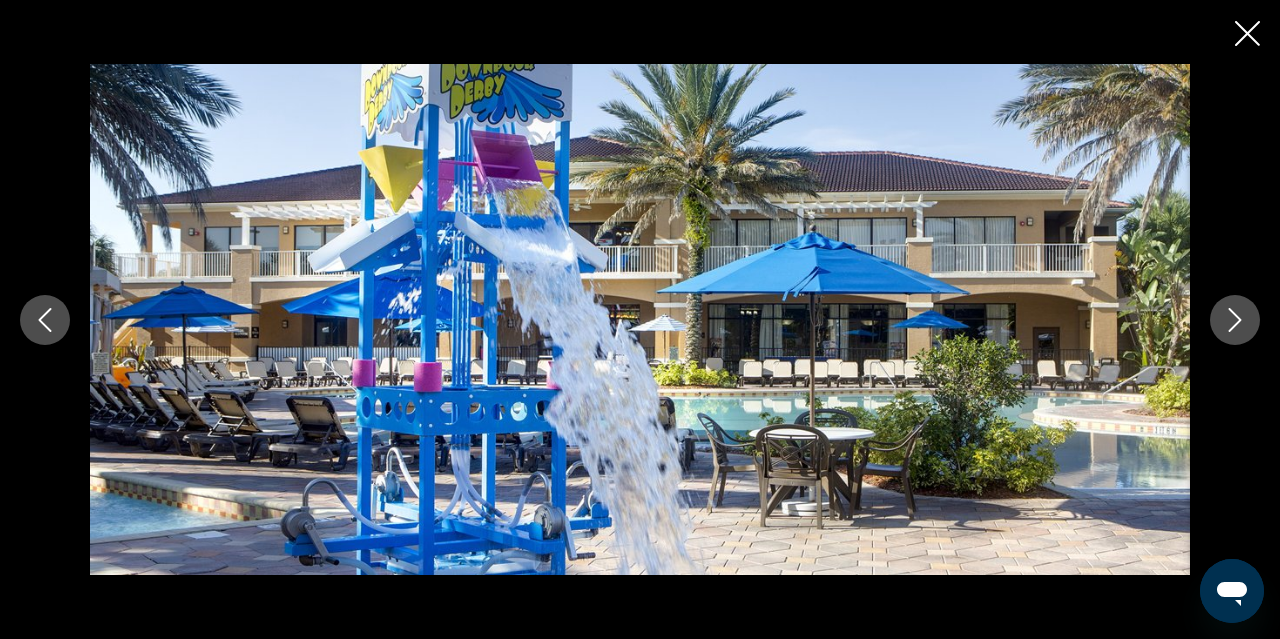 click 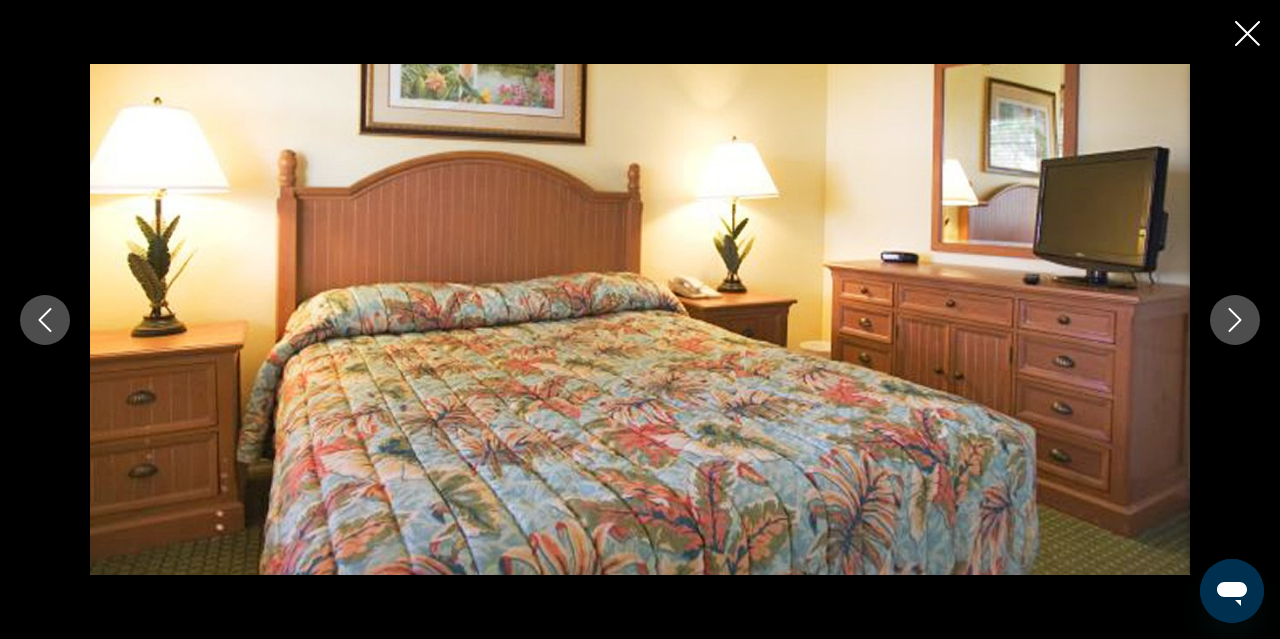 click 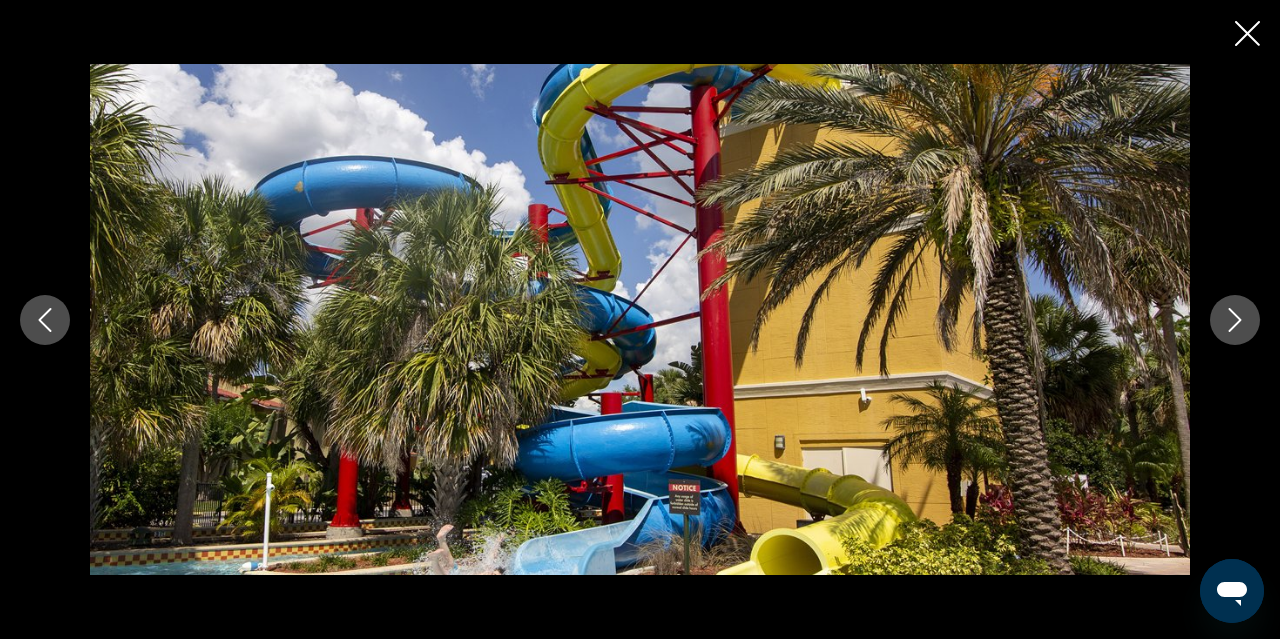 click 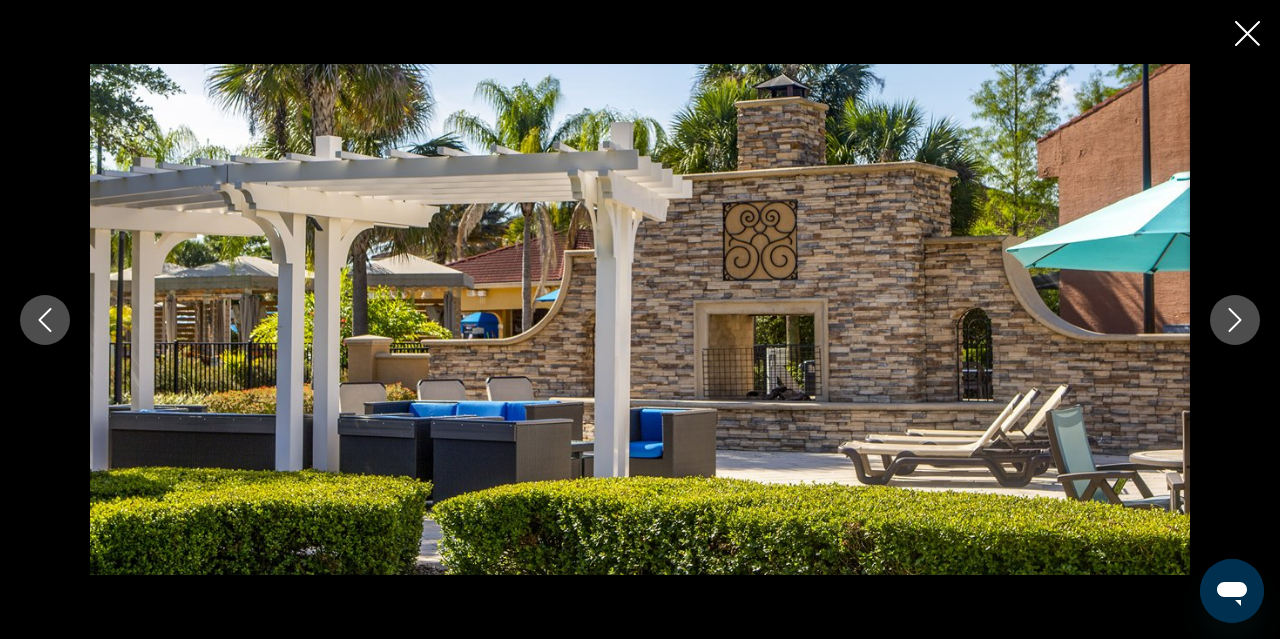 click 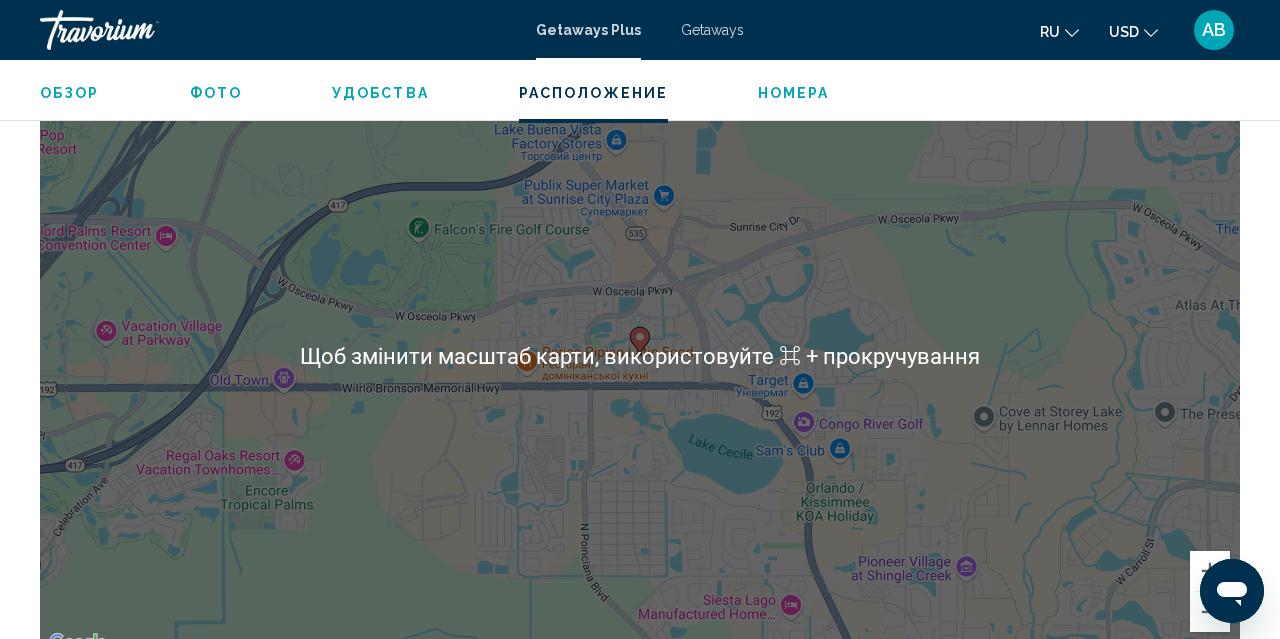 scroll, scrollTop: 3251, scrollLeft: 0, axis: vertical 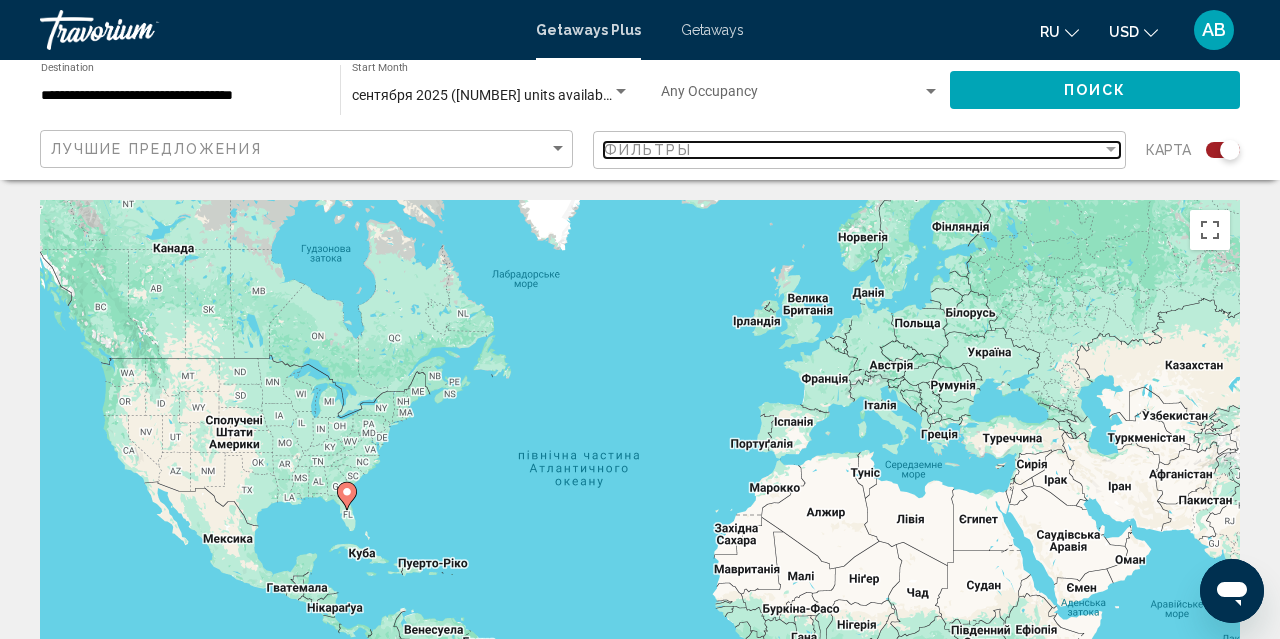 click on "Фильтры" at bounding box center (853, 150) 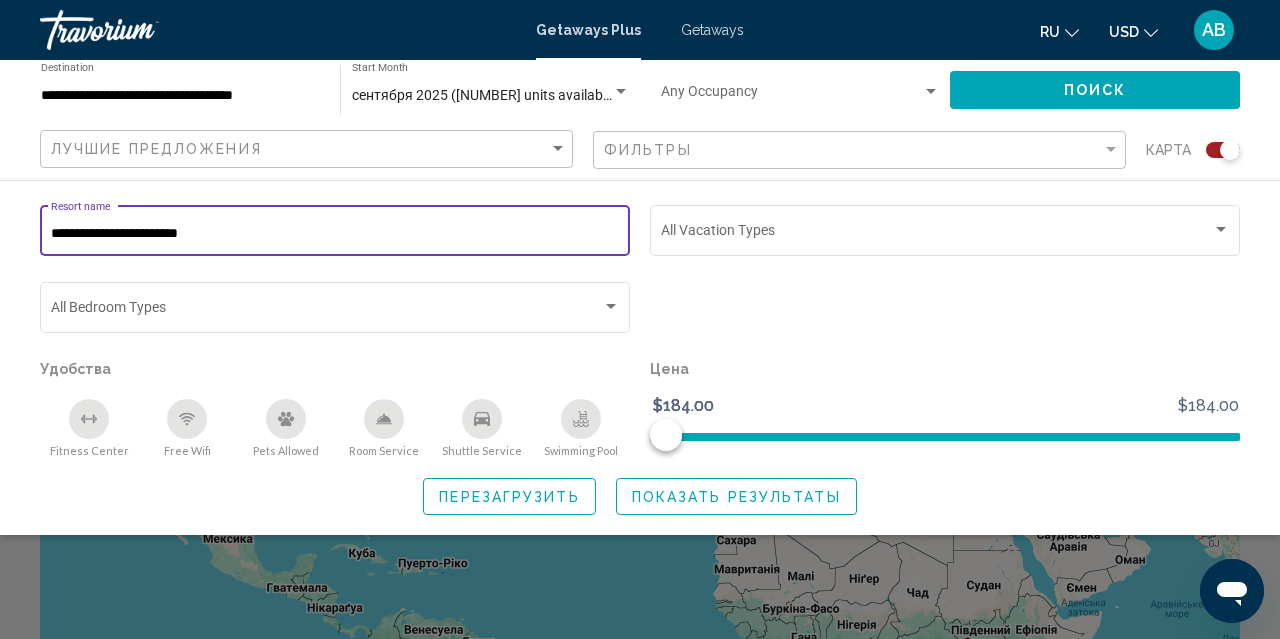 click on "**********" at bounding box center [335, 234] 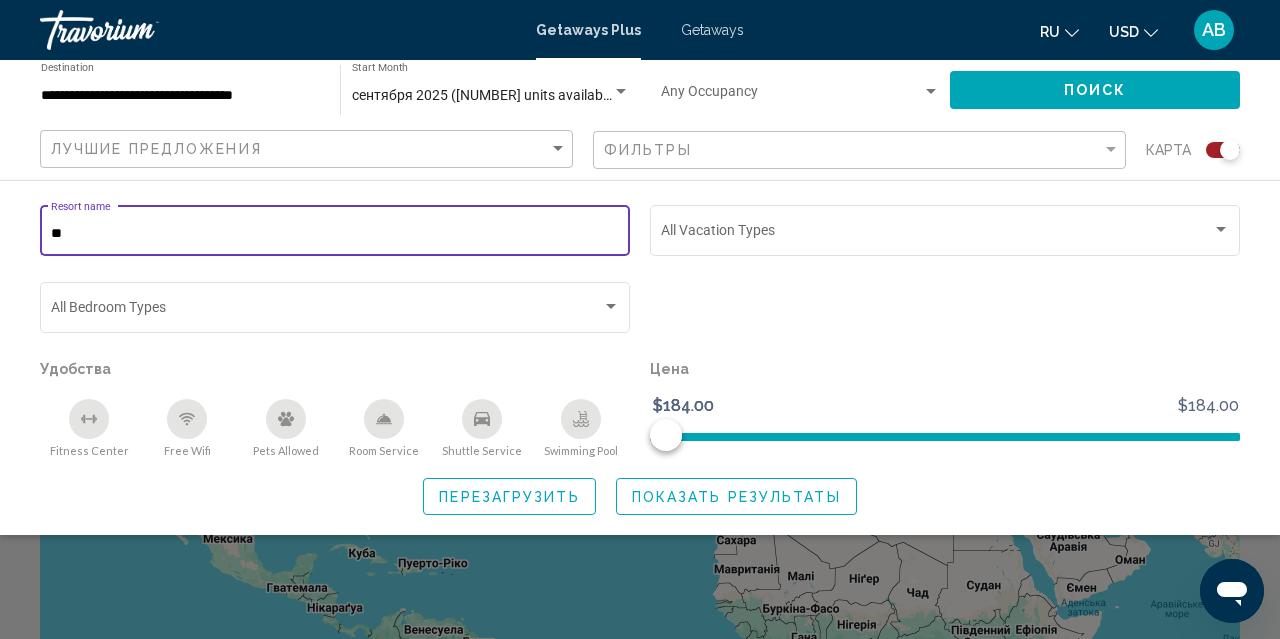 type on "*" 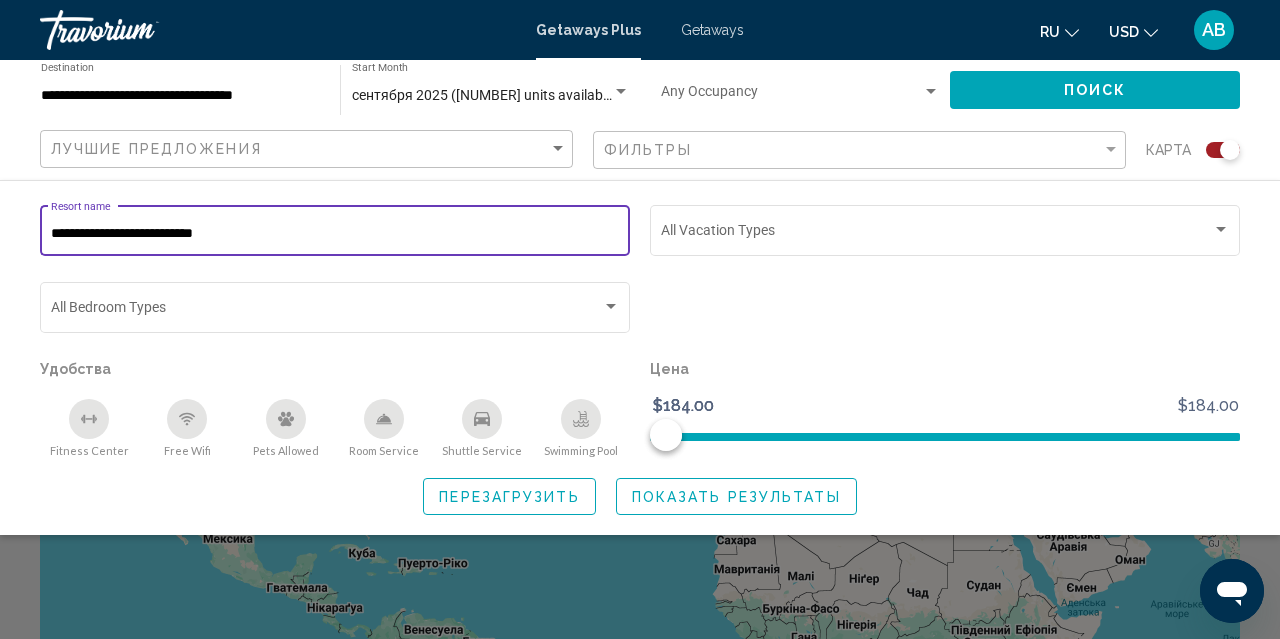 type on "**********" 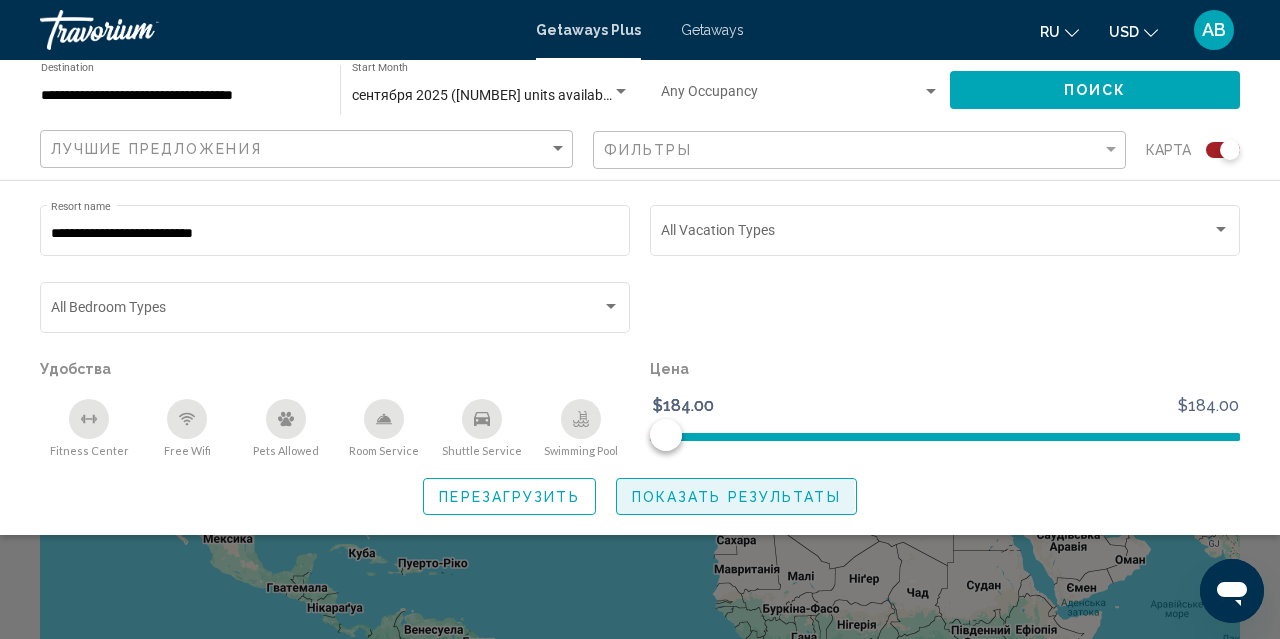 click on "Показать результаты" 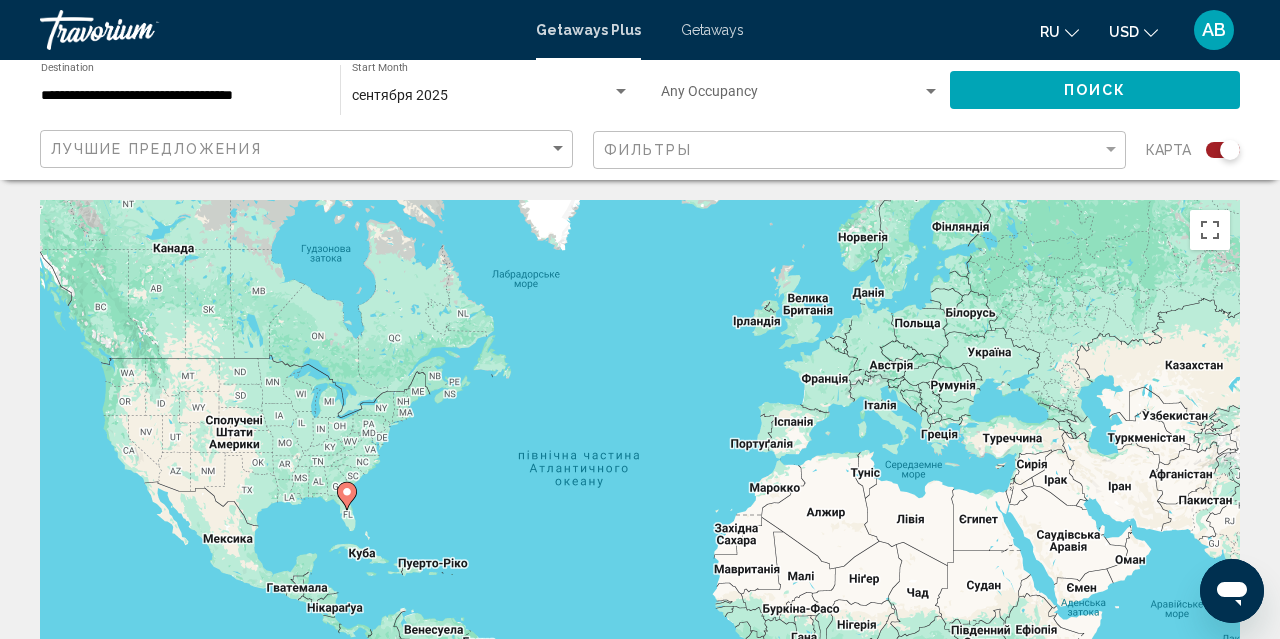 scroll, scrollTop: 0, scrollLeft: 0, axis: both 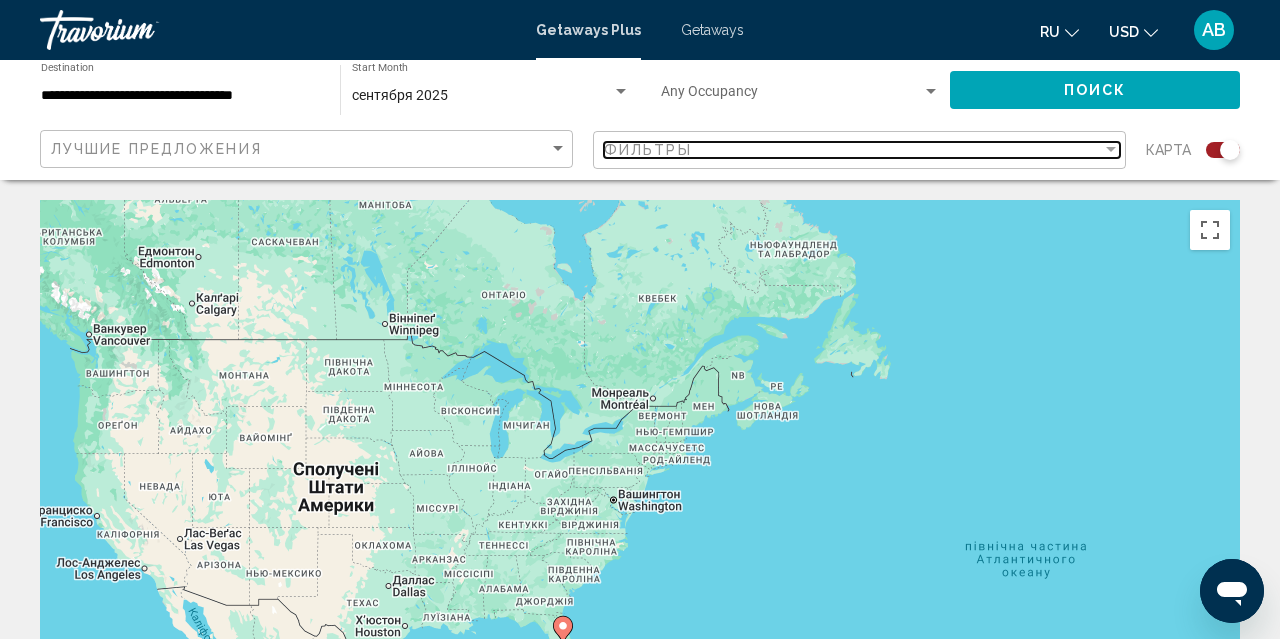click on "Фильтры" at bounding box center (853, 150) 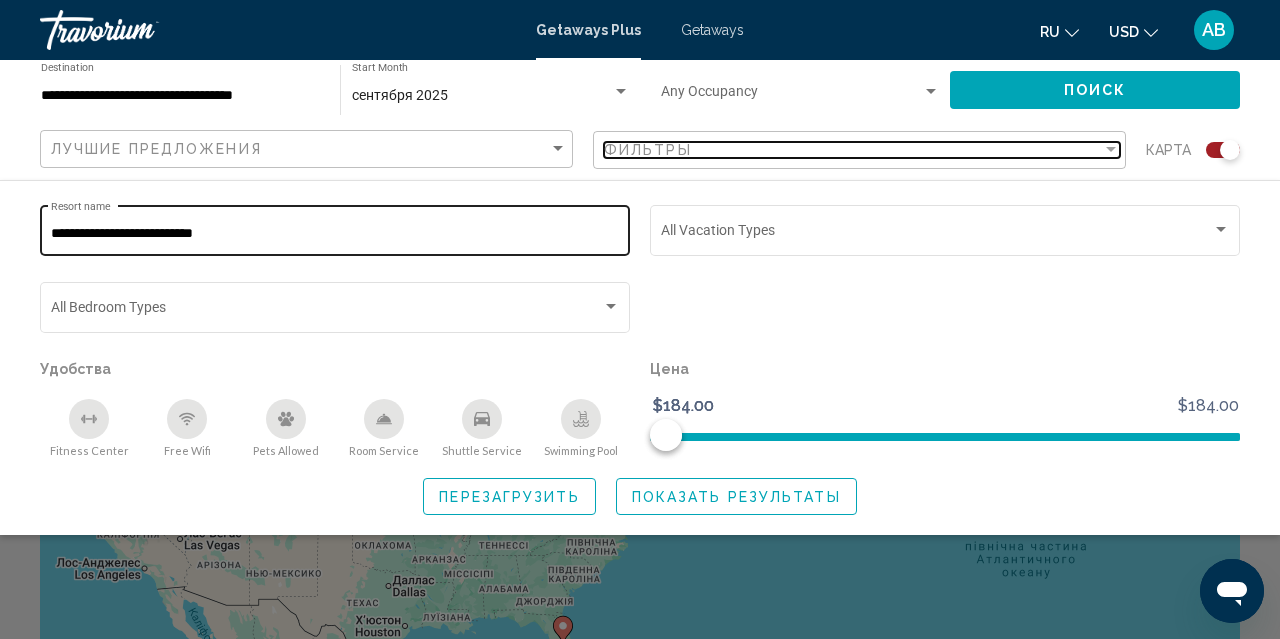 scroll, scrollTop: 0, scrollLeft: 0, axis: both 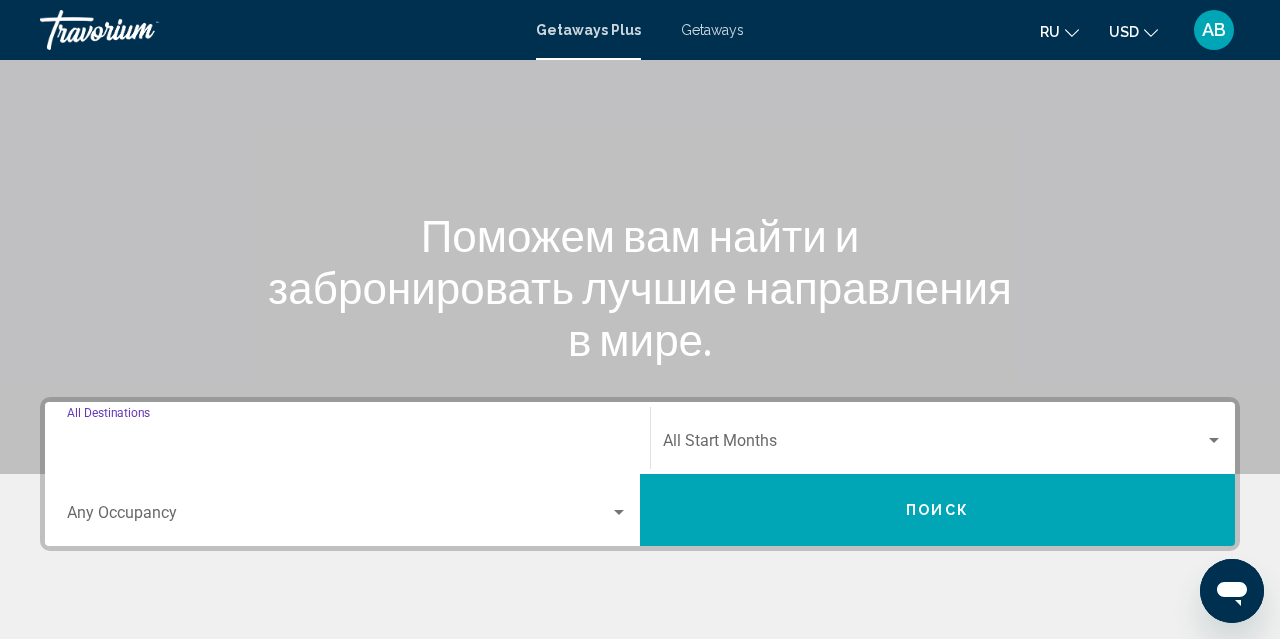 click on "Destination All Destinations" at bounding box center [347, 445] 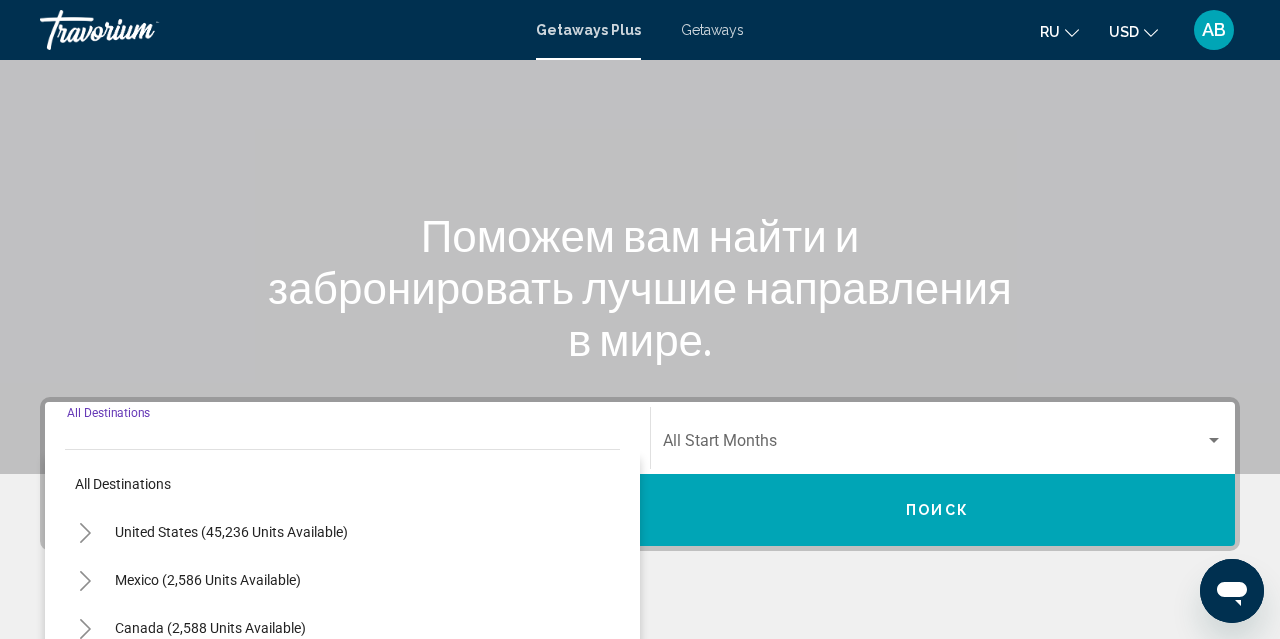 scroll, scrollTop: 458, scrollLeft: 0, axis: vertical 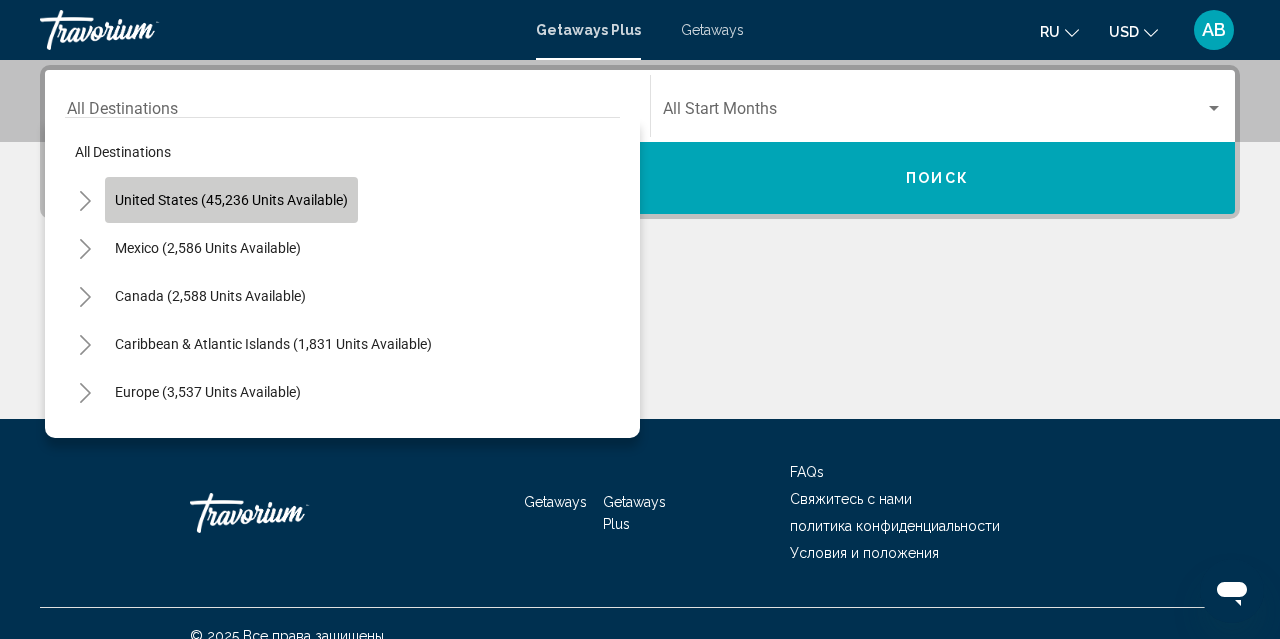click on "United States (45,236 units available)" at bounding box center (208, 248) 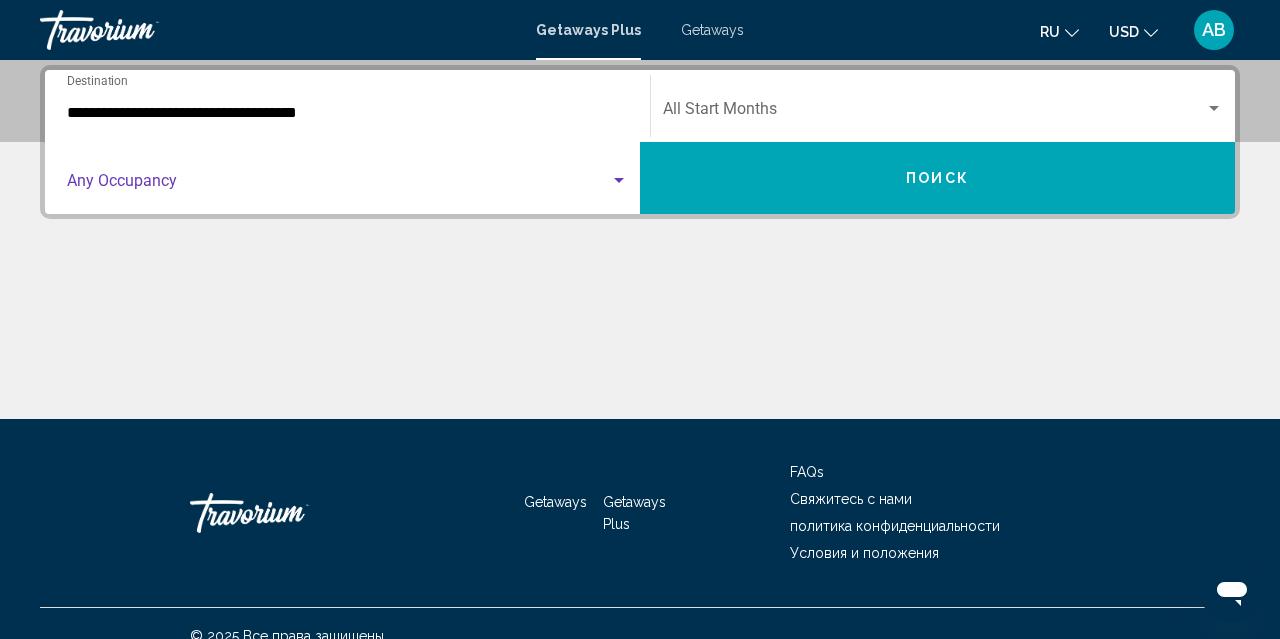 click at bounding box center [338, 185] 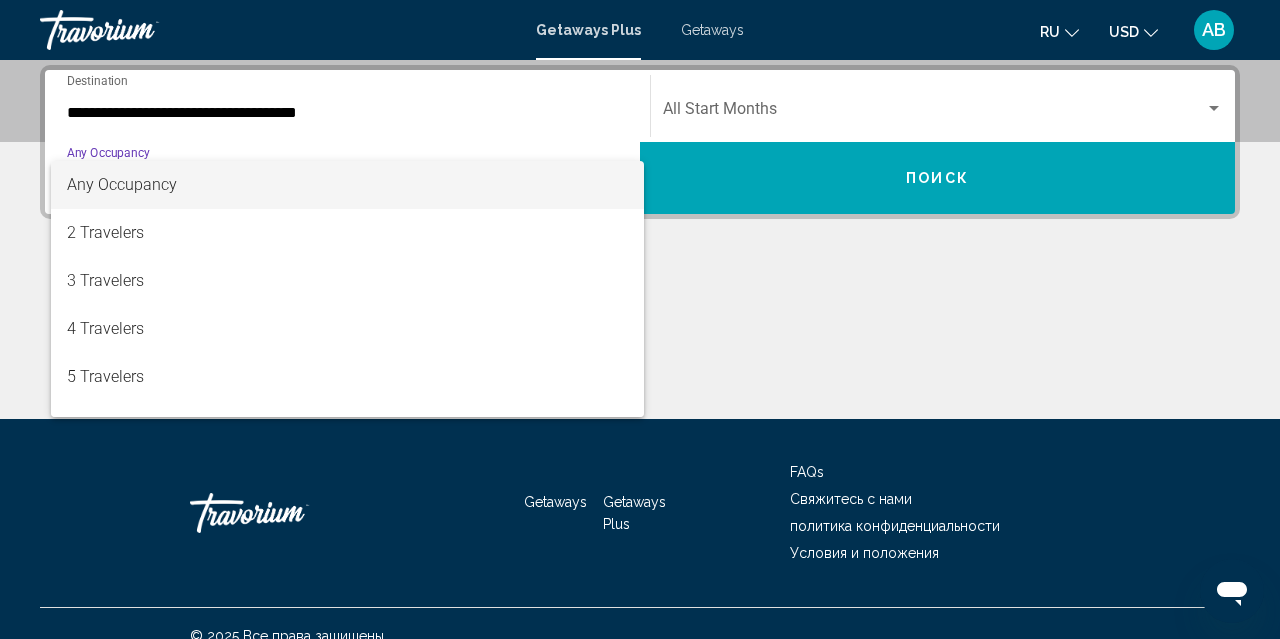 click at bounding box center [640, 319] 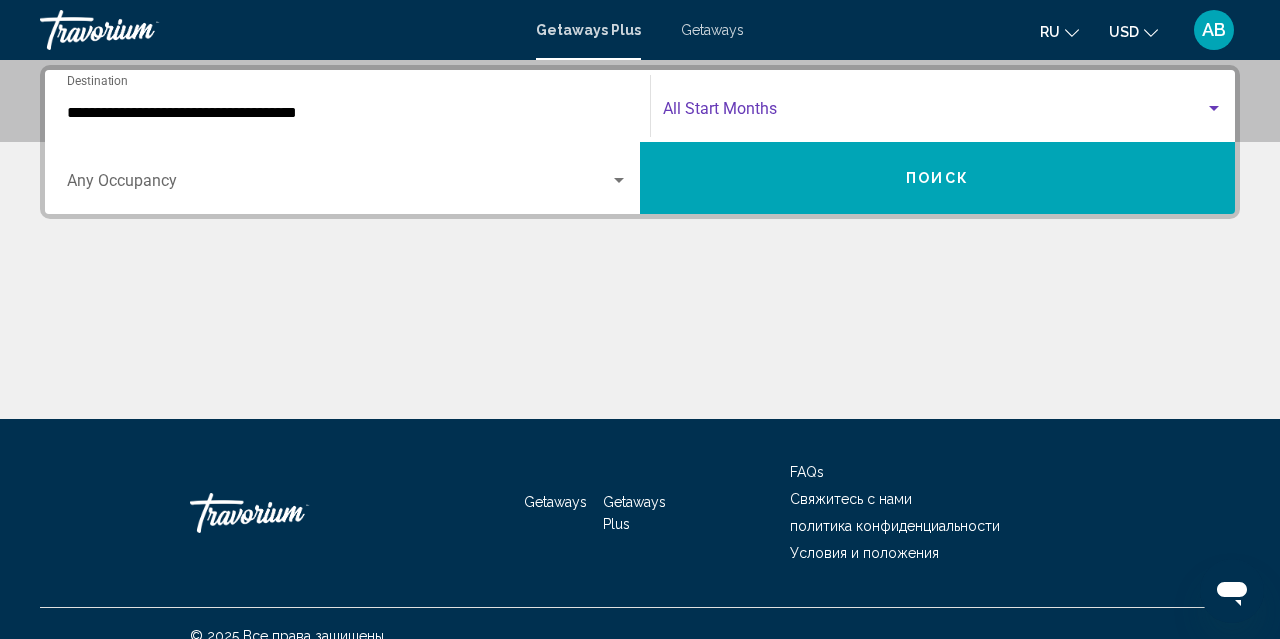 click at bounding box center [934, 113] 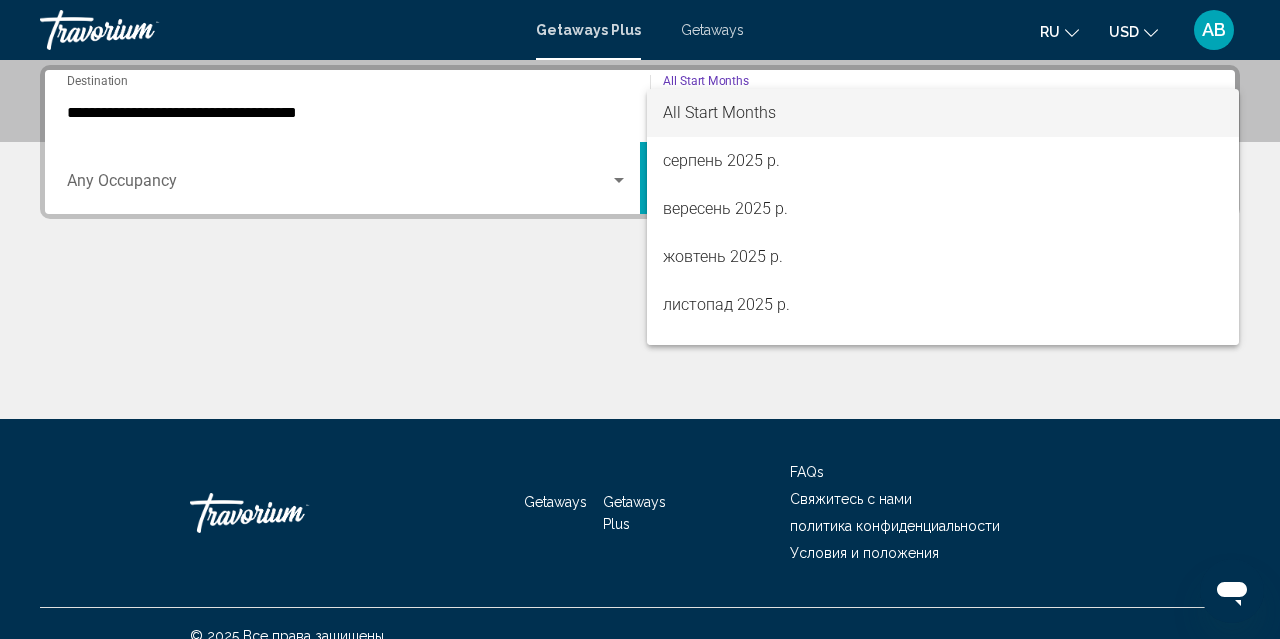 click at bounding box center [640, 319] 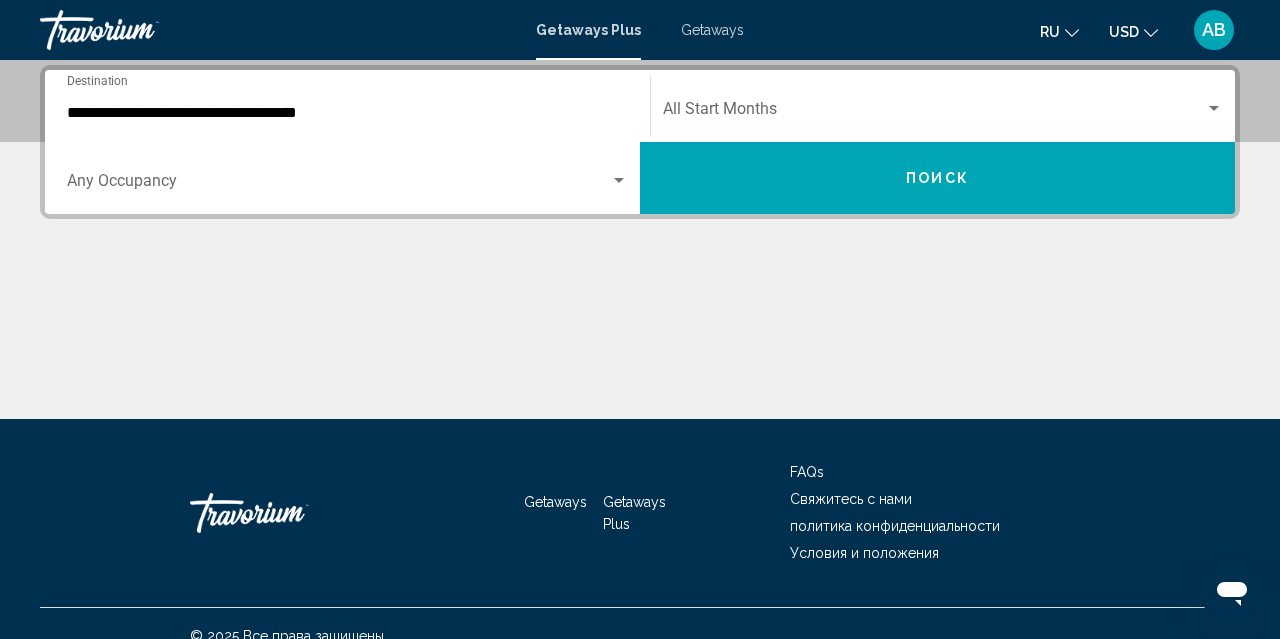 click on "Поиск" at bounding box center [937, 179] 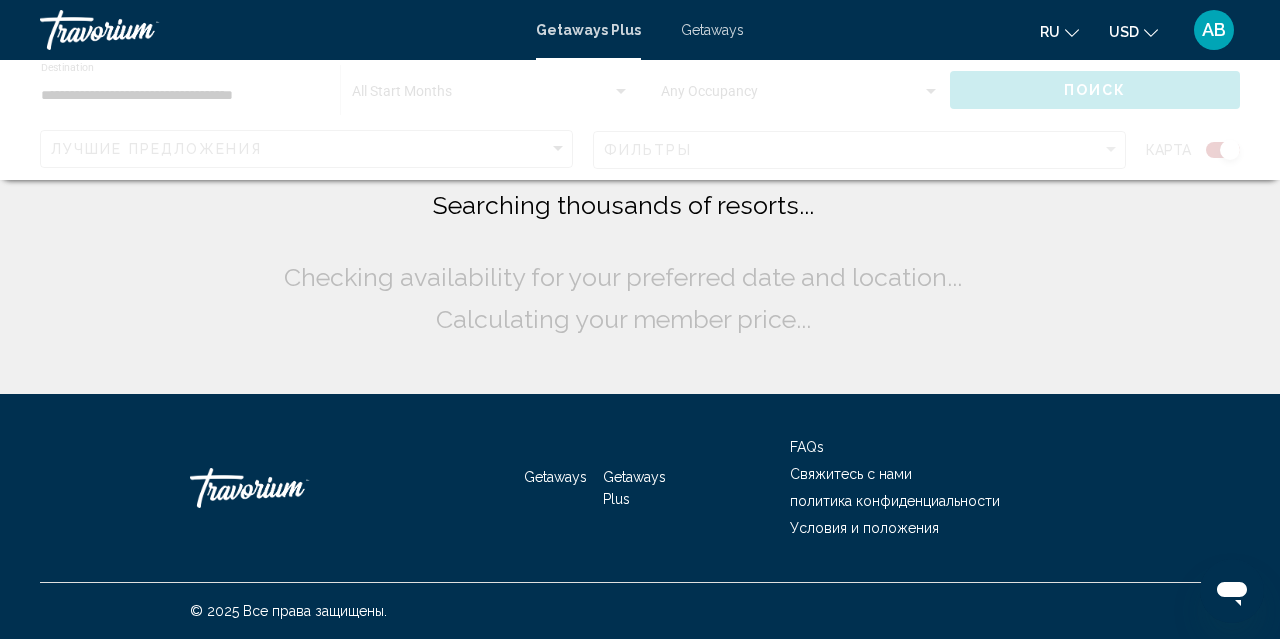 scroll, scrollTop: 0, scrollLeft: 0, axis: both 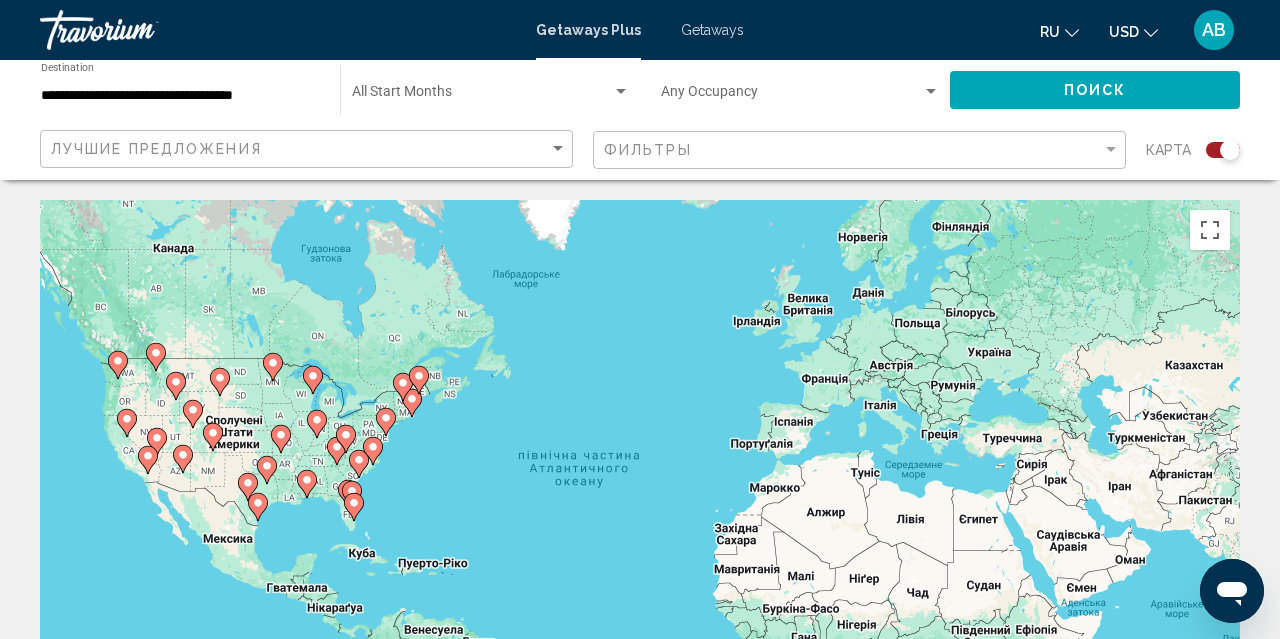 click on "Увімкніть режим перетягування за допомогою клавіатури, натиснувши Alt + Enter. Після цього переміщуйте маркер, використовуючи клавіші зі стрілками. Щоб завершити, натисніть клавішу Enter. Щоб скасувати, натисніть Escape." at bounding box center (640, 500) 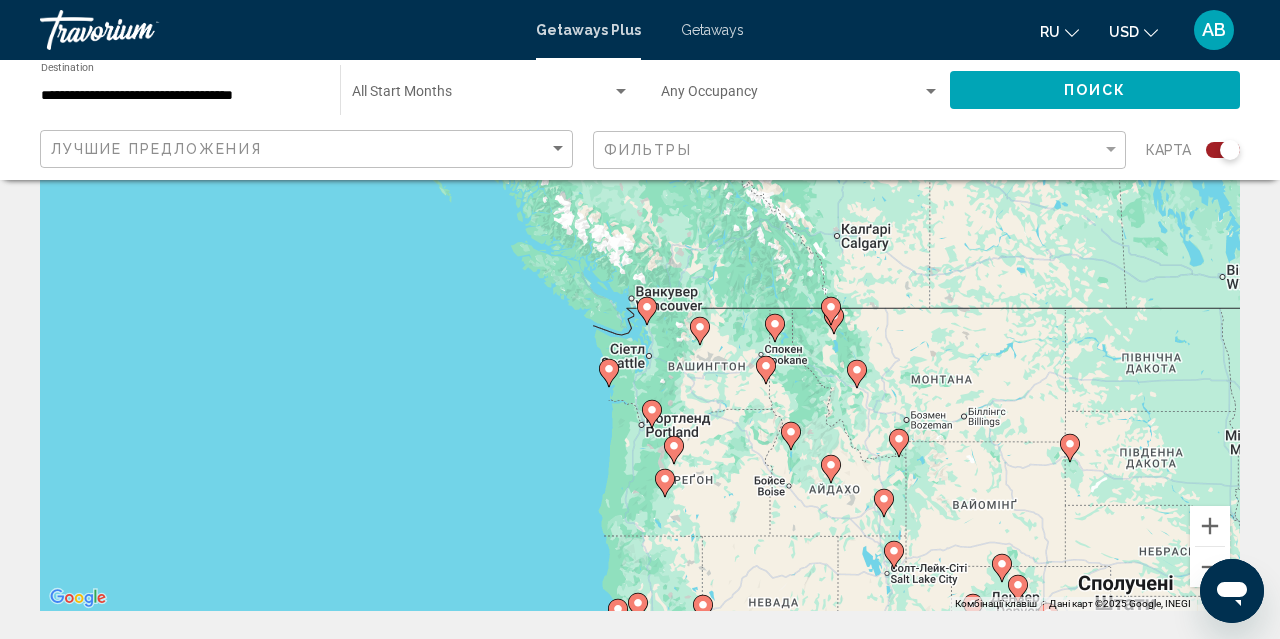 scroll, scrollTop: 191, scrollLeft: 0, axis: vertical 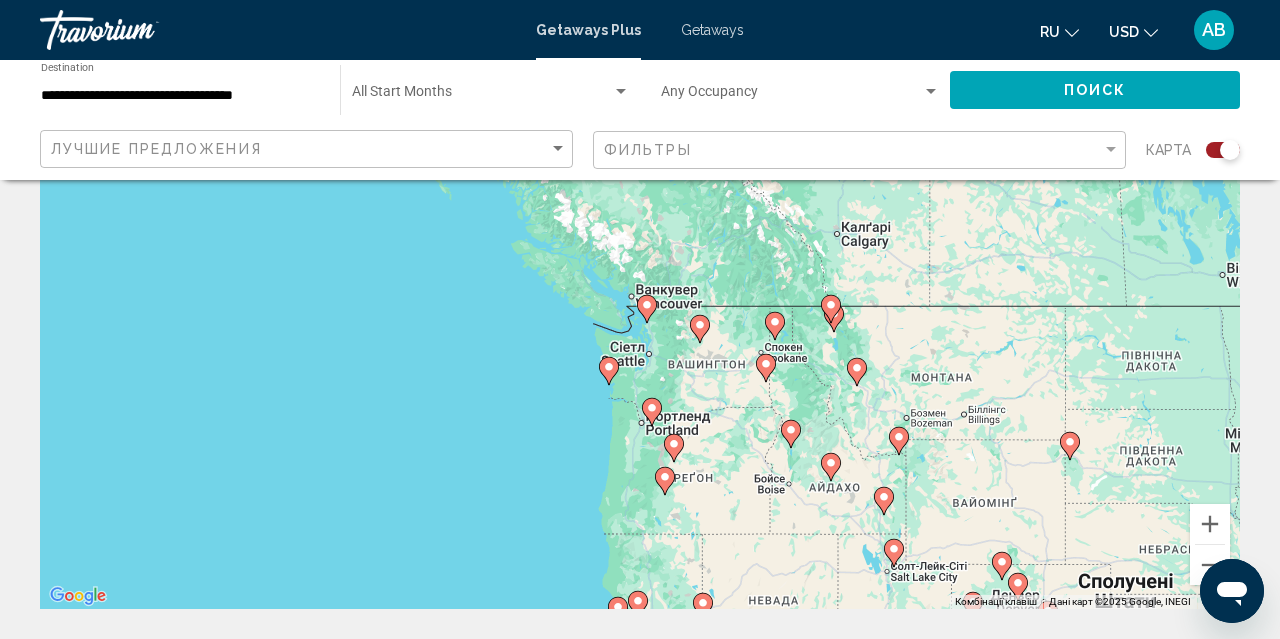 click 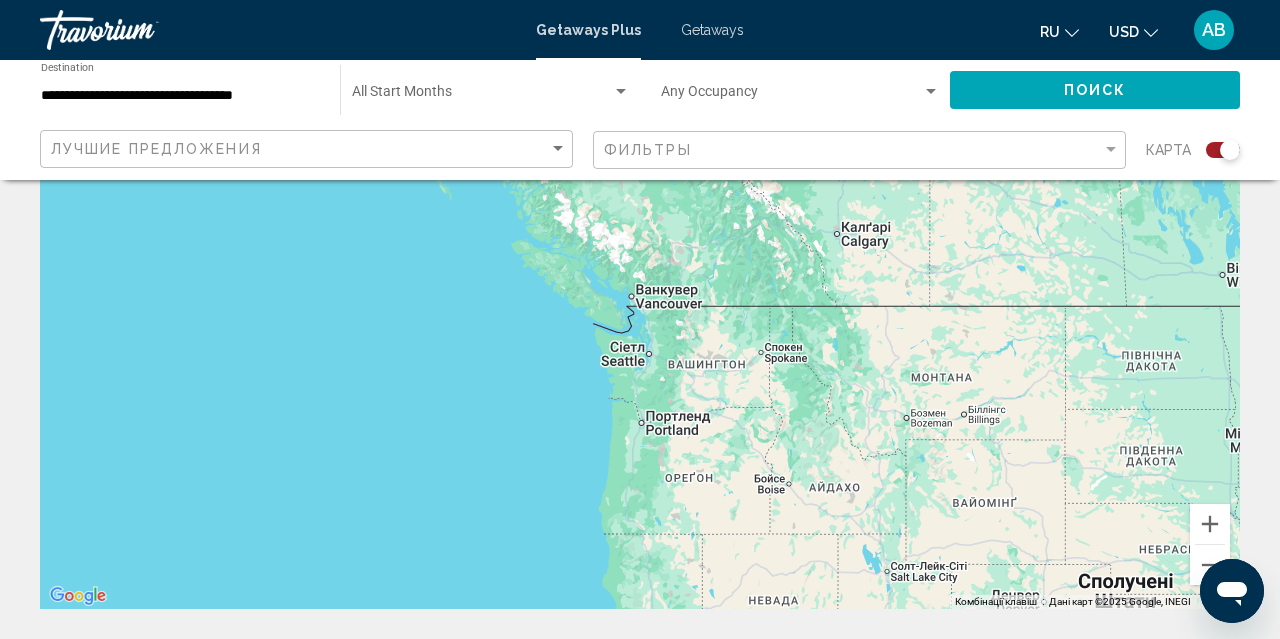 type on "**********" 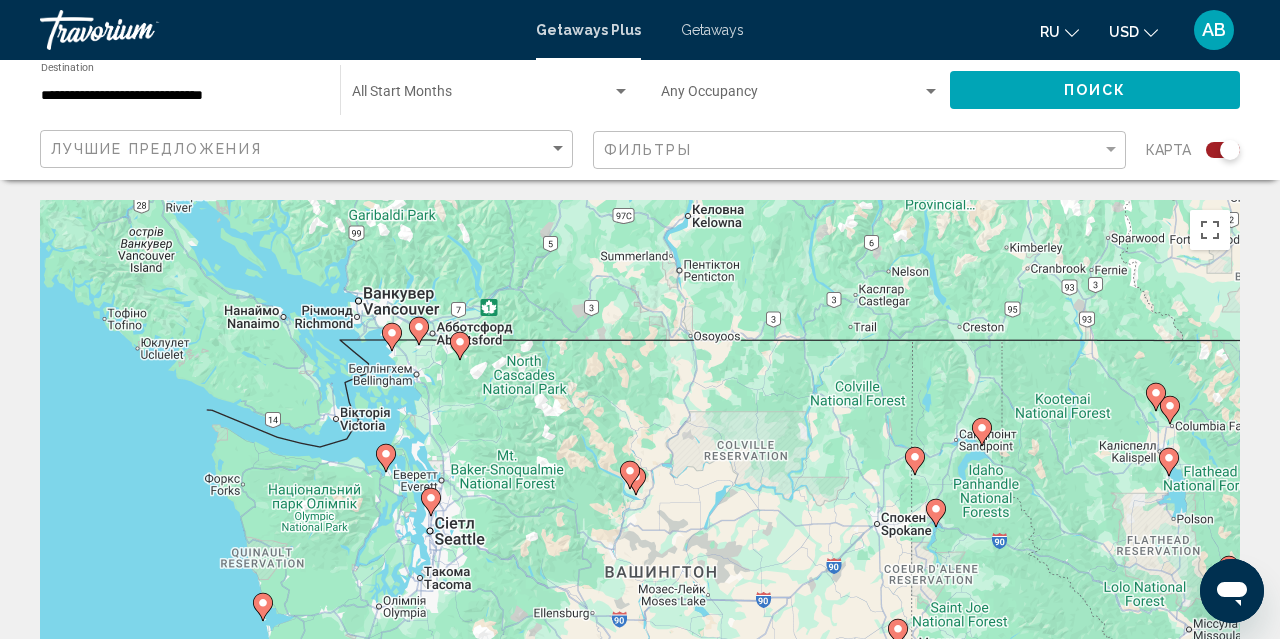 scroll, scrollTop: 0, scrollLeft: 0, axis: both 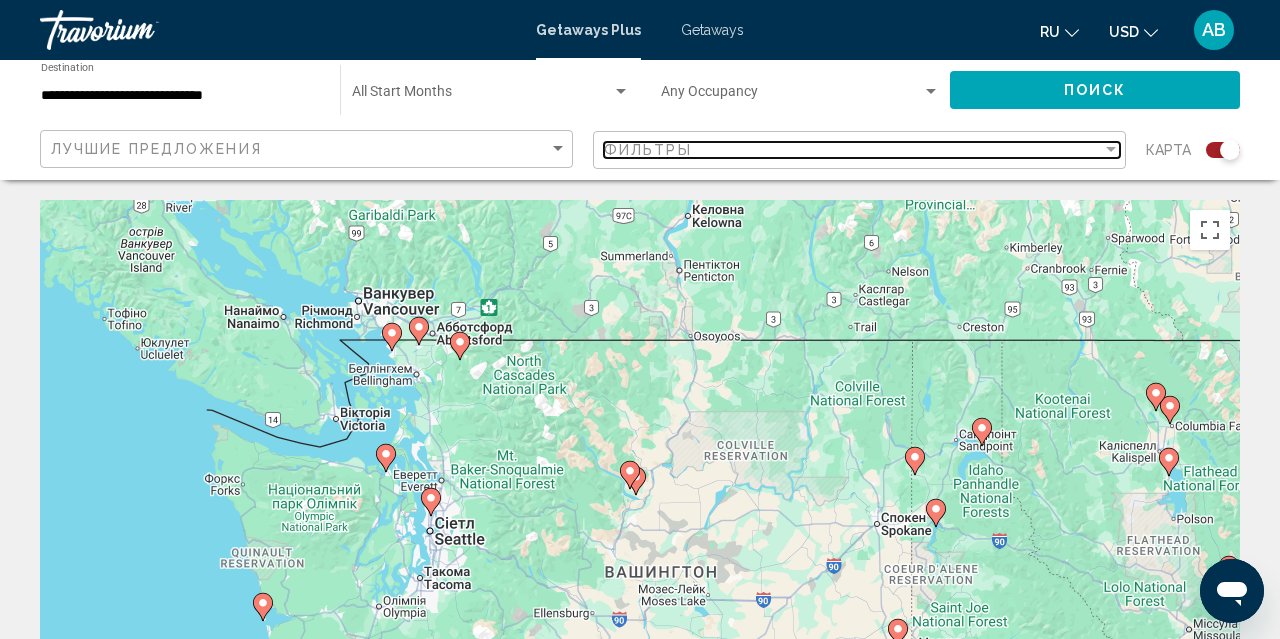 click on "Фильтры" at bounding box center (853, 150) 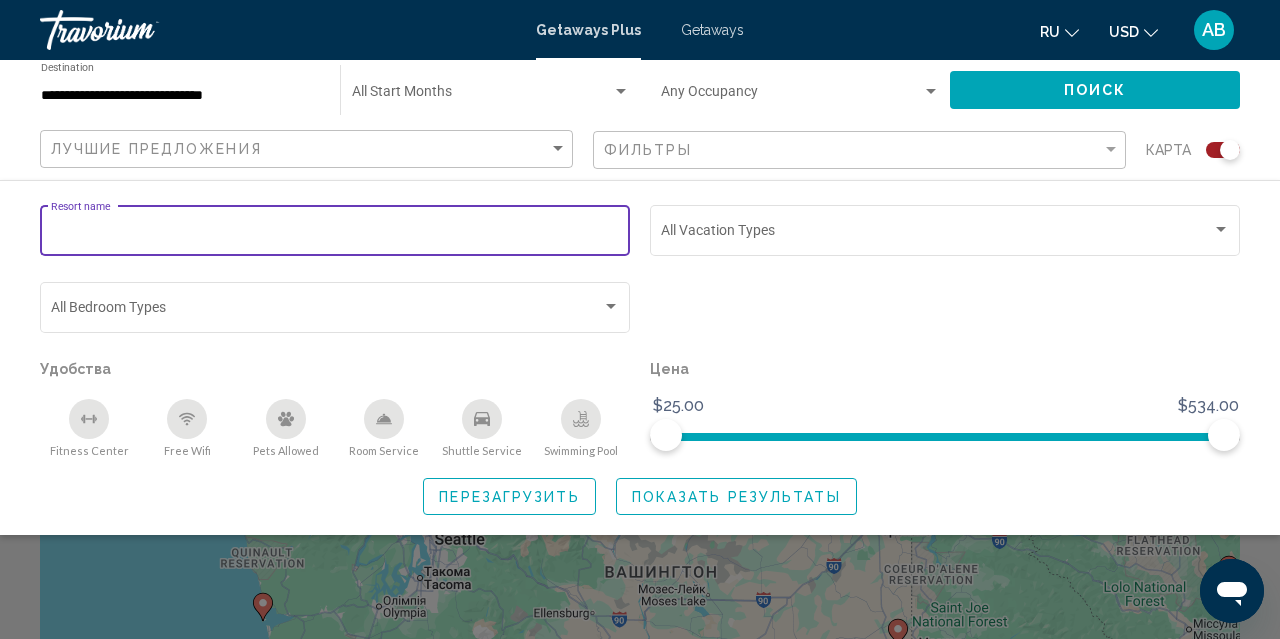 click on "Resort name" at bounding box center [335, 234] 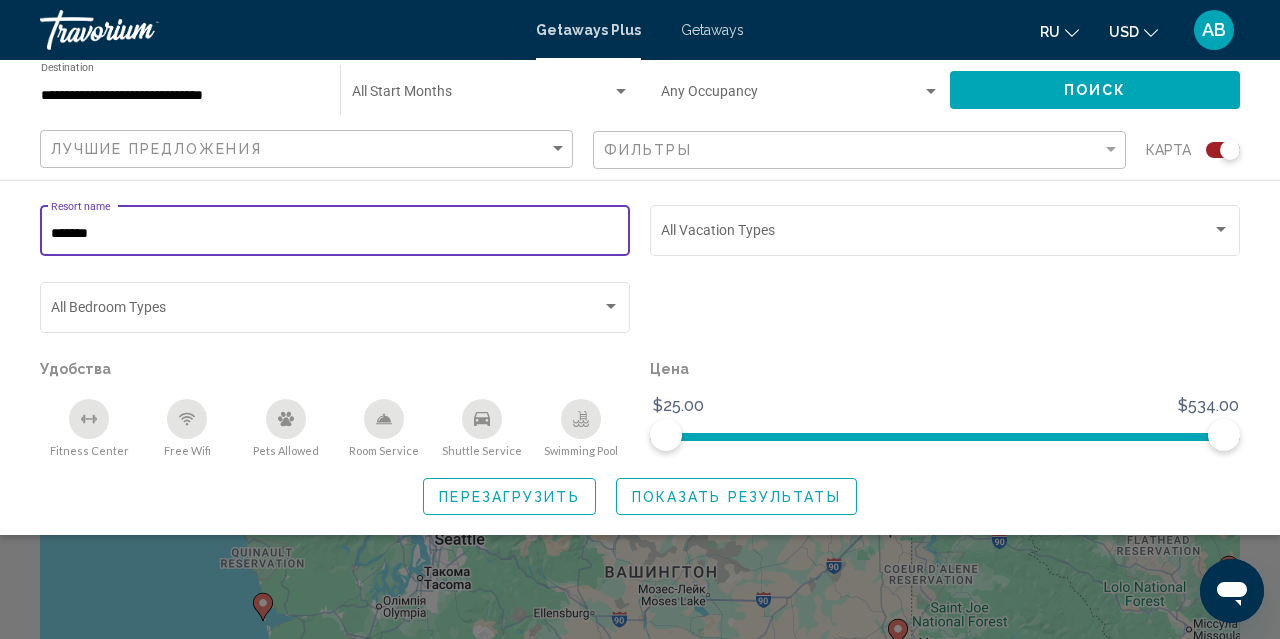 type on "*******" 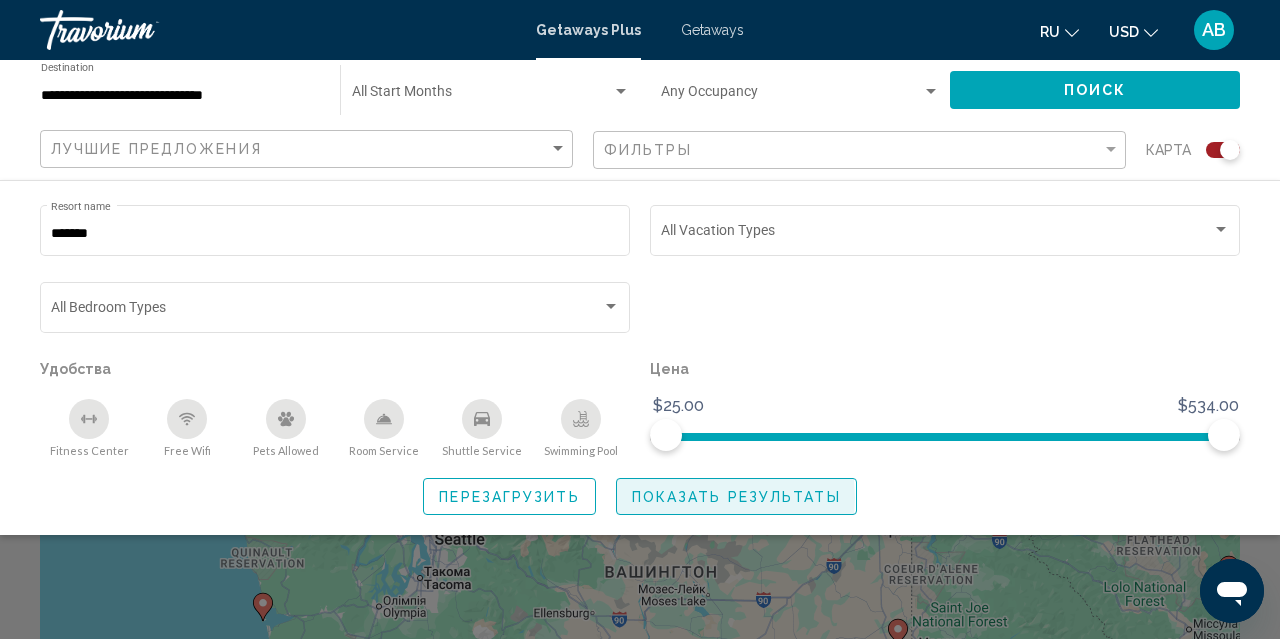 drag, startPoint x: 261, startPoint y: 235, endPoint x: 695, endPoint y: 502, distance: 509.55374 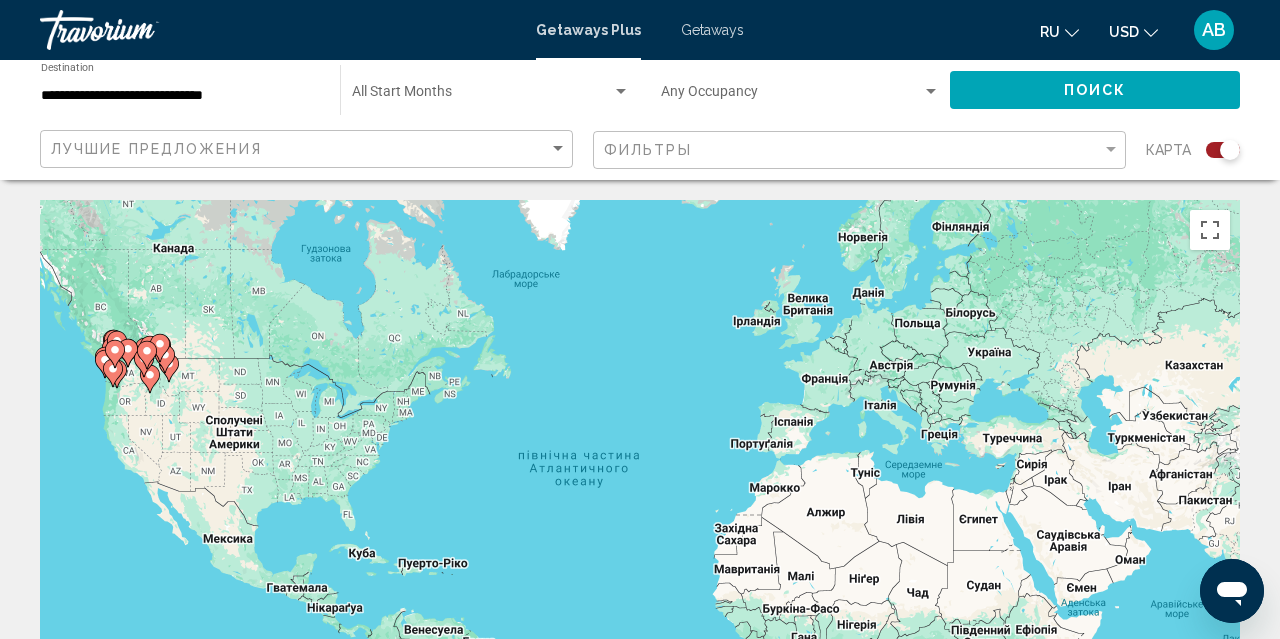 scroll, scrollTop: 0, scrollLeft: 0, axis: both 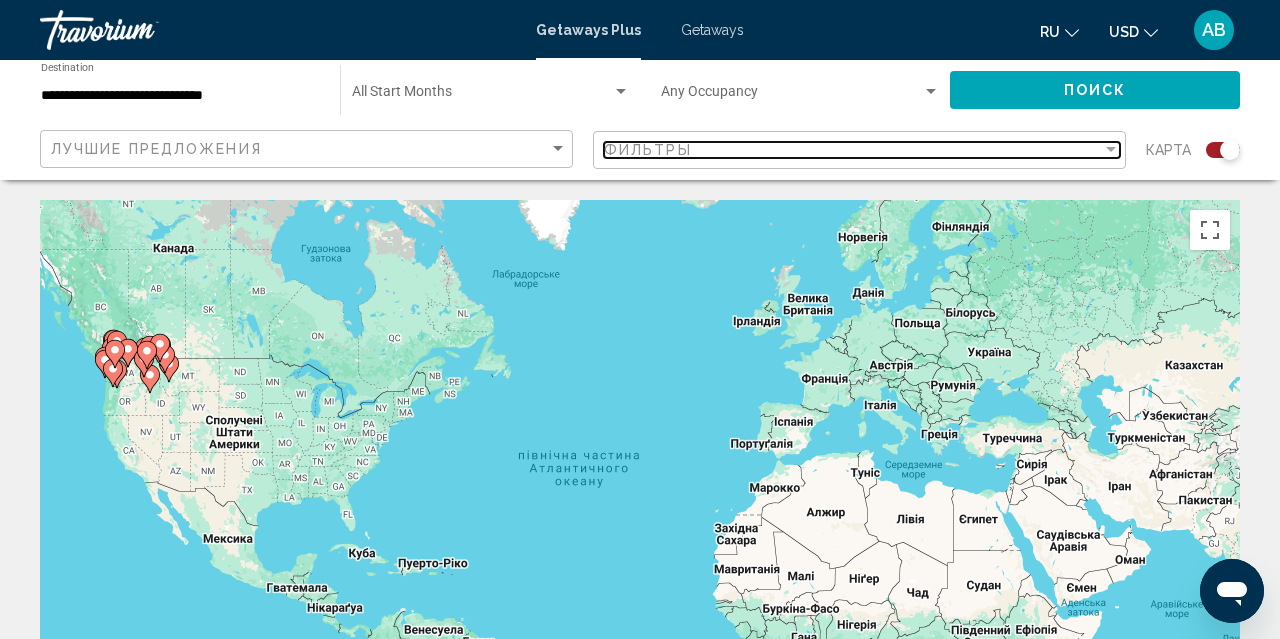 click on "Фильтры" at bounding box center (853, 150) 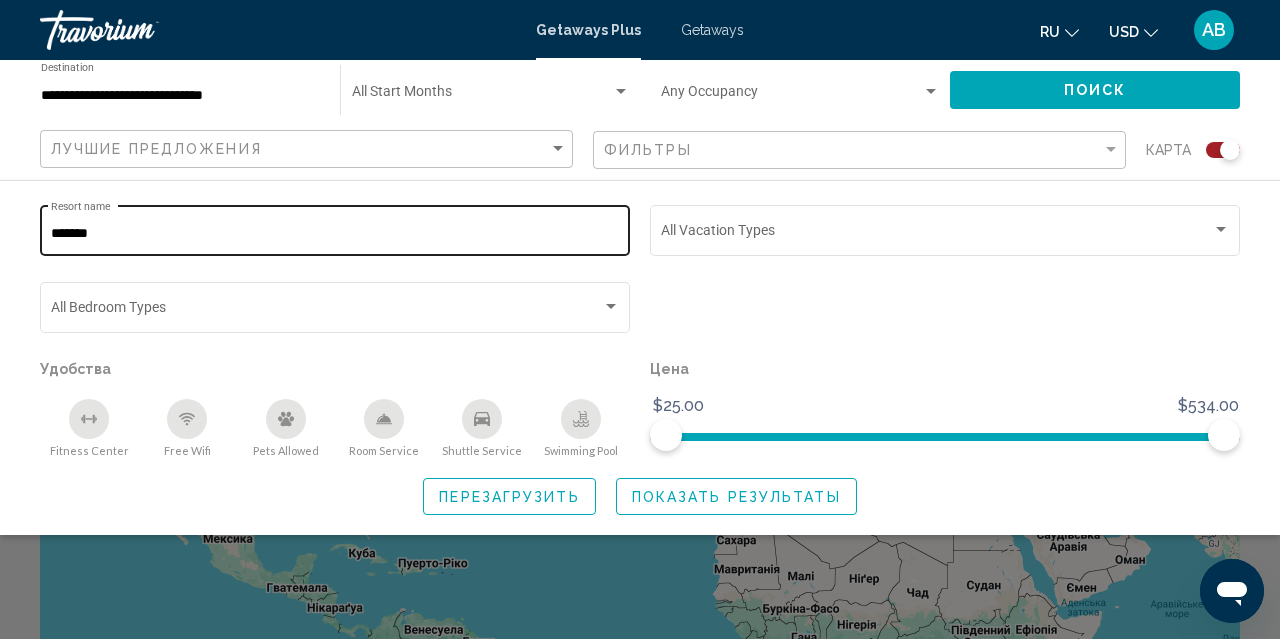 click on "******* Resort name" 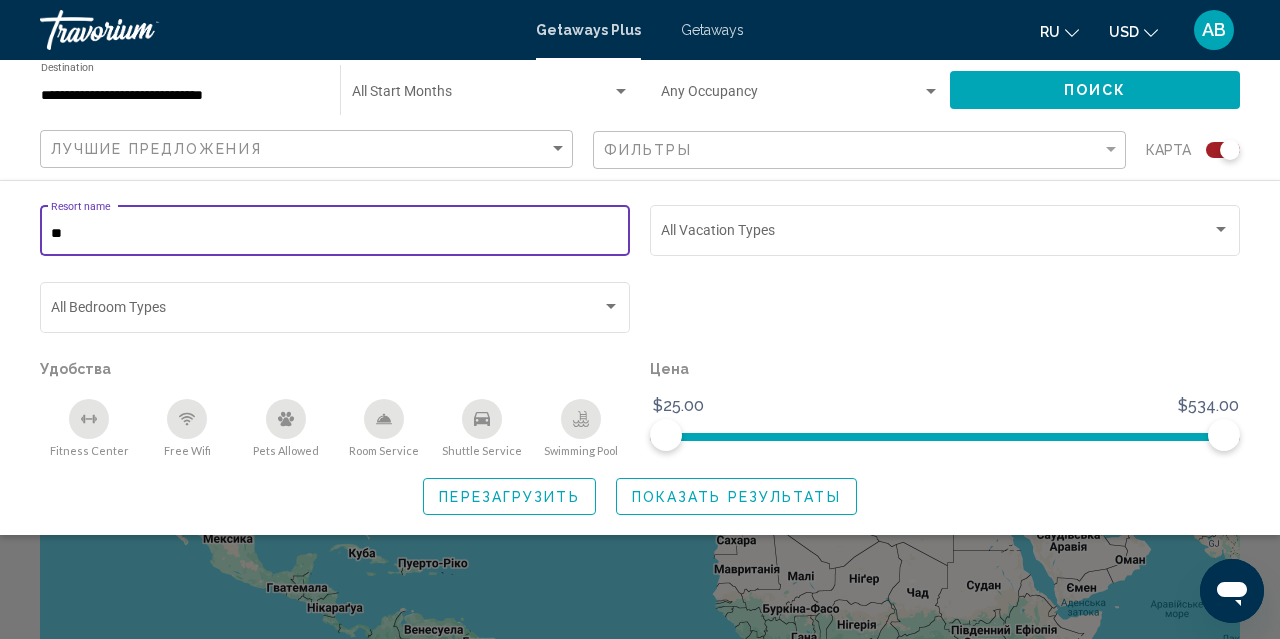 type on "*" 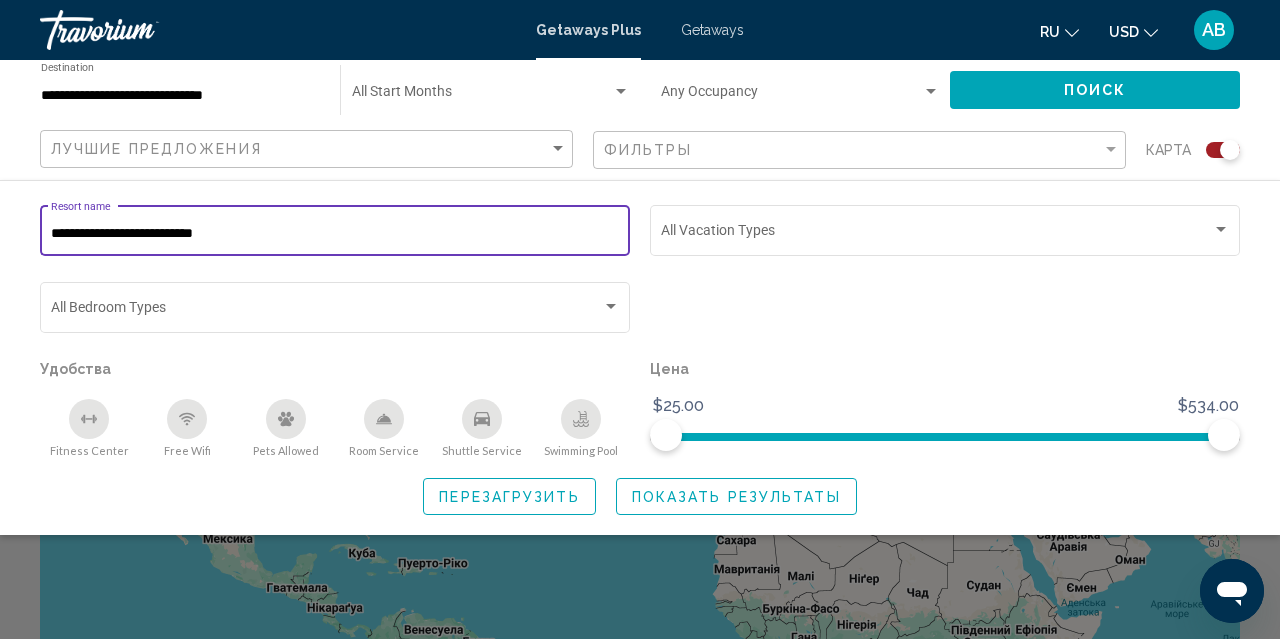type on "**********" 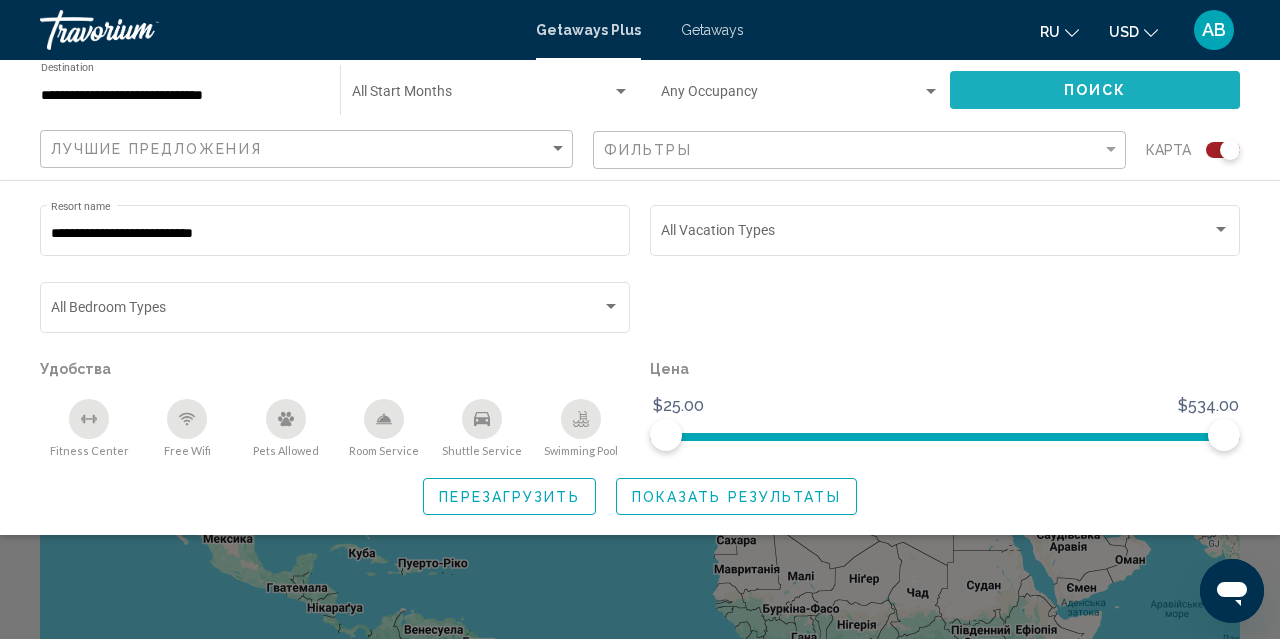 click on "Поиск" 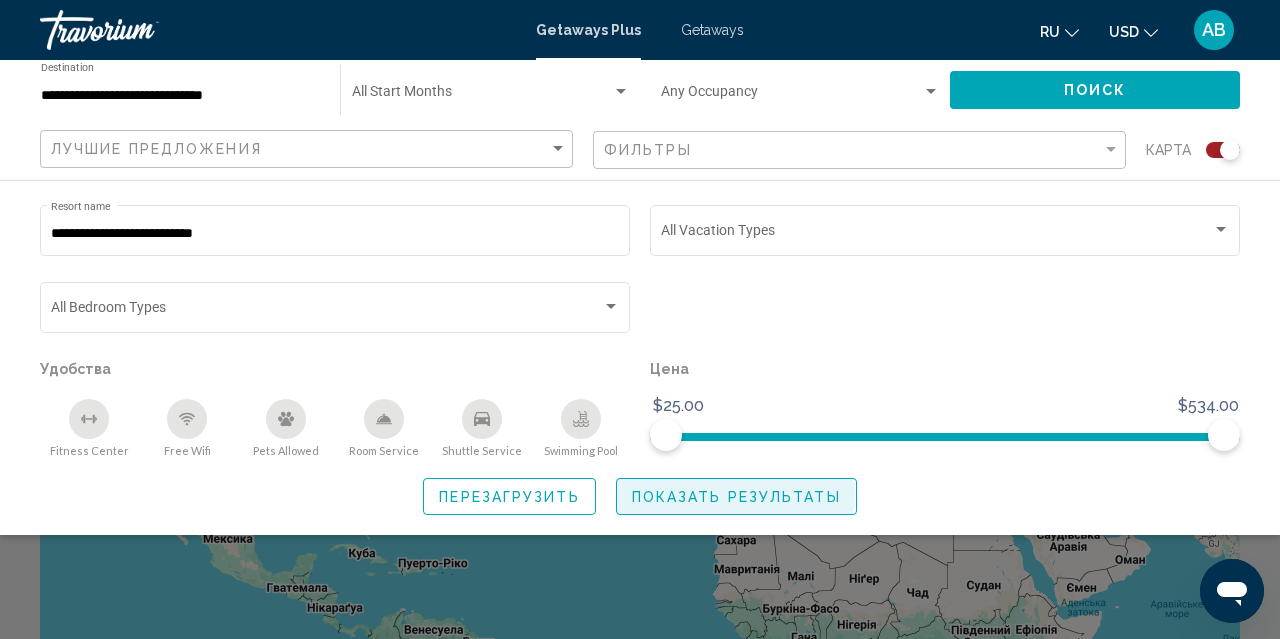 click on "Показать результаты" 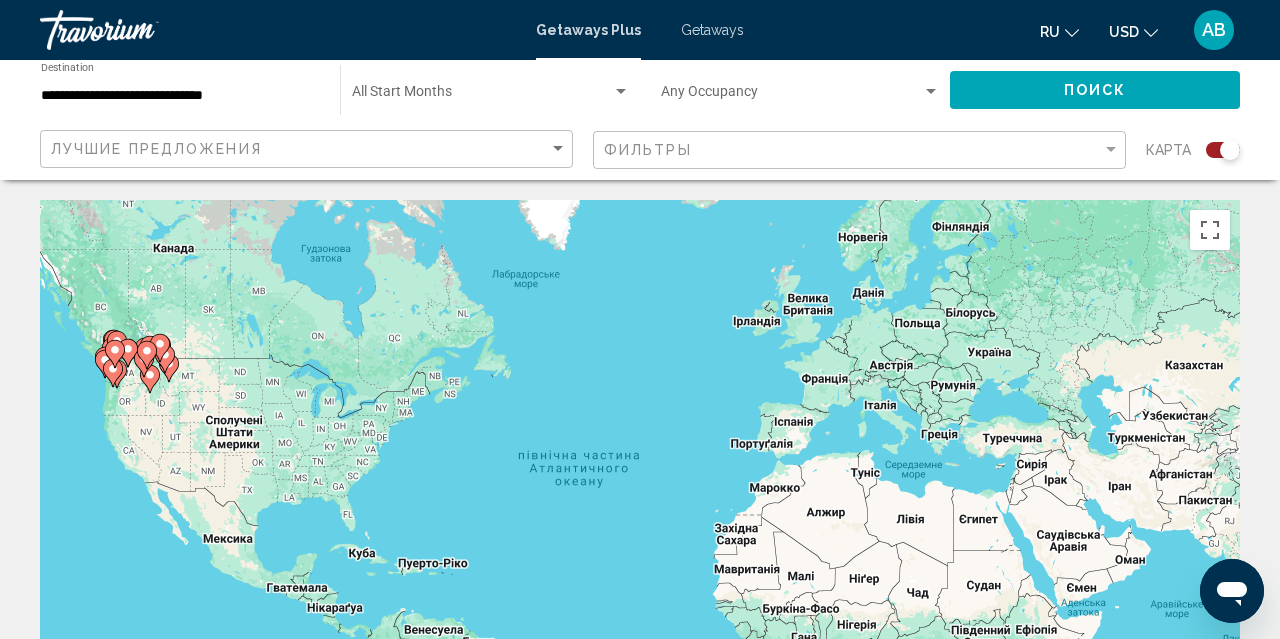 scroll, scrollTop: 0, scrollLeft: 0, axis: both 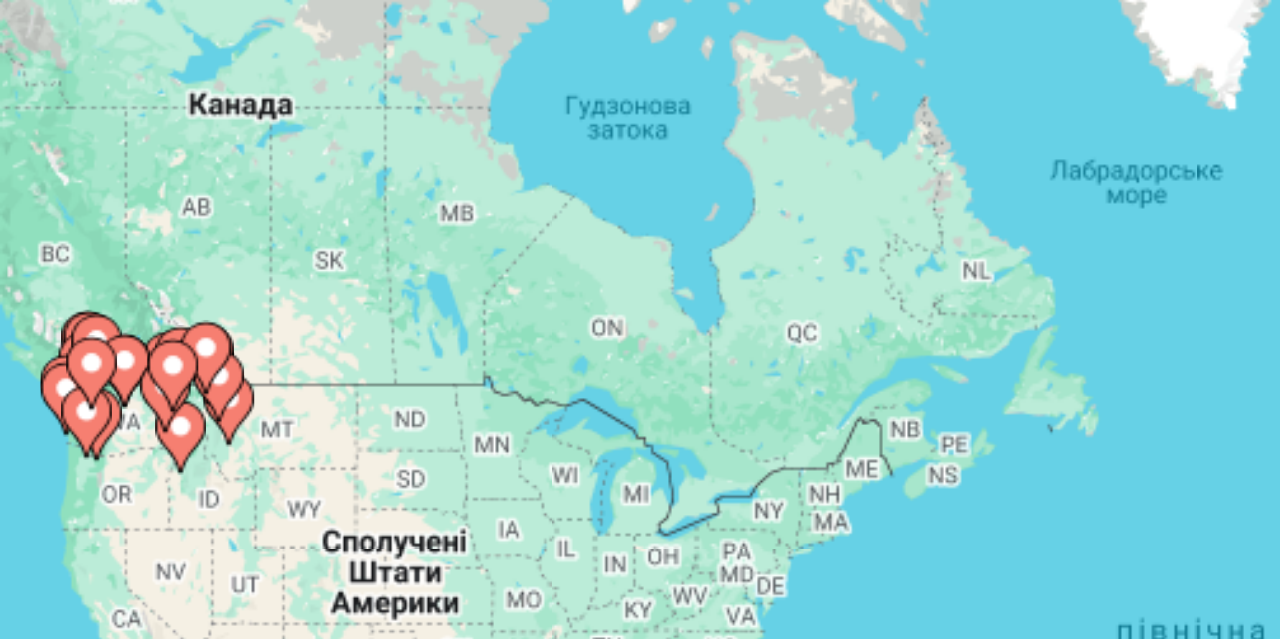 drag, startPoint x: 97, startPoint y: 26, endPoint x: 59, endPoint y: 50, distance: 44.94441 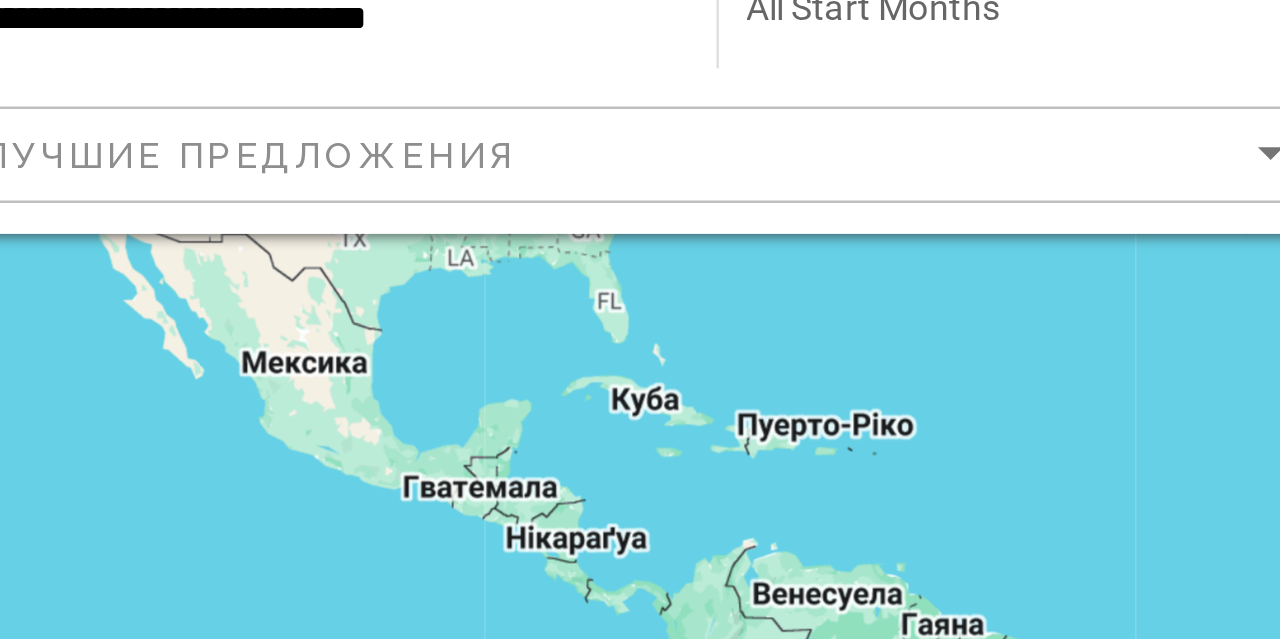 scroll, scrollTop: 167, scrollLeft: 0, axis: vertical 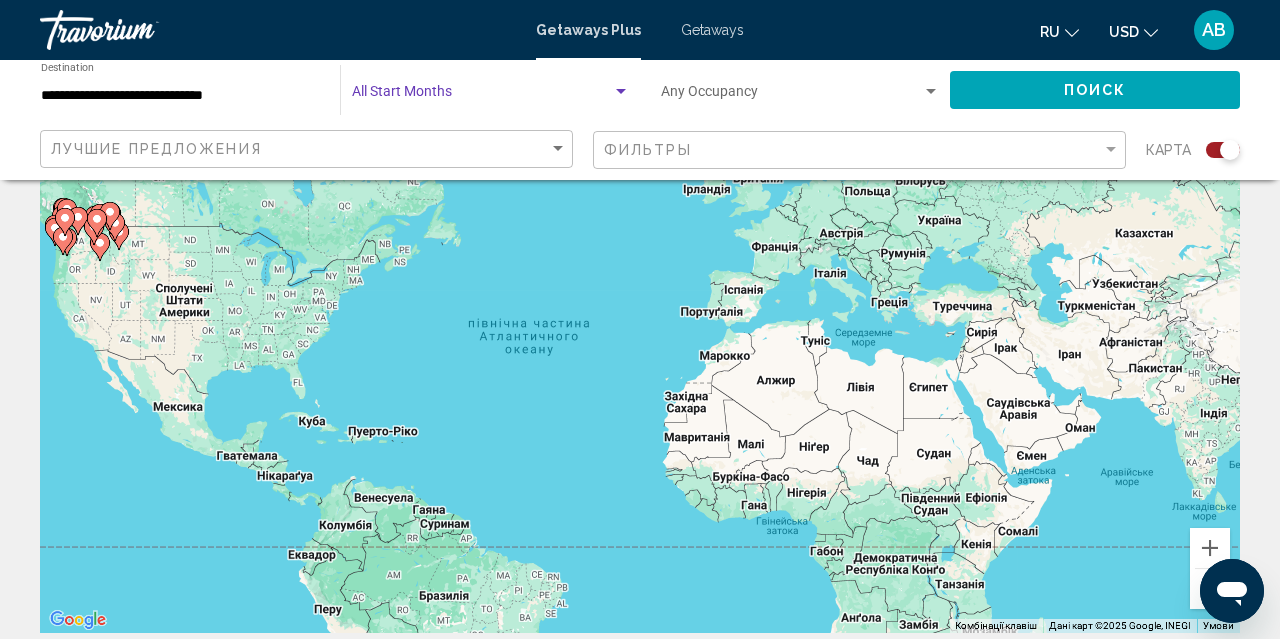 click at bounding box center (482, 96) 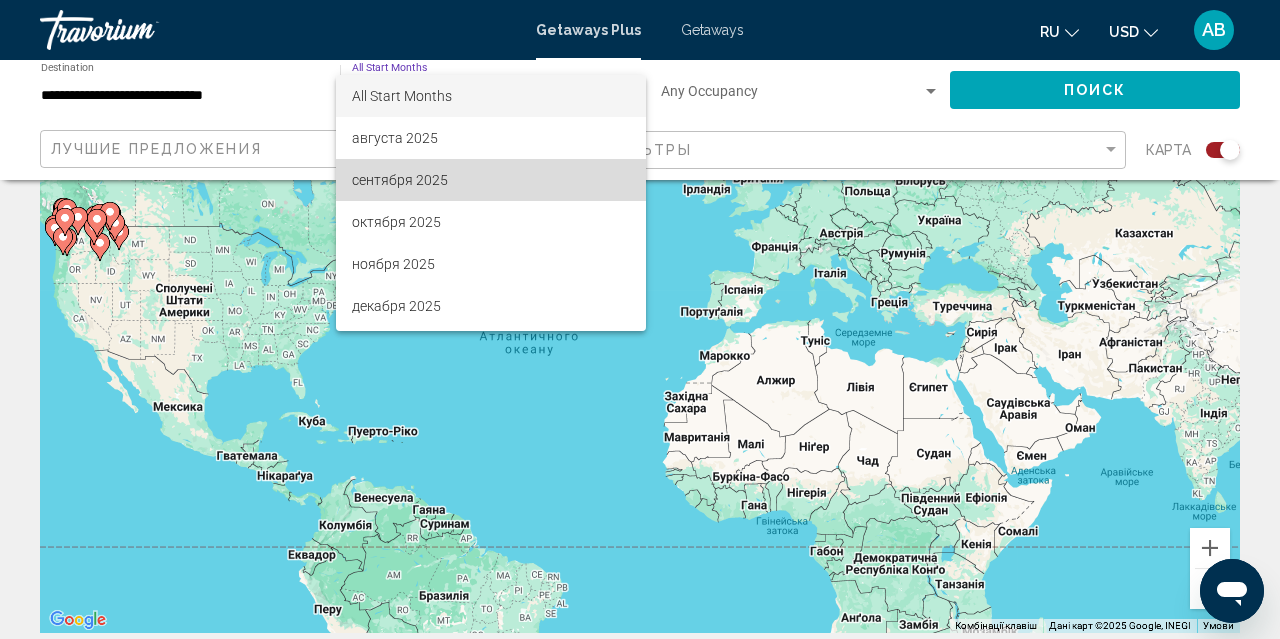 click on "сентября 2025" at bounding box center (491, 180) 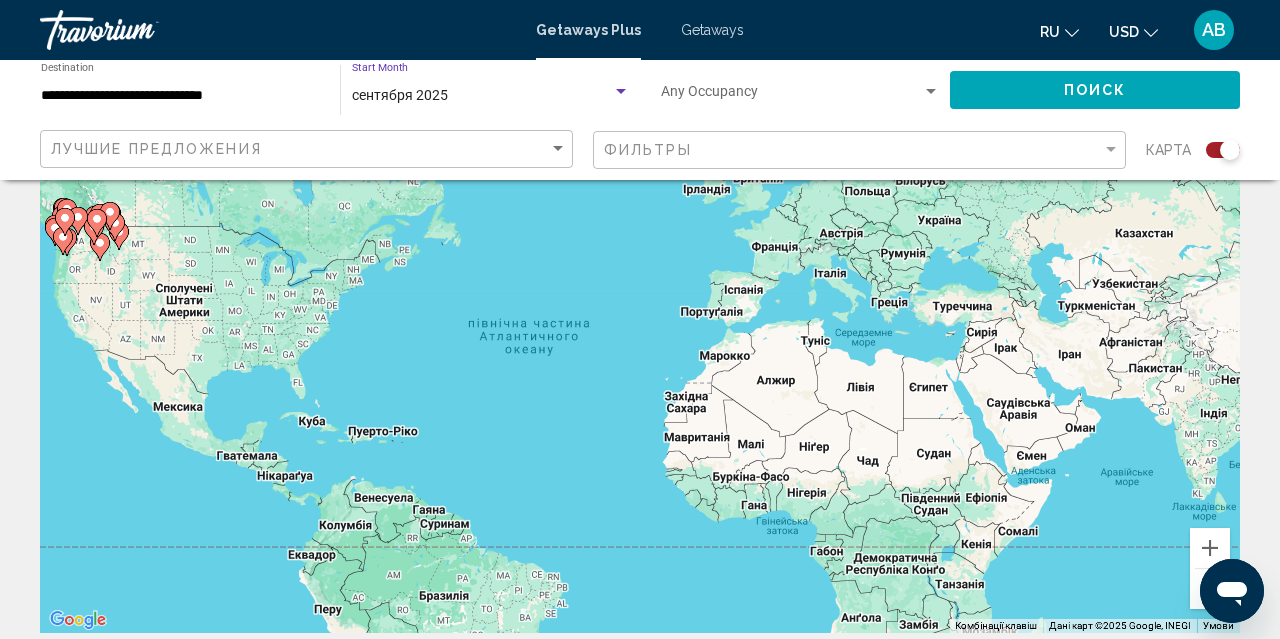click on "Поиск" 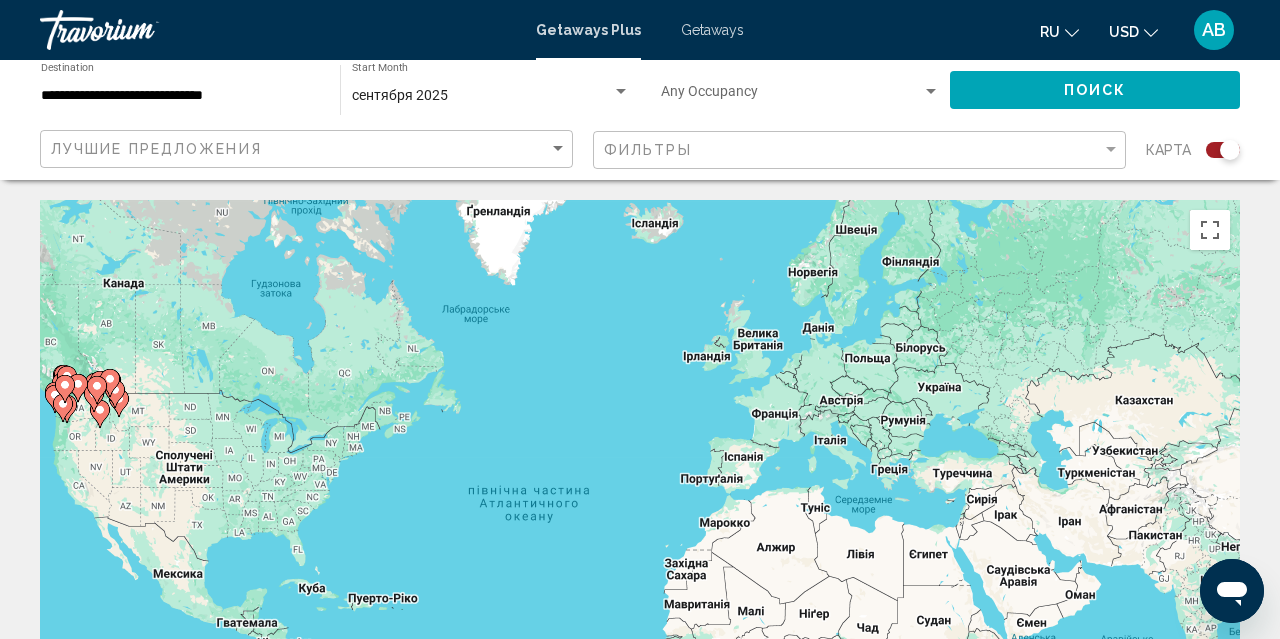 scroll, scrollTop: 0, scrollLeft: 0, axis: both 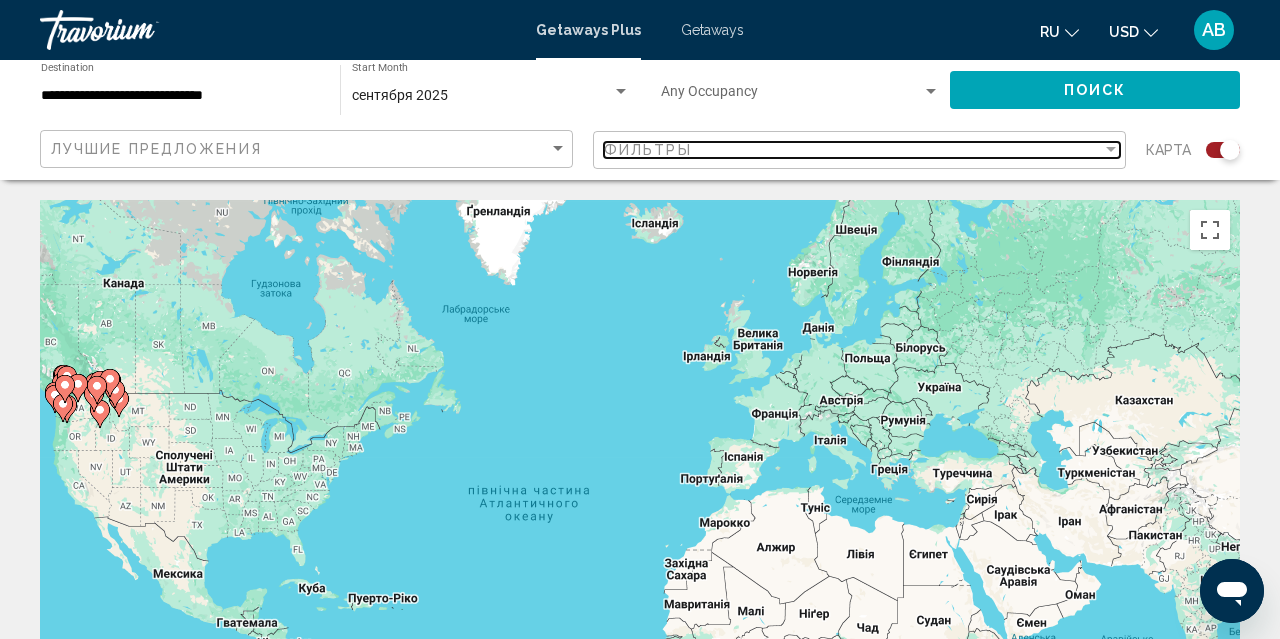 click on "Фильтры" at bounding box center [853, 150] 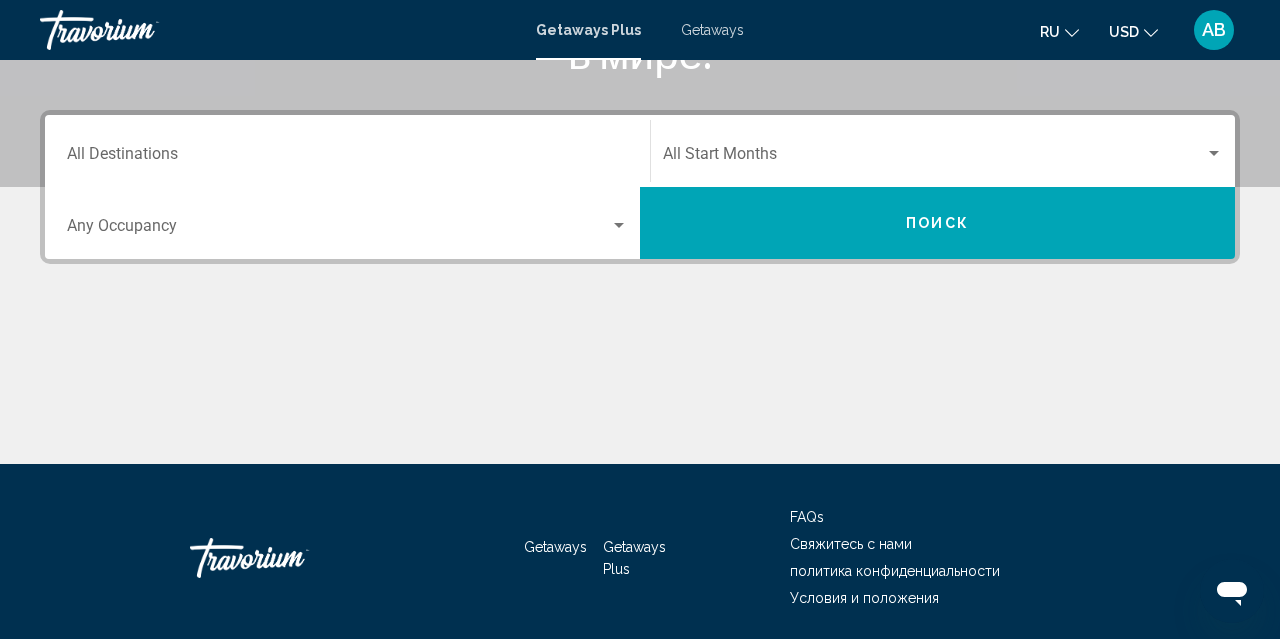 scroll, scrollTop: 409, scrollLeft: 0, axis: vertical 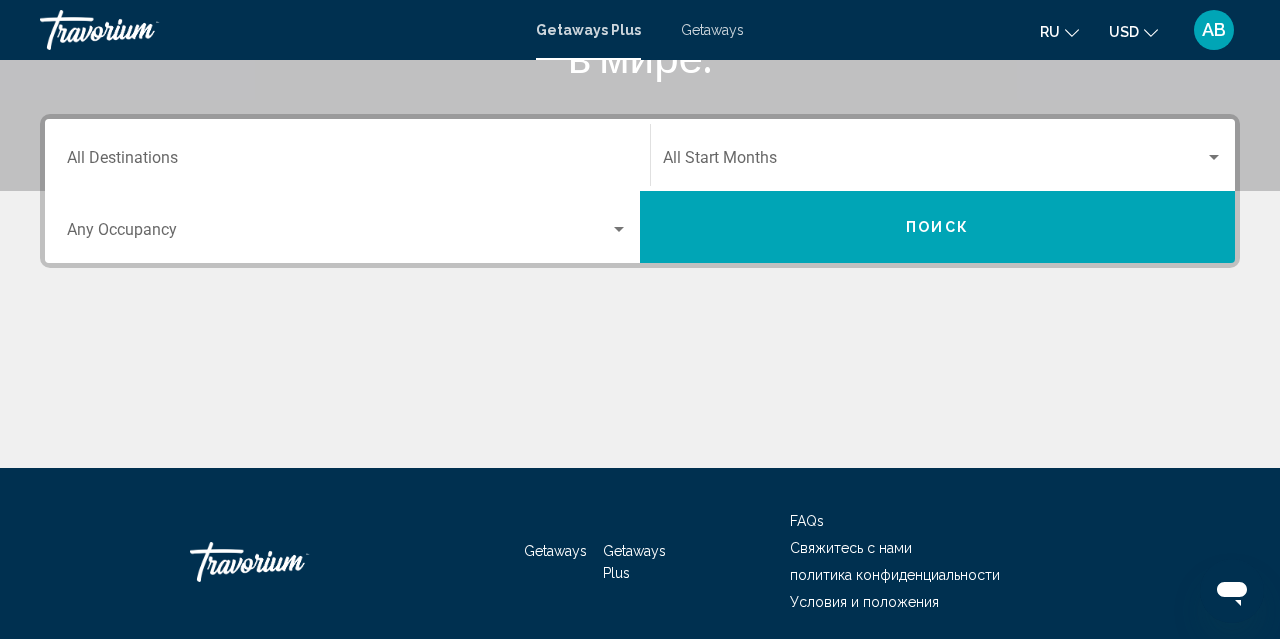click on "Destination All Destinations" at bounding box center [347, 162] 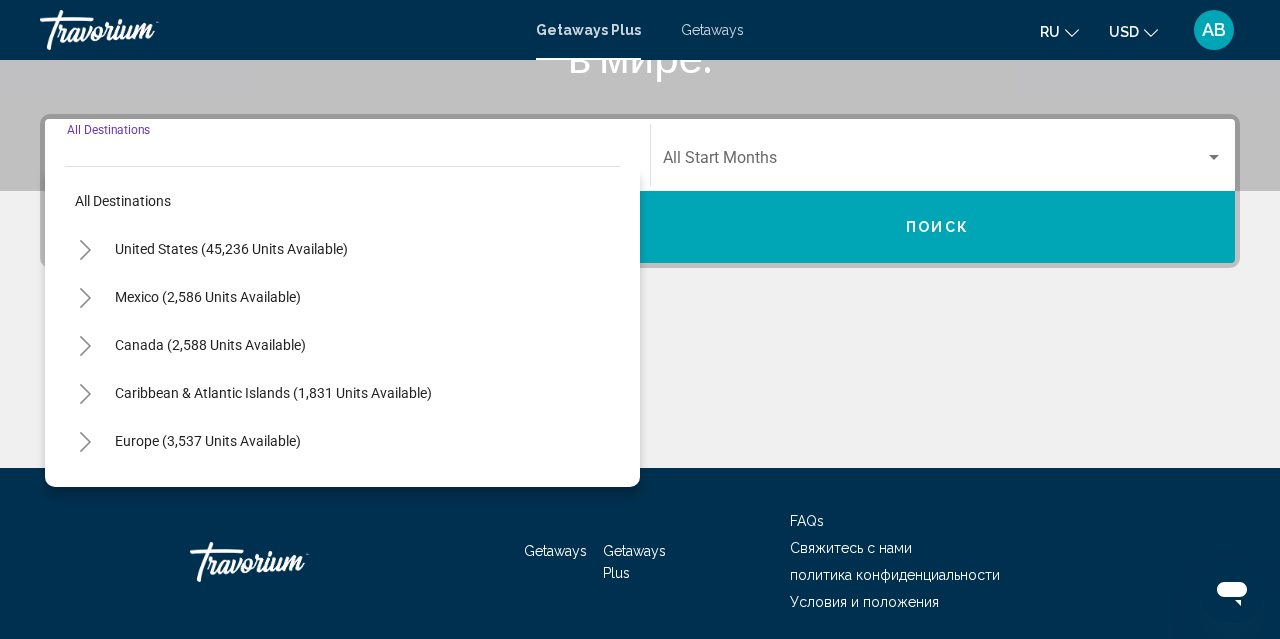 scroll, scrollTop: 458, scrollLeft: 0, axis: vertical 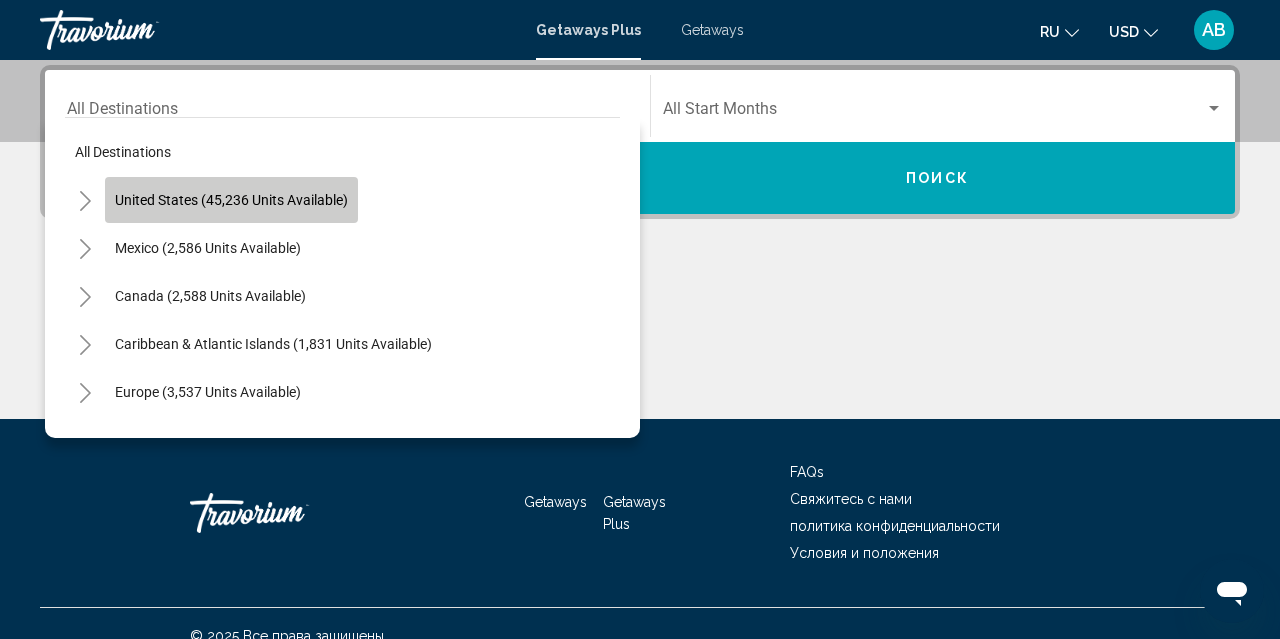 click on "United States (45,236 units available)" at bounding box center [208, 248] 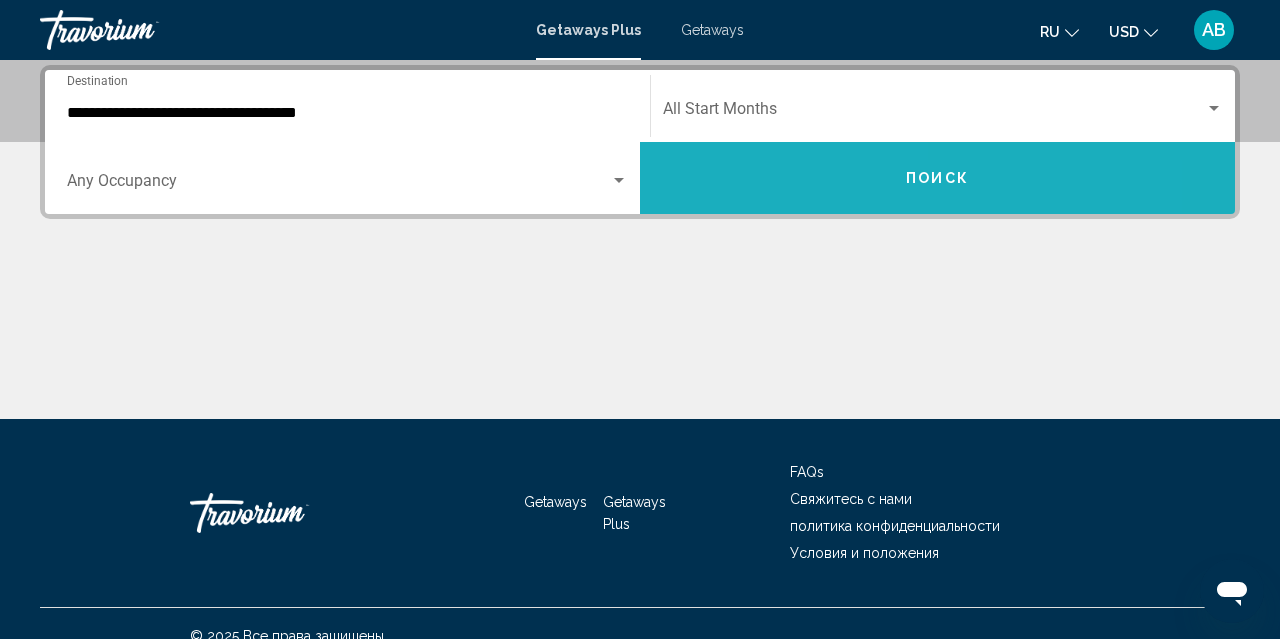 click on "Поиск" at bounding box center [937, 178] 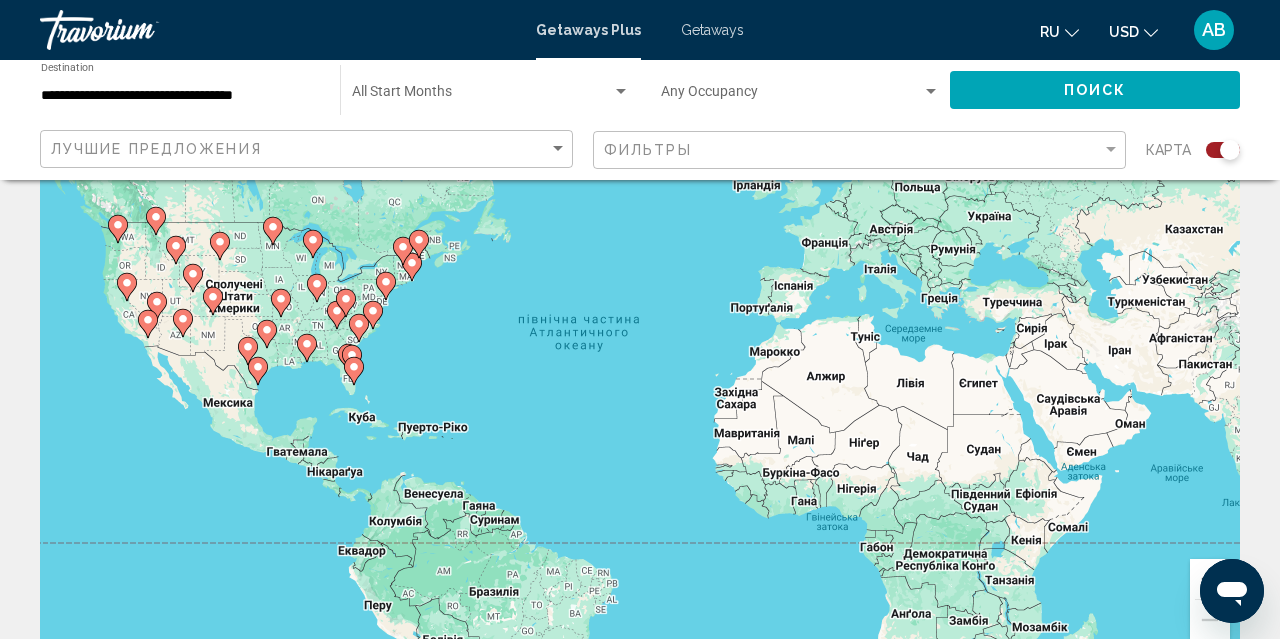 scroll, scrollTop: 139, scrollLeft: 0, axis: vertical 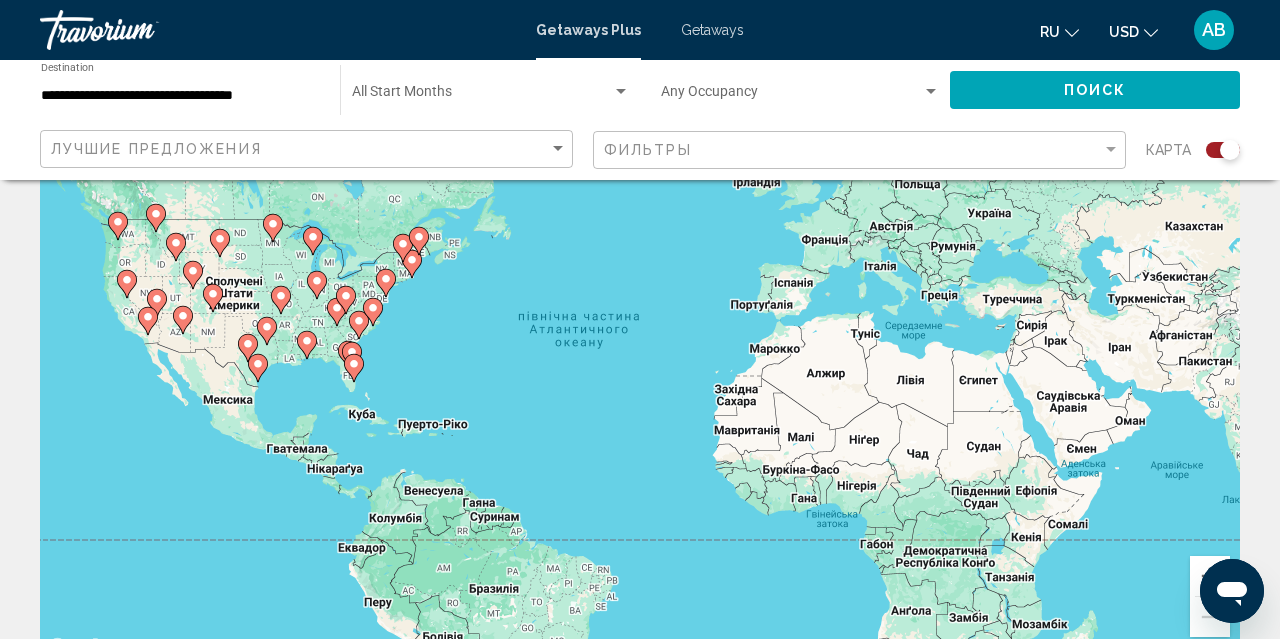 click 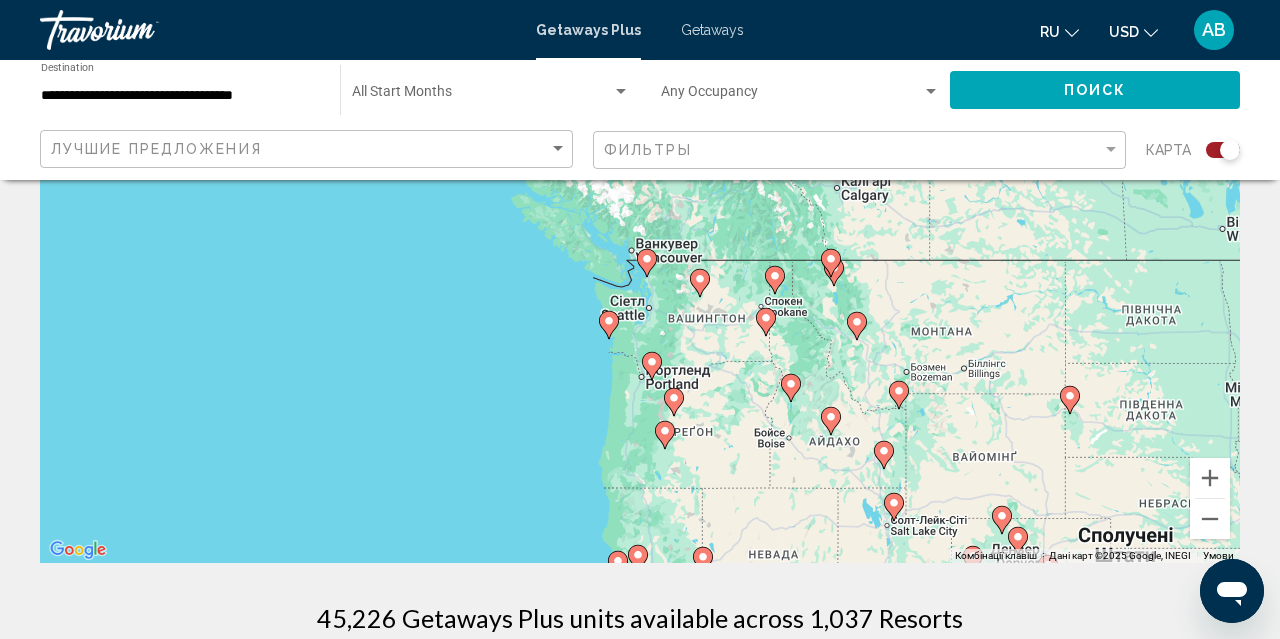 scroll, scrollTop: 241, scrollLeft: 0, axis: vertical 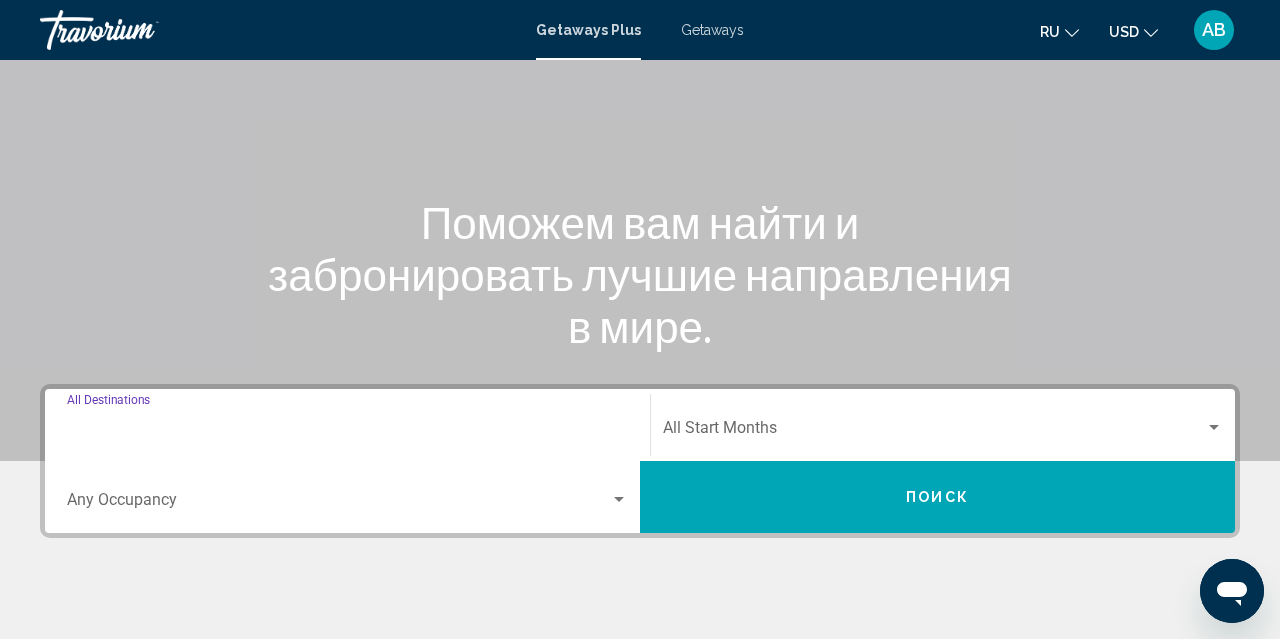 click on "Destination All Destinations" at bounding box center [347, 432] 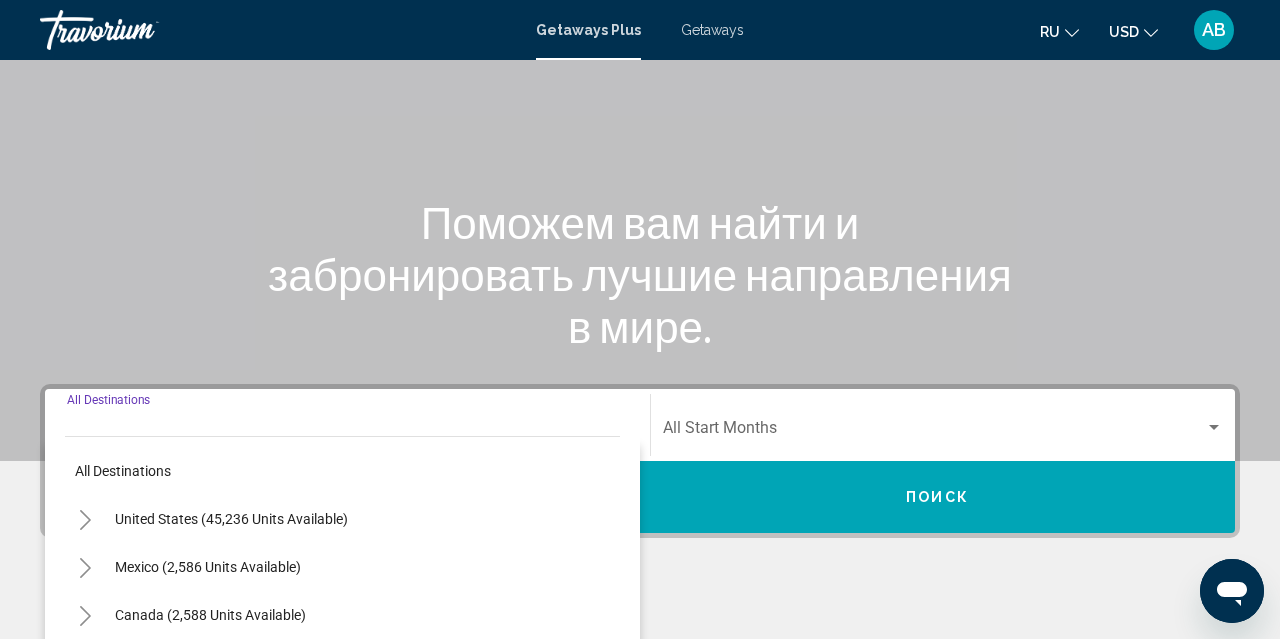 scroll, scrollTop: 458, scrollLeft: 0, axis: vertical 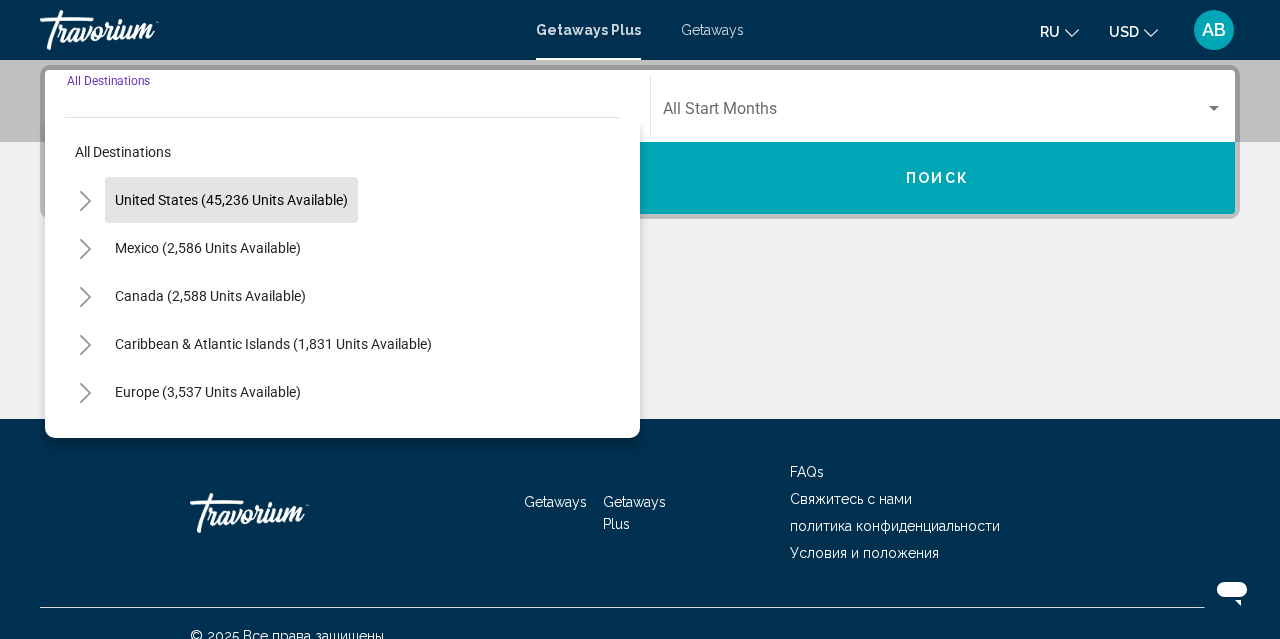 click on "United States (45,236 units available)" at bounding box center (208, 248) 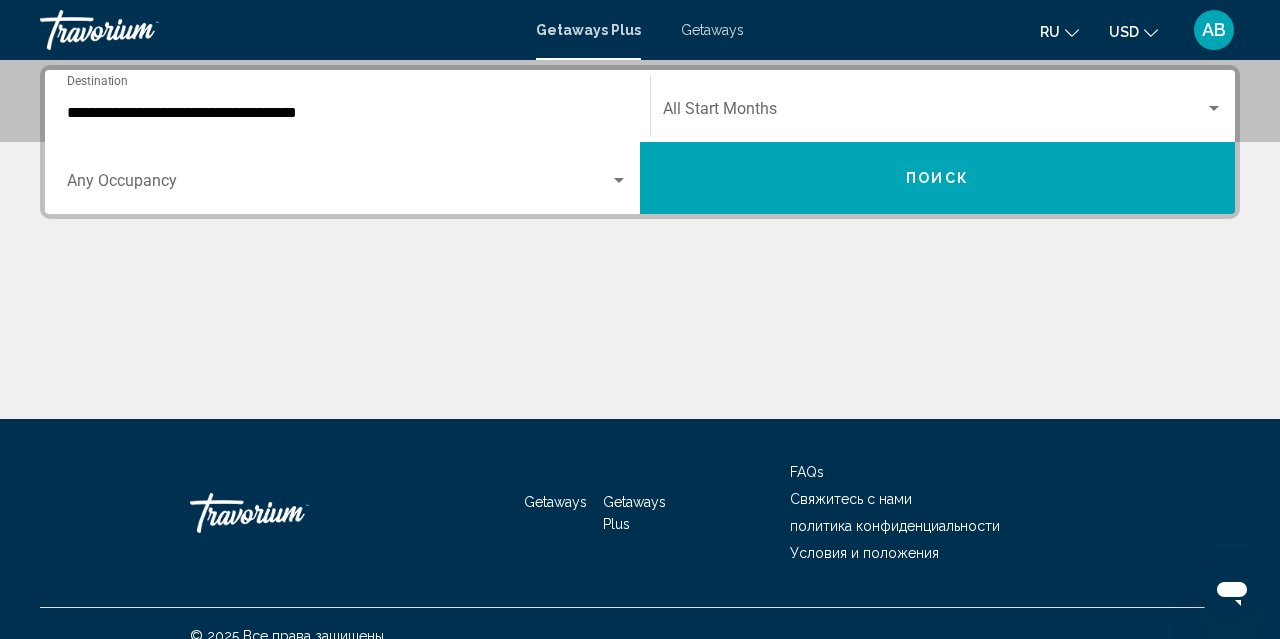 click on "Occupancy Any Occupancy" at bounding box center (347, 178) 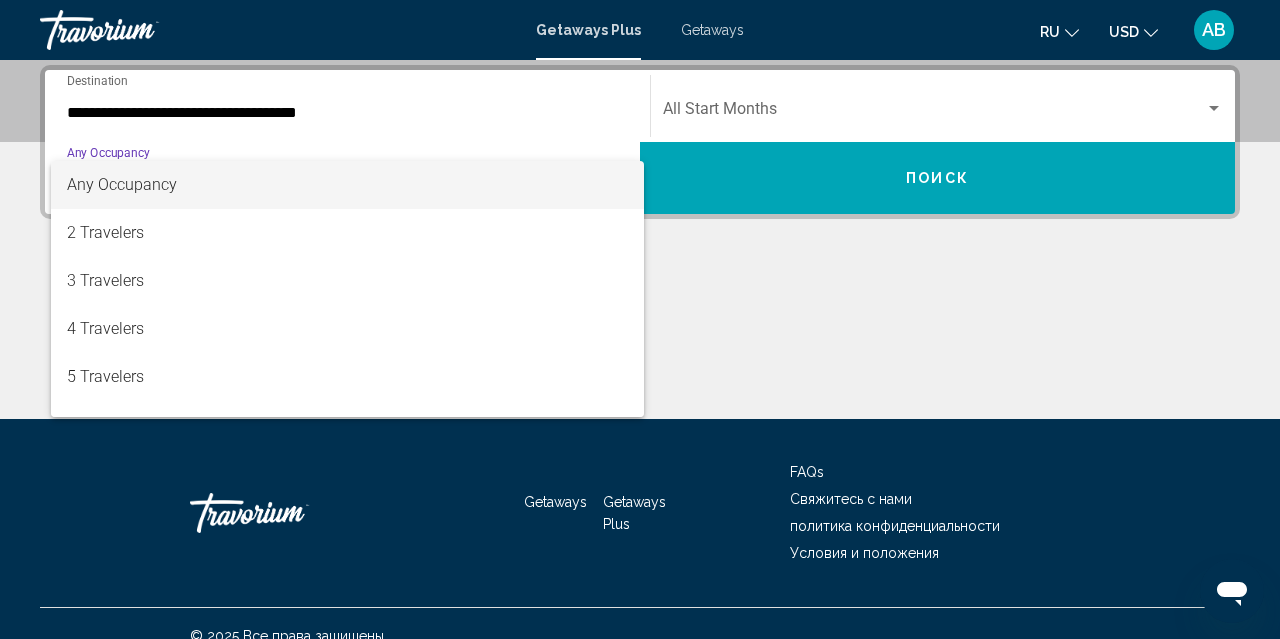 click at bounding box center (640, 319) 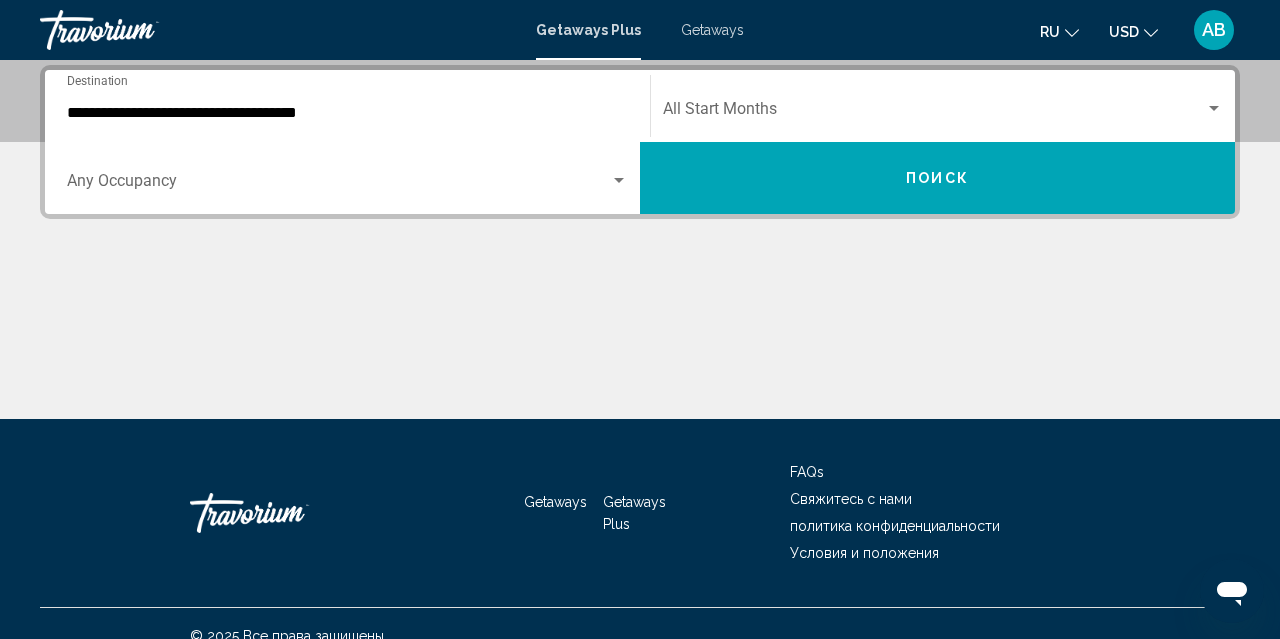 click on "Start Month All Start Months" 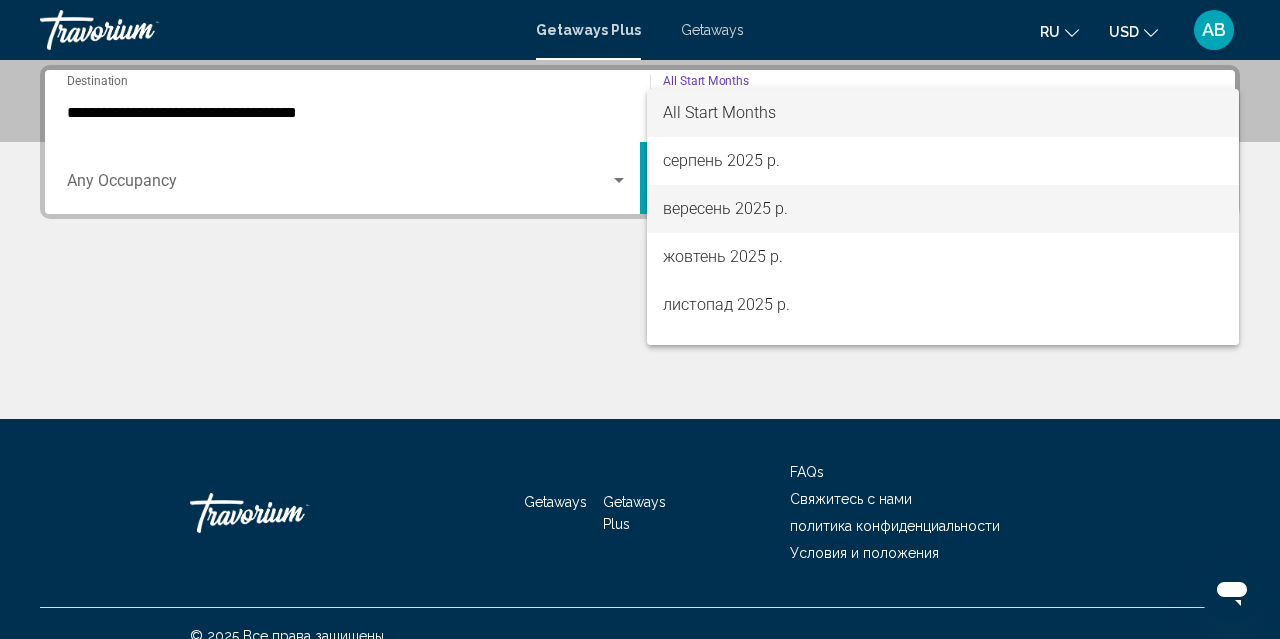 click on "вересень 2025 р." at bounding box center [943, 209] 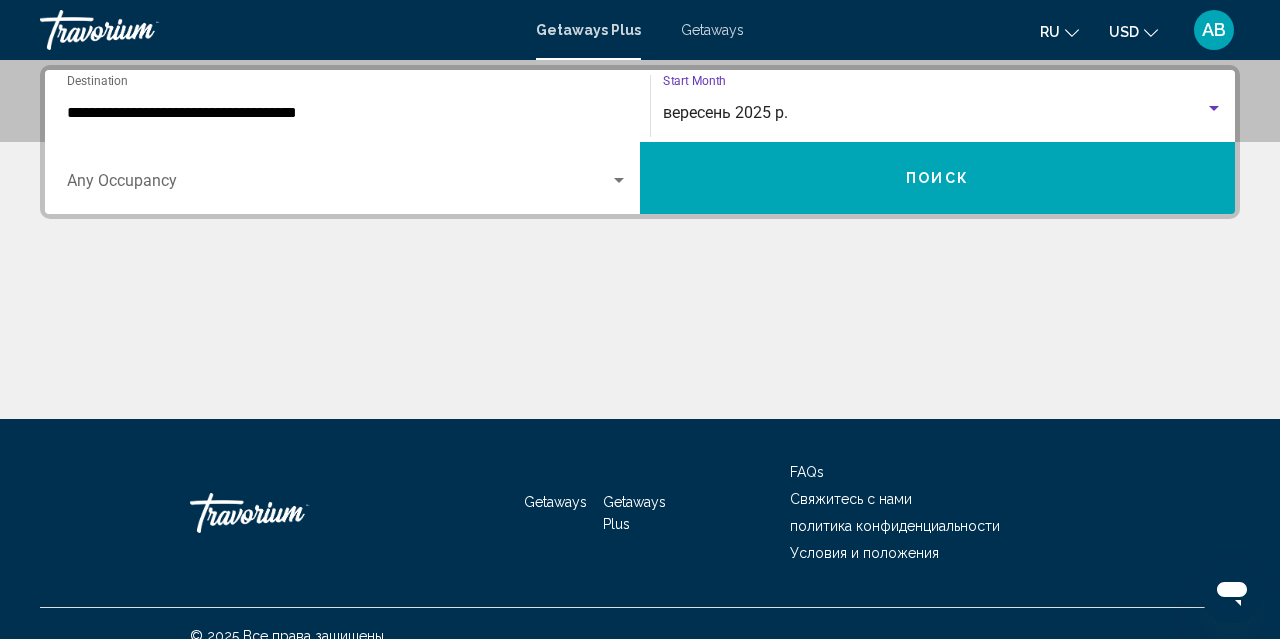 click on "Поиск" at bounding box center (937, 178) 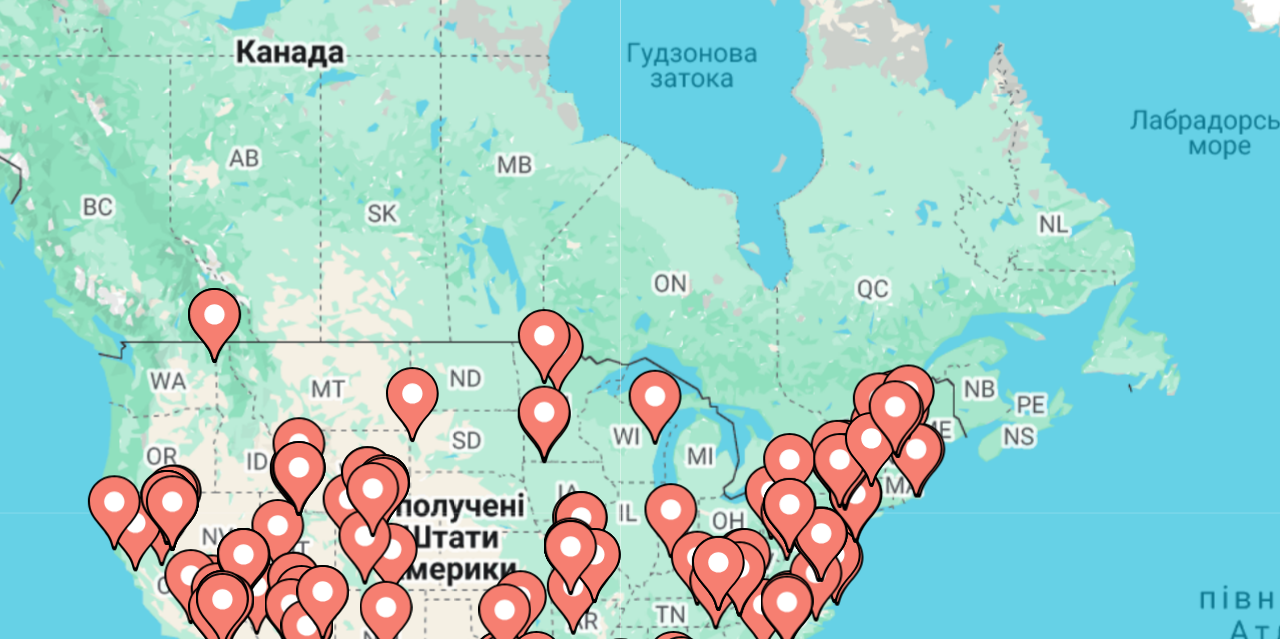 scroll, scrollTop: 132, scrollLeft: 0, axis: vertical 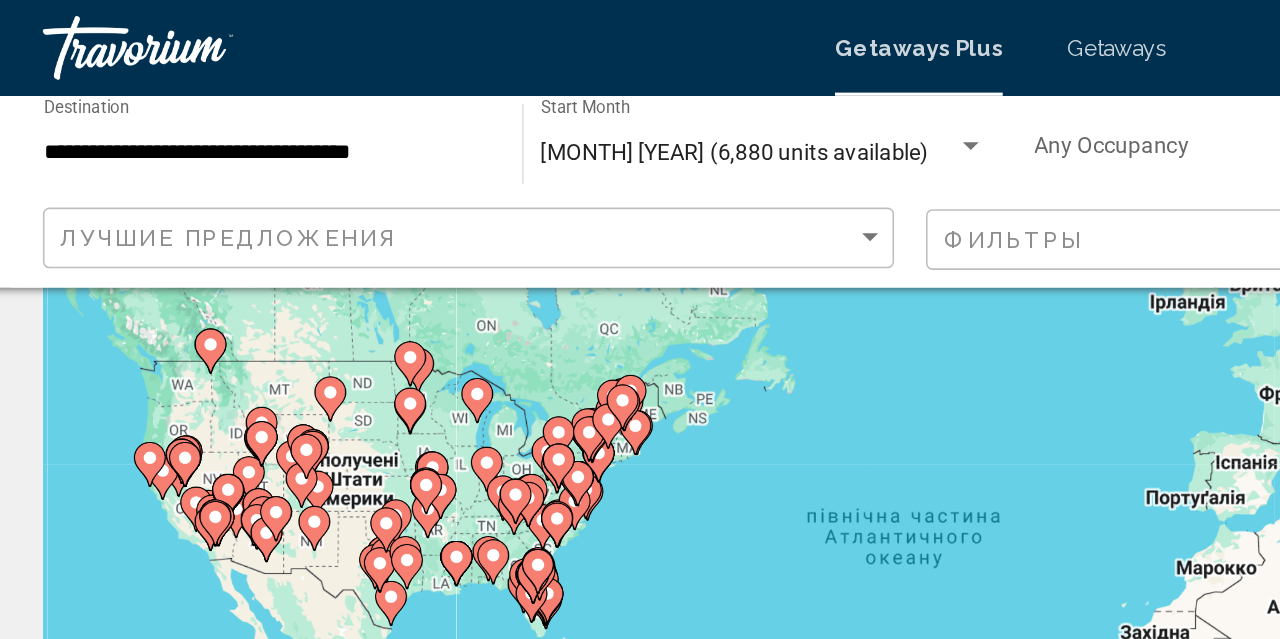 click on "Увімкніть режим перетягування за допомогою клавіатури, натиснувши Alt + Enter. Після цього переміщуйте маркер, використовуючи клавіші зі стрілками. Щоб завершити, натисніть клавішу Enter. Щоб скасувати, натисніть Escape." at bounding box center (640, 368) 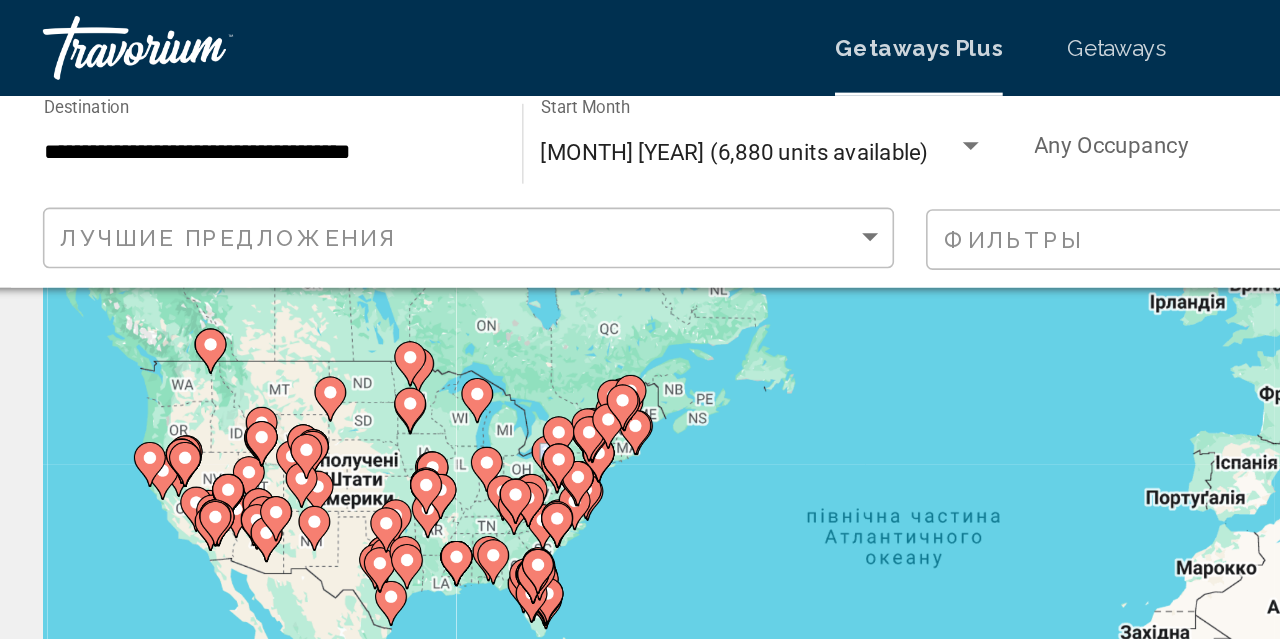 click on "Увімкніть режим перетягування за допомогою клавіатури, натиснувши Alt + Enter. Після цього переміщуйте маркер, використовуючи клавіші зі стрілками. Щоб завершити, натисніть клавішу Enter. Щоб скасувати, натисніть Escape." at bounding box center [640, 368] 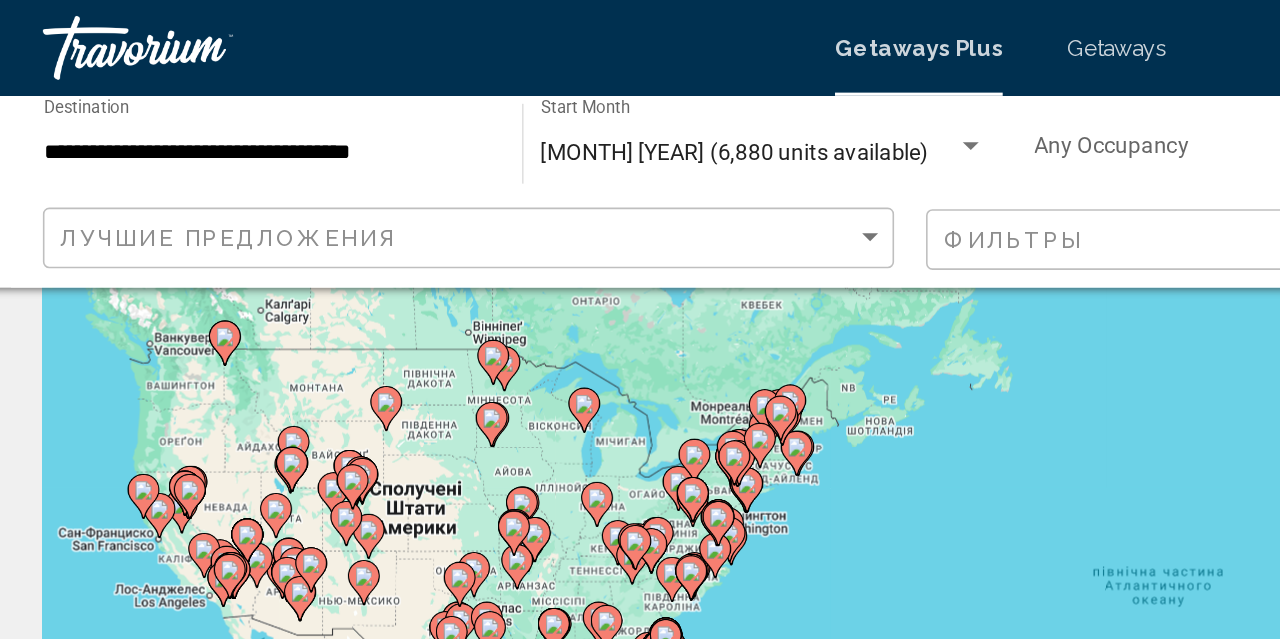 click on "Увімкніть режим перетягування за допомогою клавіатури, натиснувши Alt + Enter. Після цього переміщуйте маркер, використовуючи клавіші зі стрілками. Щоб завершити, натисніть клавішу Enter. Щоб скасувати, натисніть Escape." at bounding box center (640, 368) 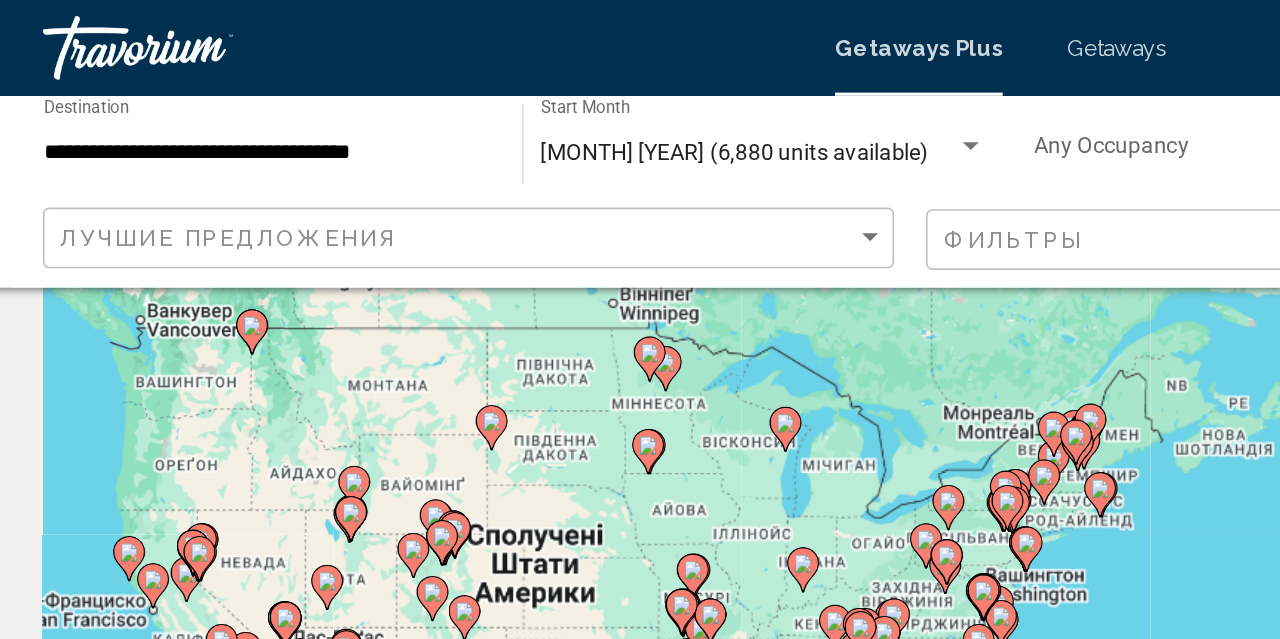 click on "Увімкніть режим перетягування за допомогою клавіатури, натиснувши Alt + Enter. Після цього переміщуйте маркер, використовуючи клавіші зі стрілками. Щоб завершити, натисніть клавішу Enter. Щоб скасувати, натисніть Escape." at bounding box center [640, 368] 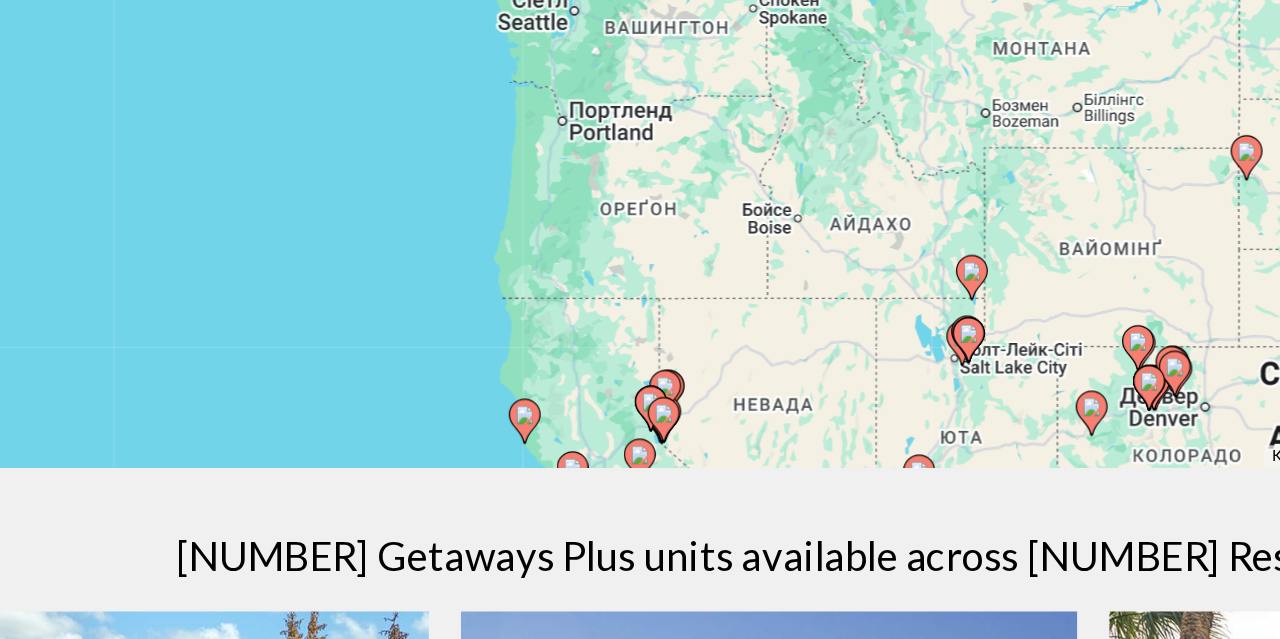 scroll, scrollTop: 326, scrollLeft: 0, axis: vertical 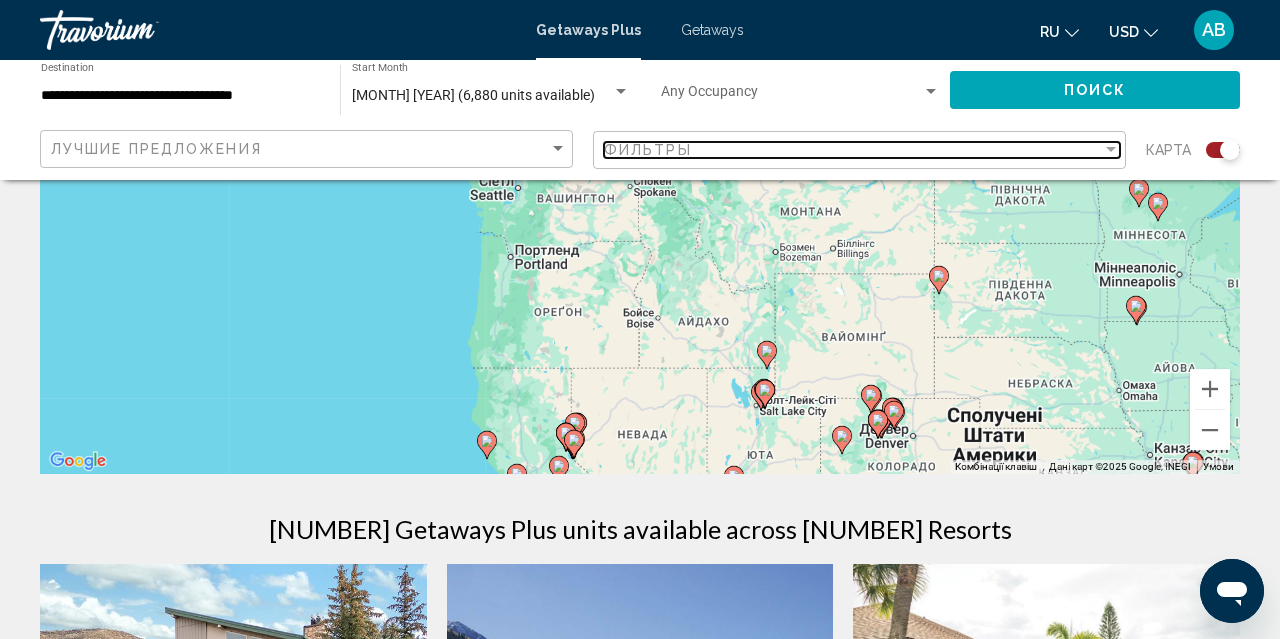 click on "Фильтры" at bounding box center [853, 150] 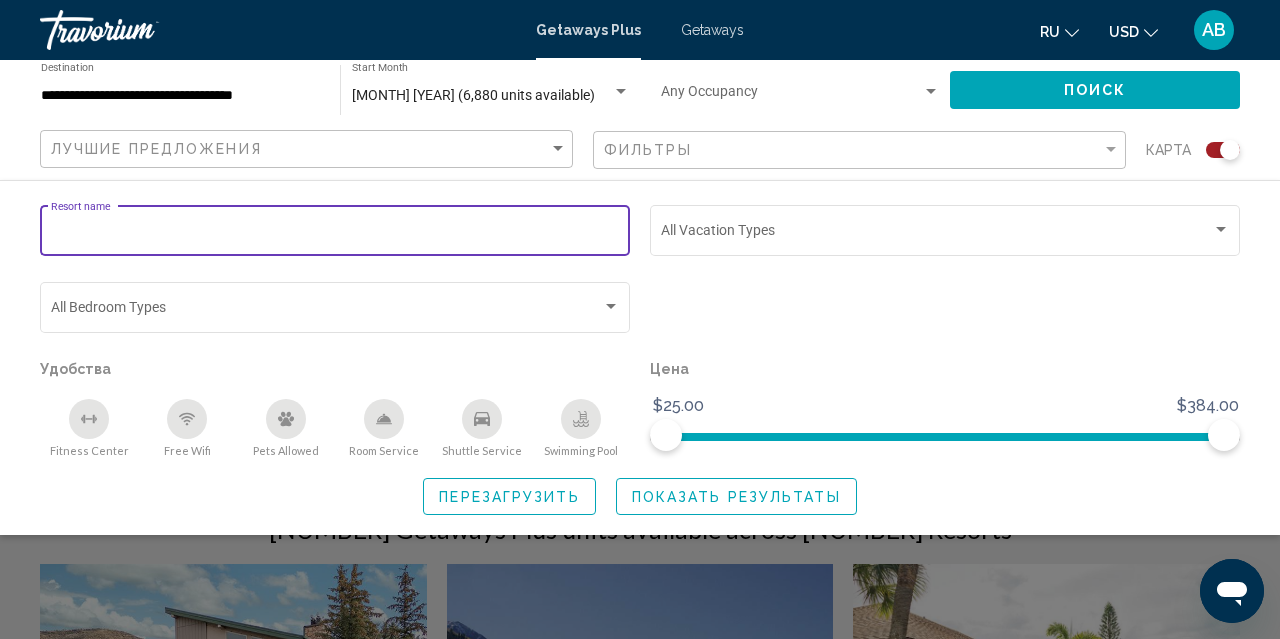click on "Resort name" at bounding box center (335, 234) 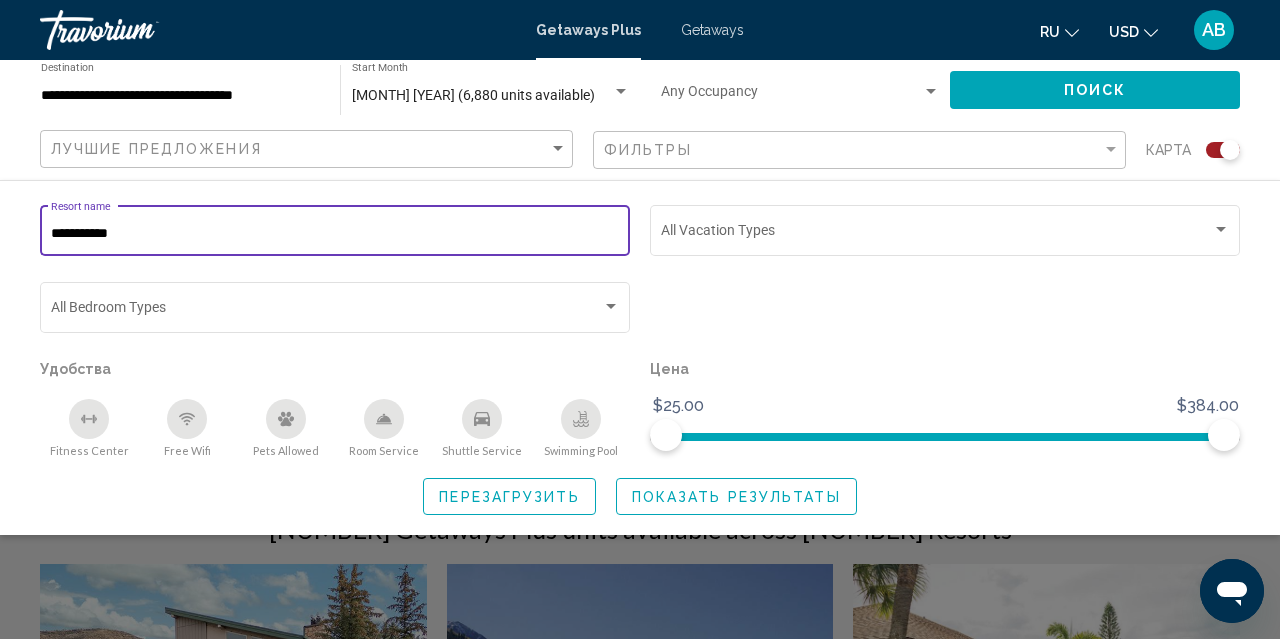 type on "**********" 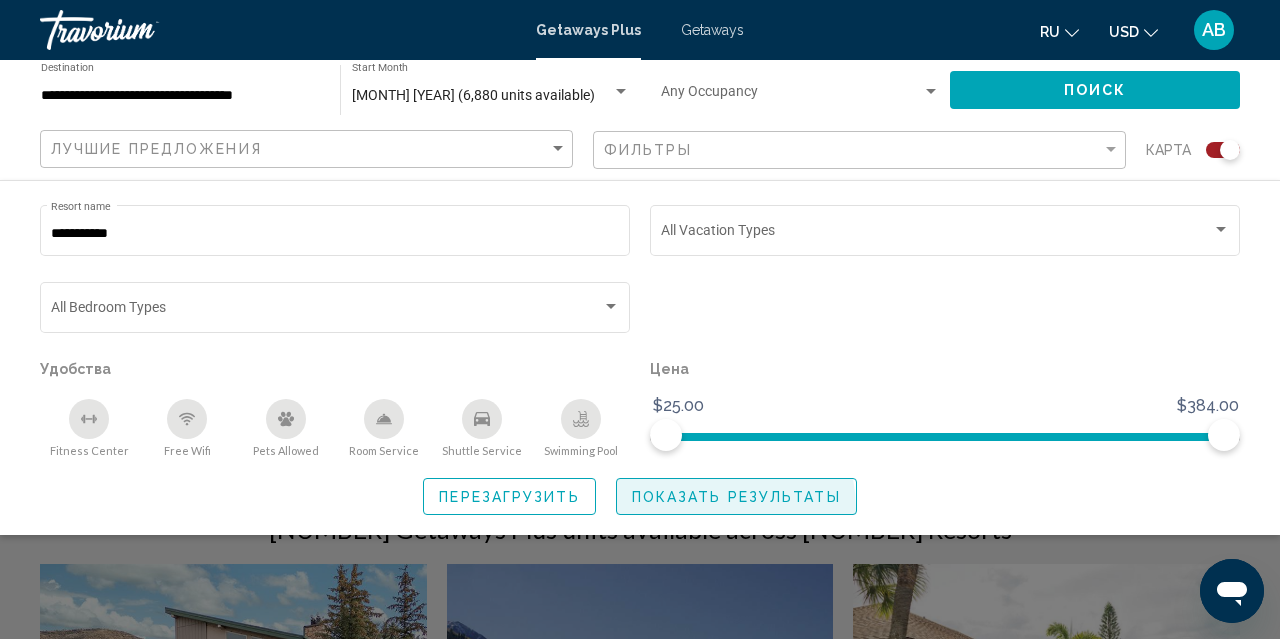 click on "Показать результаты" 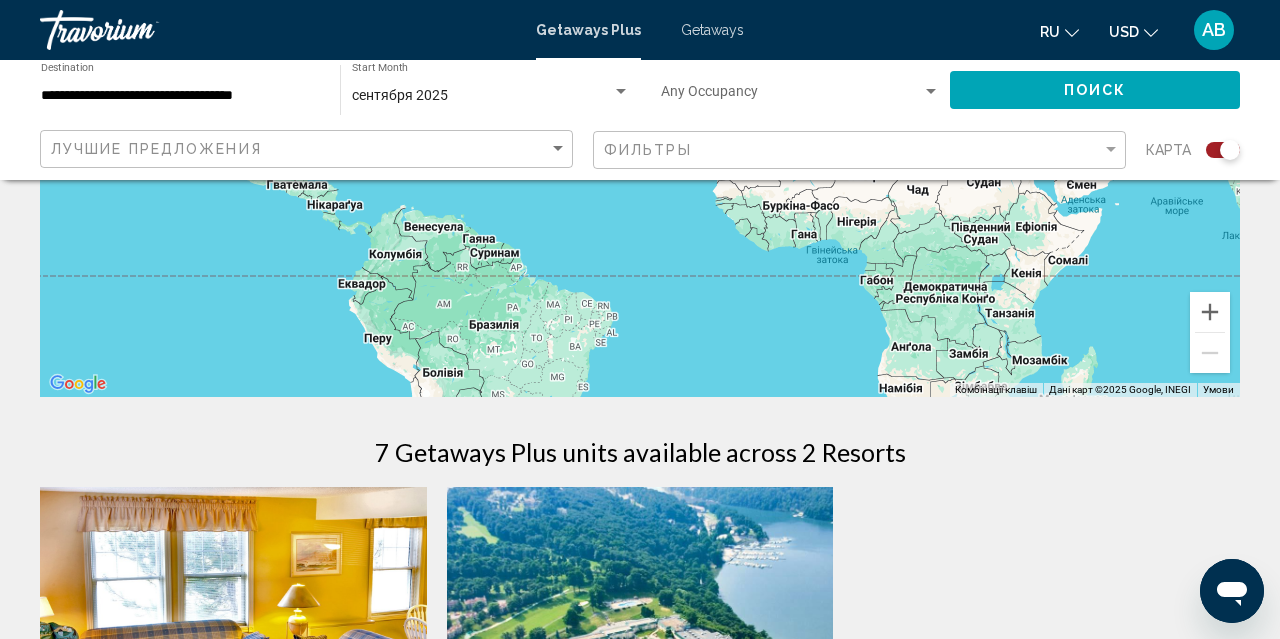 scroll, scrollTop: 380, scrollLeft: 0, axis: vertical 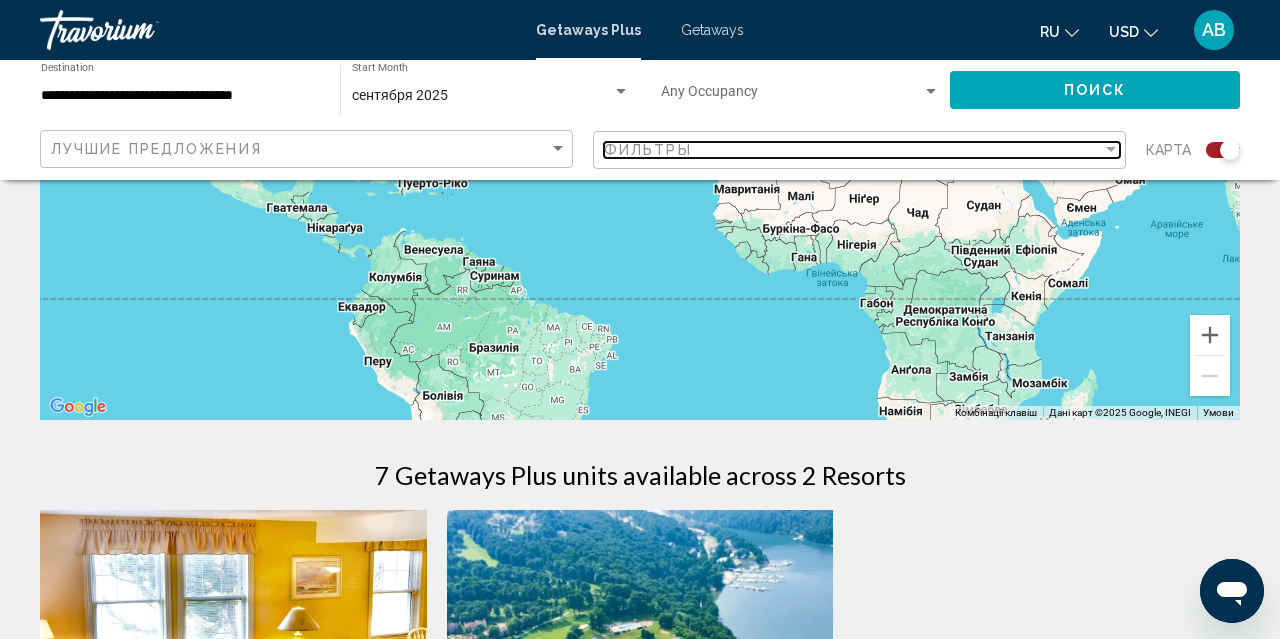 click on "Фильтры" at bounding box center [853, 150] 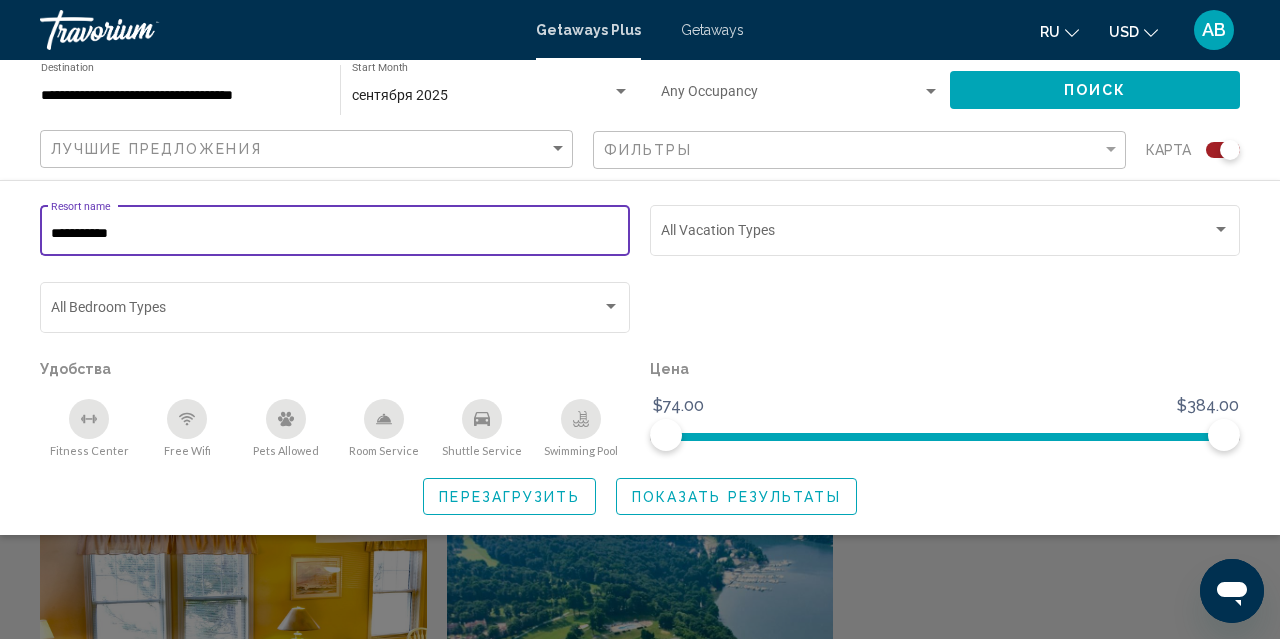 click on "**********" at bounding box center (335, 234) 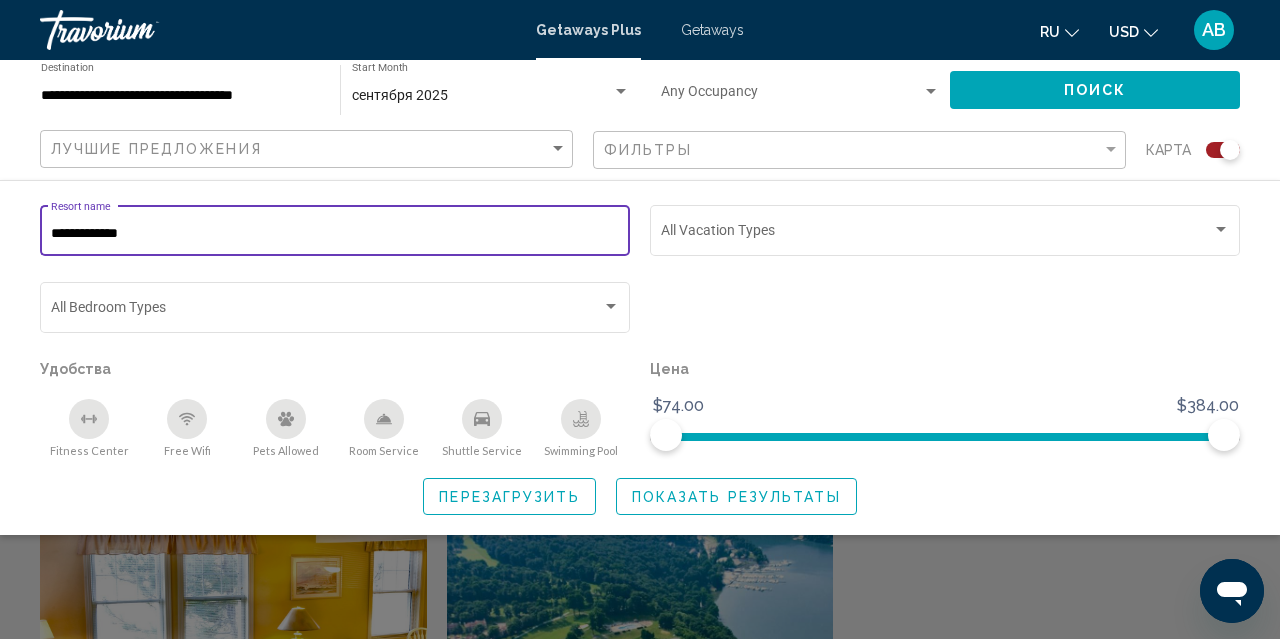 type on "**********" 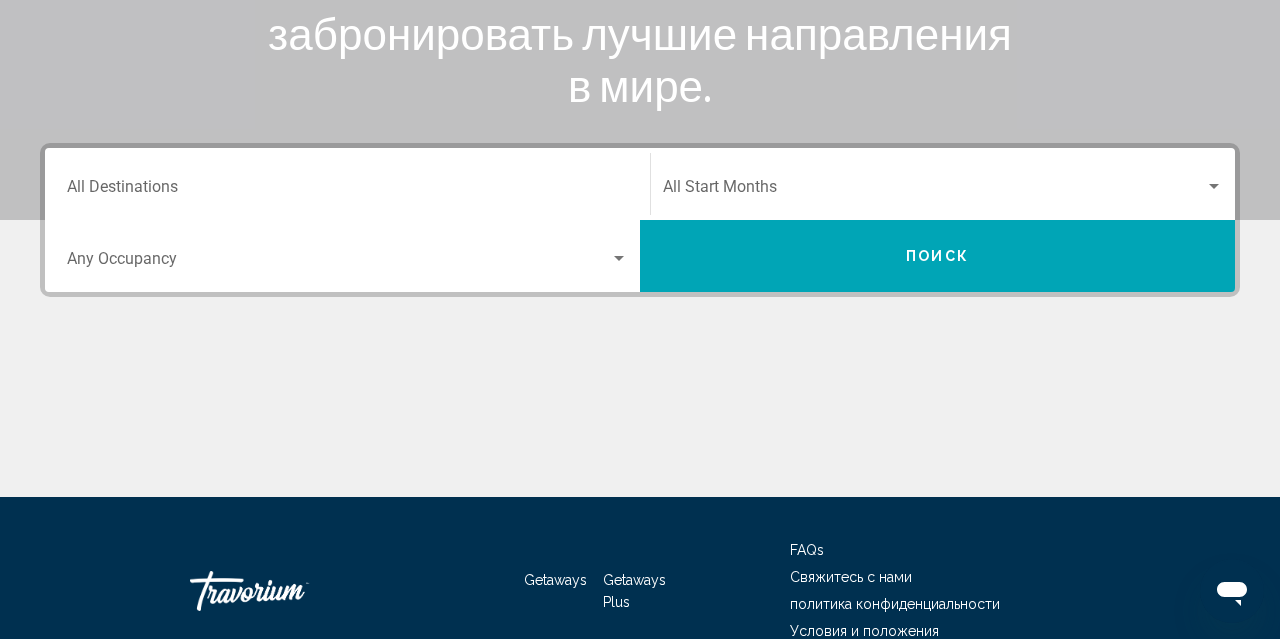 scroll, scrollTop: 378, scrollLeft: 0, axis: vertical 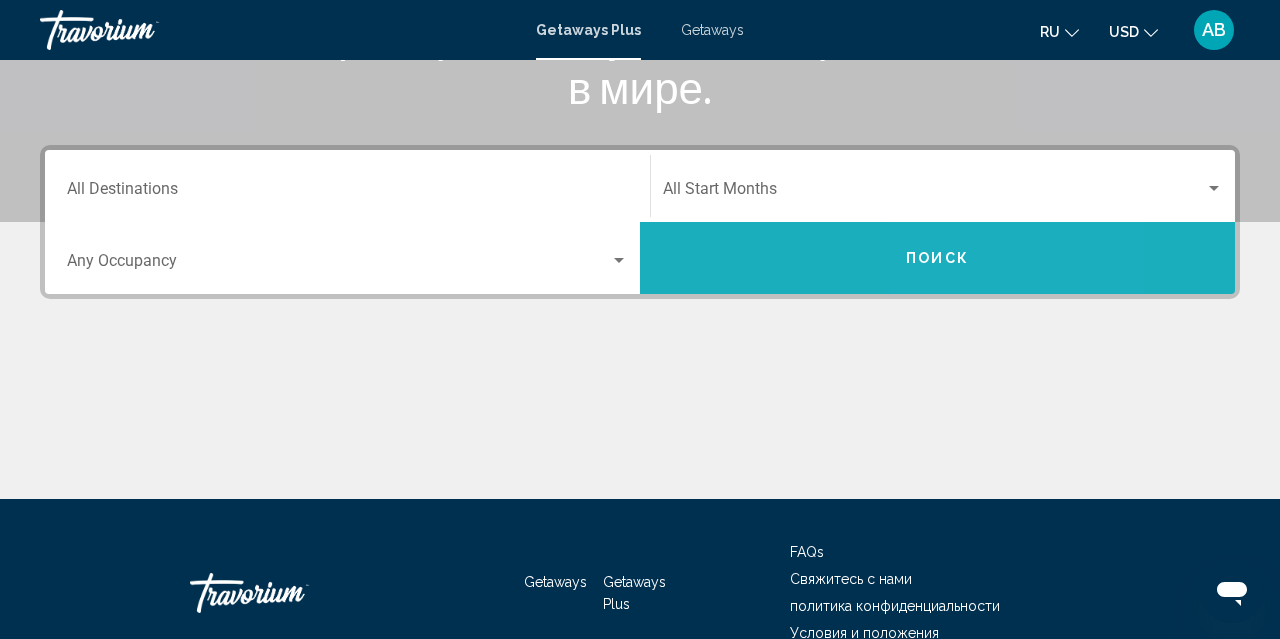 drag, startPoint x: 1017, startPoint y: 285, endPoint x: 949, endPoint y: 259, distance: 72.8011 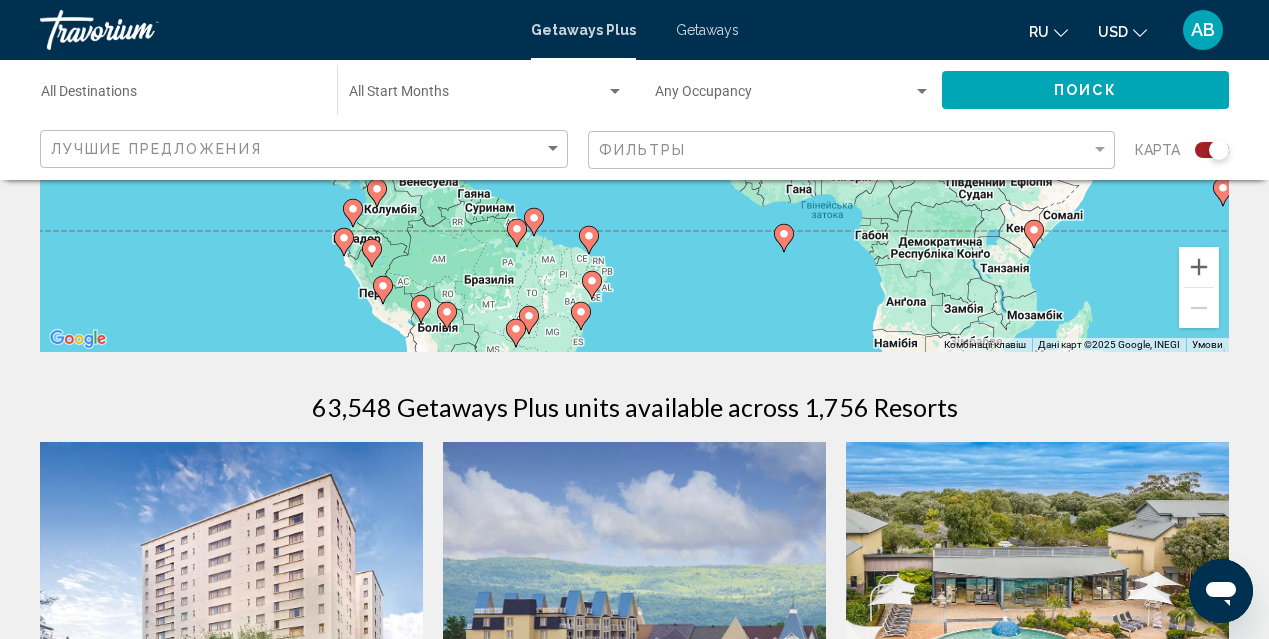 scroll, scrollTop: 407, scrollLeft: 0, axis: vertical 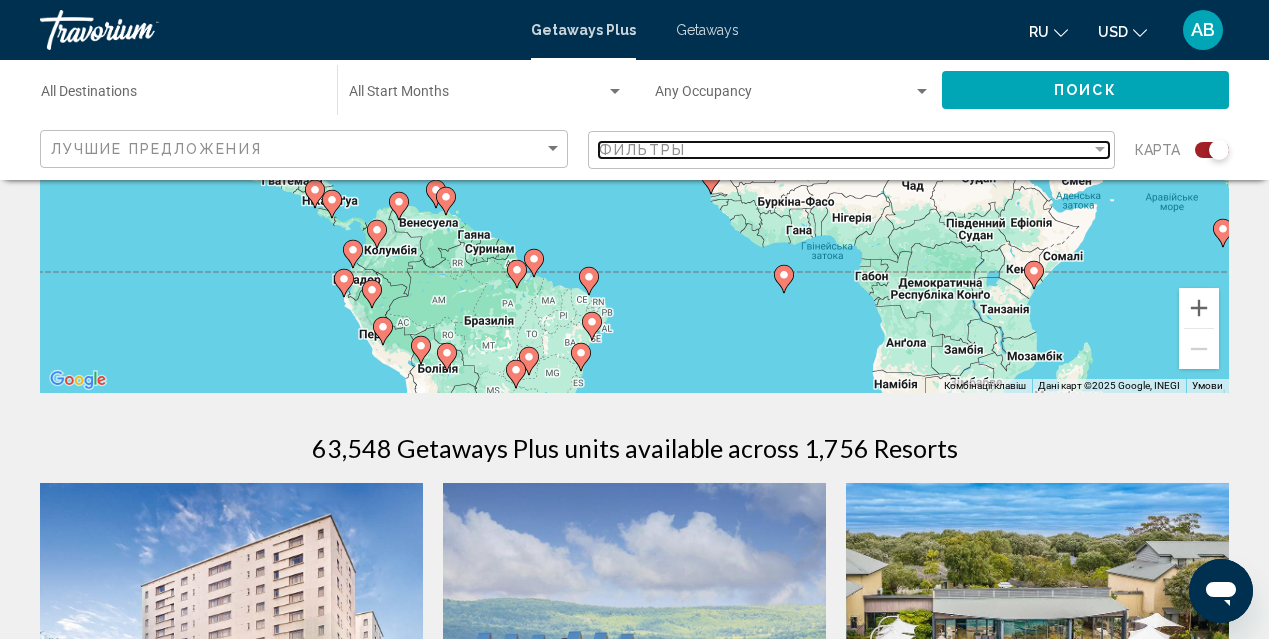 click on "Фильтры" at bounding box center (845, 150) 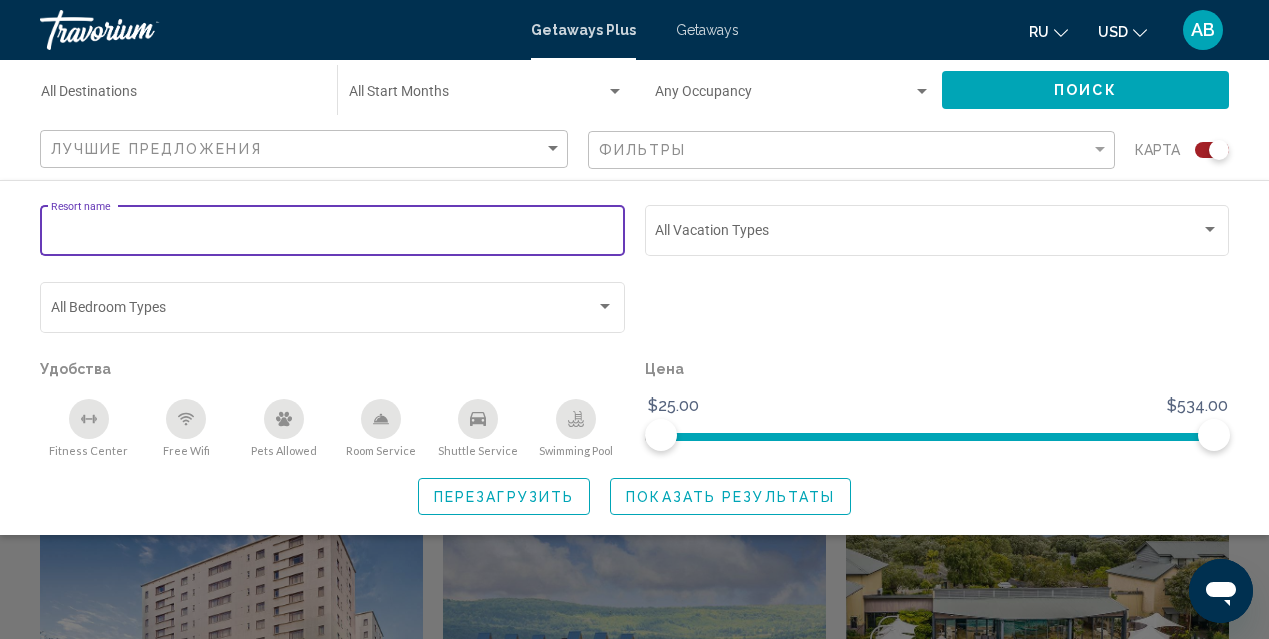 drag, startPoint x: 343, startPoint y: 496, endPoint x: 173, endPoint y: 227, distance: 318.21533 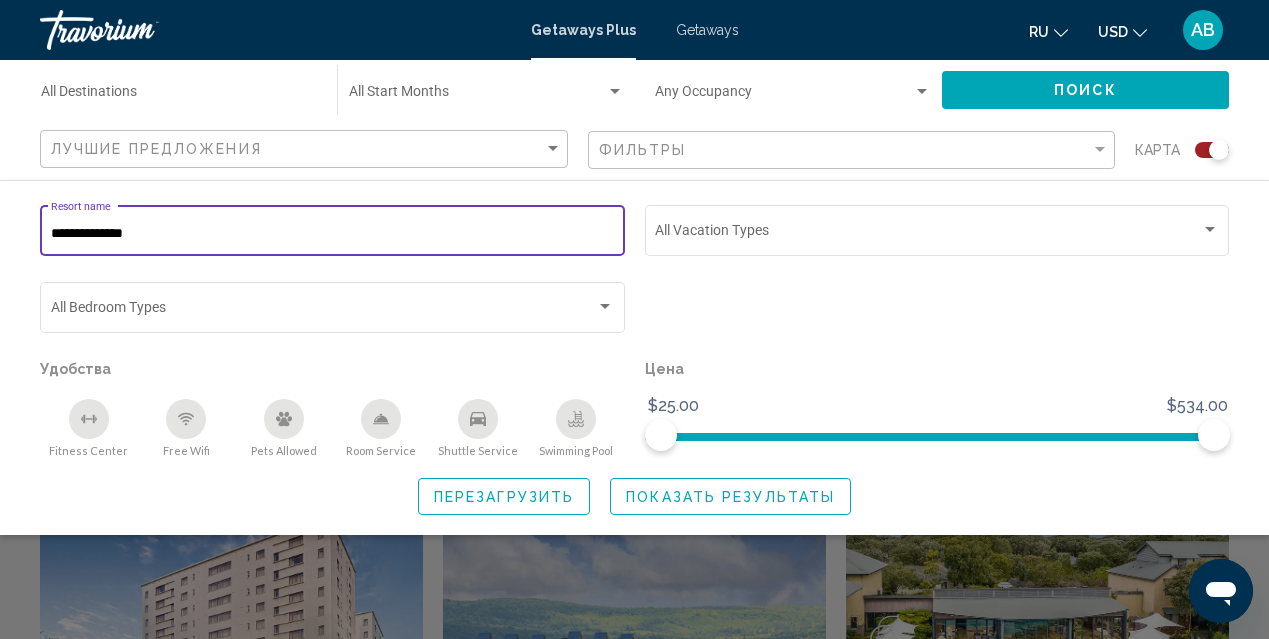 type on "**********" 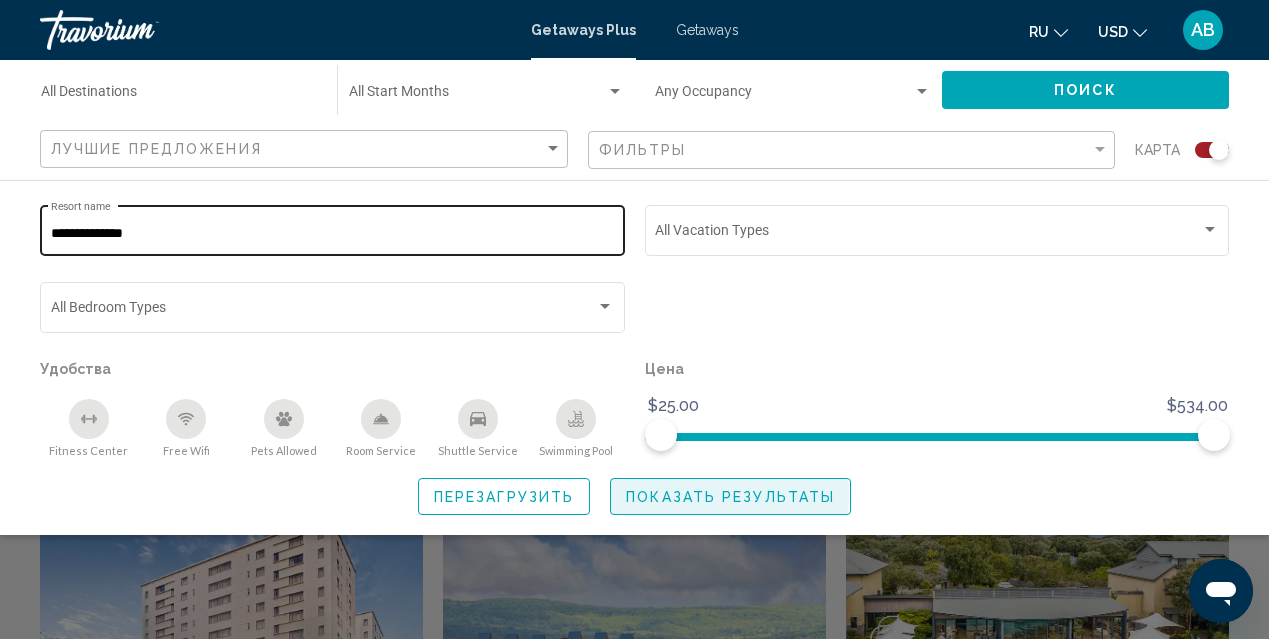 click on "Показать результаты" 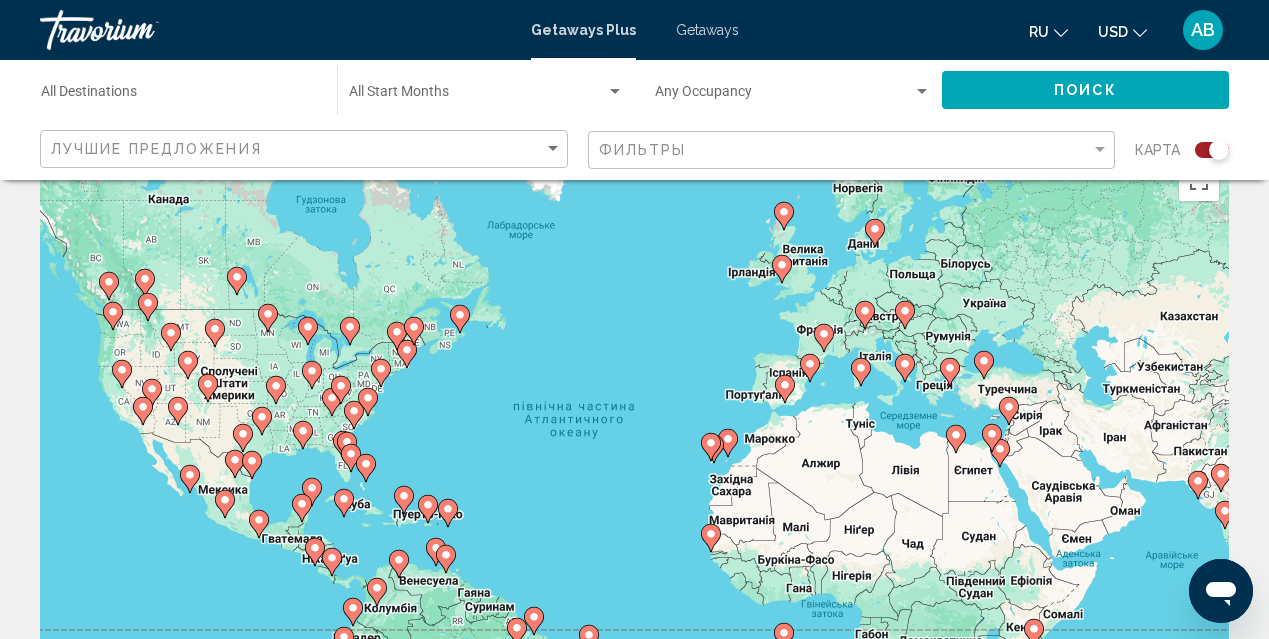 scroll, scrollTop: 49, scrollLeft: 0, axis: vertical 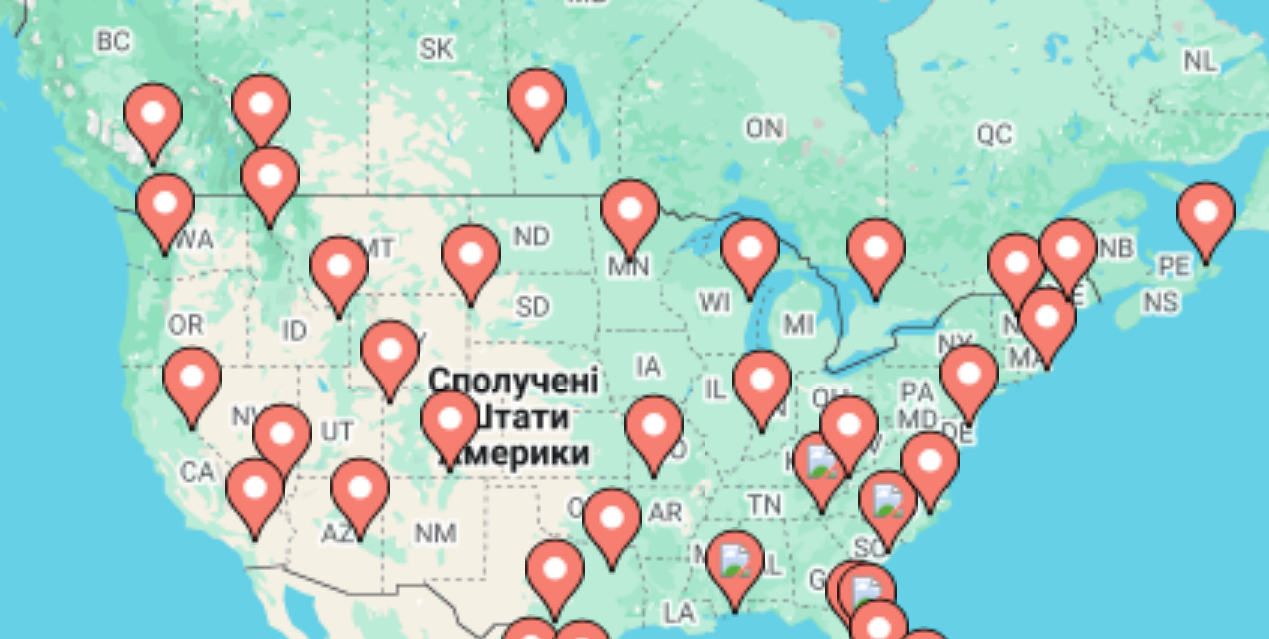 drag, startPoint x: 18, startPoint y: 129, endPoint x: 67, endPoint y: 86, distance: 65.192024 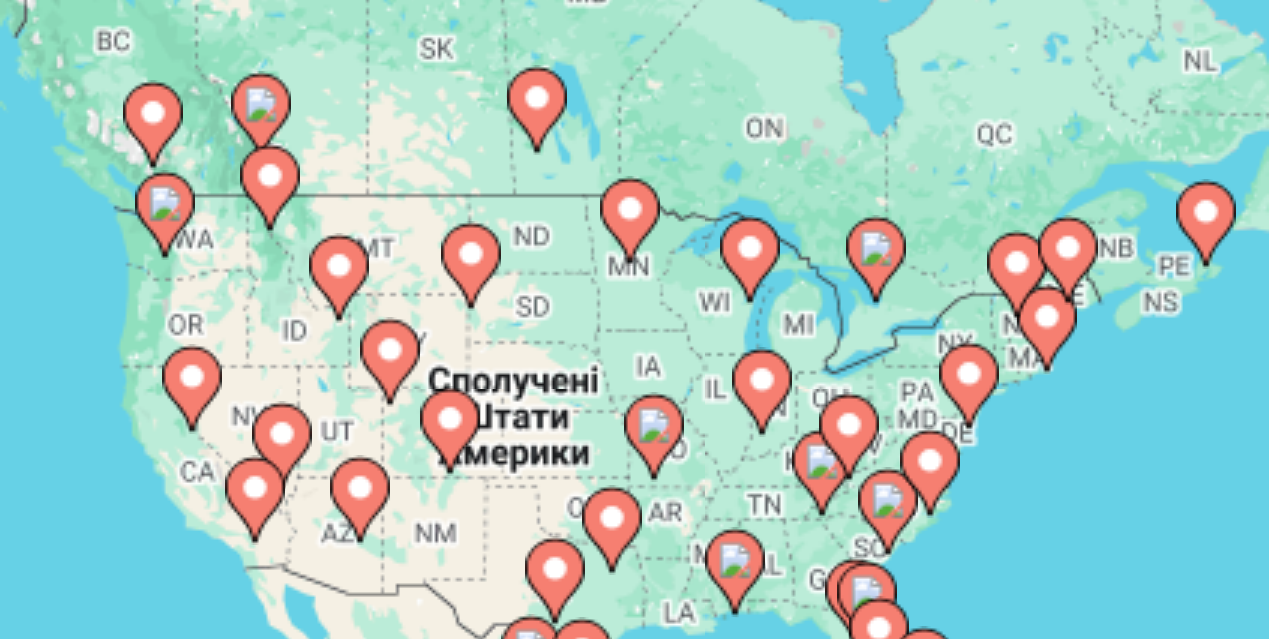 click on "Увімкніть режим перетягування за допомогою клавіатури, натиснувши Alt + Enter. Після цього переміщуйте маркер, використовуючи клавіші зі стрілками. Щоб завершити, натисніть клавішу Enter. Щоб скасувати, натисніть Escape." at bounding box center [634, 472] 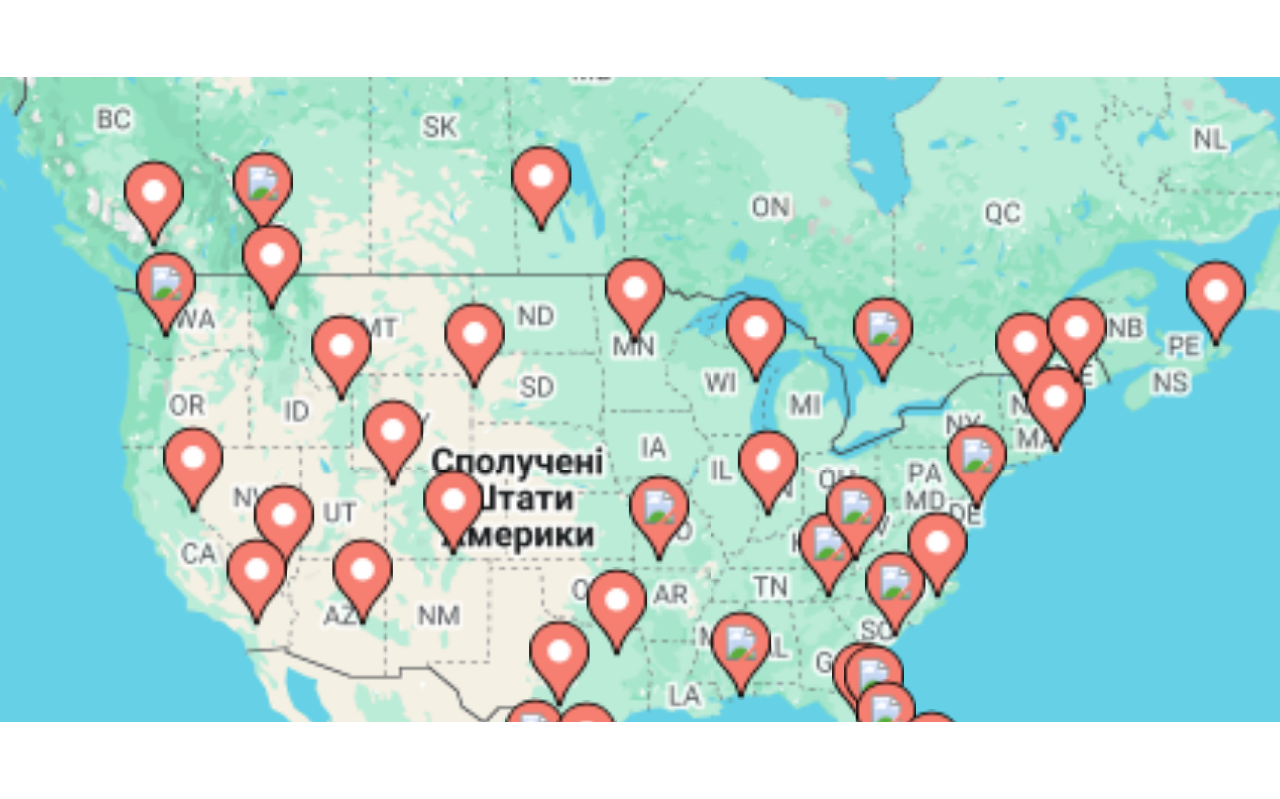 scroll, scrollTop: 0, scrollLeft: 0, axis: both 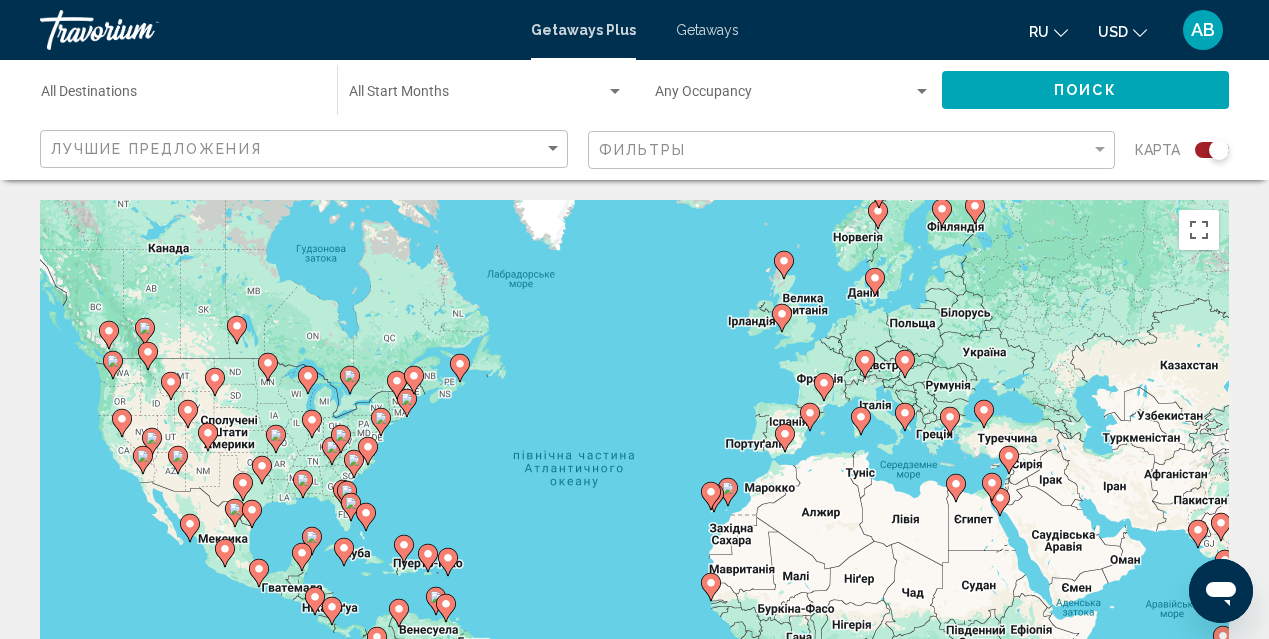 drag, startPoint x: 196, startPoint y: 253, endPoint x: 1224, endPoint y: 158, distance: 1032.3802 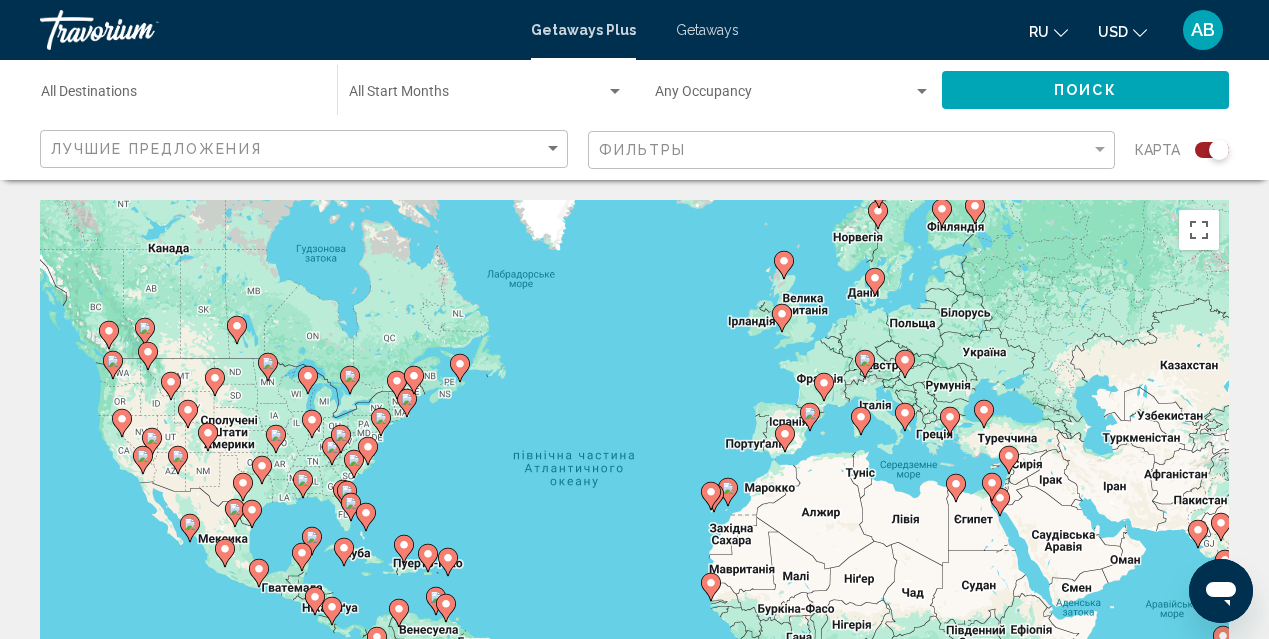 click on "карта" 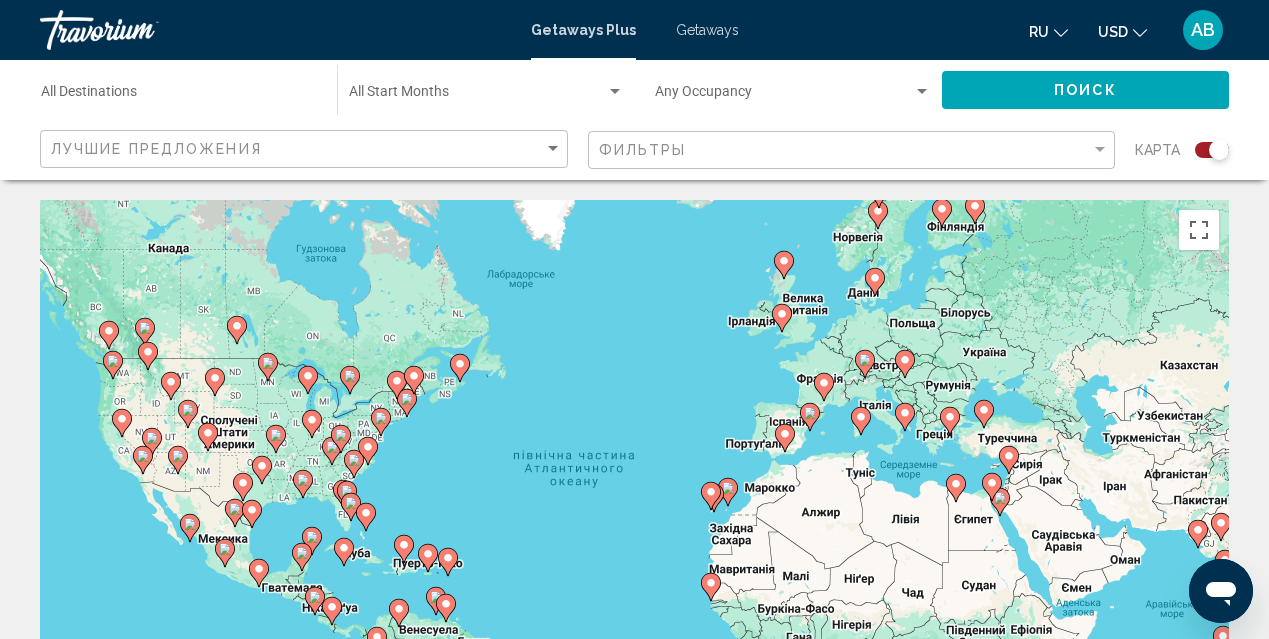 click 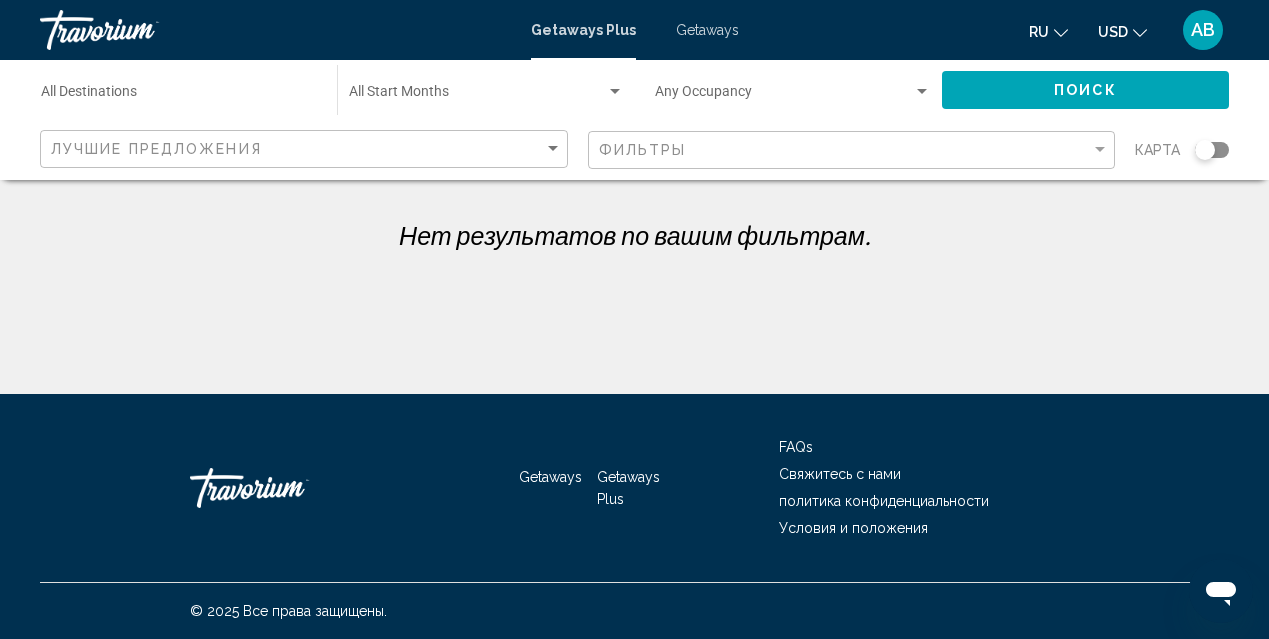 click 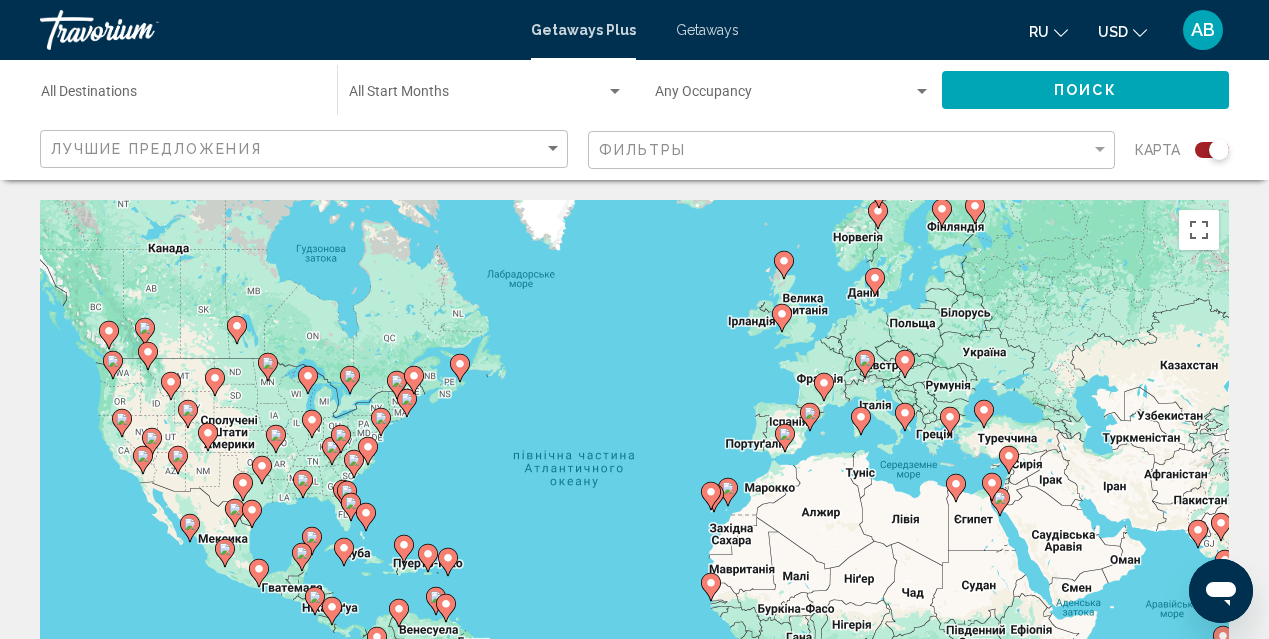 click at bounding box center (1199, 230) 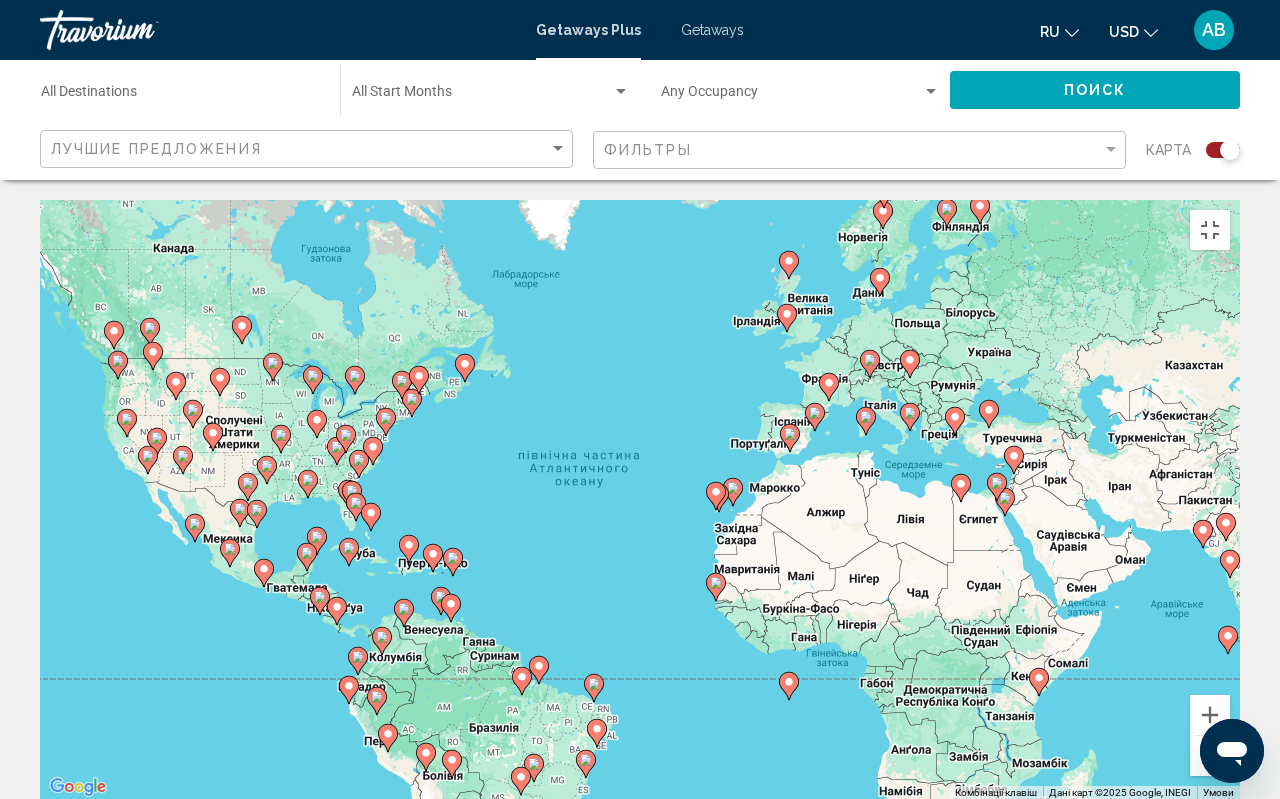 click at bounding box center [118, 365] 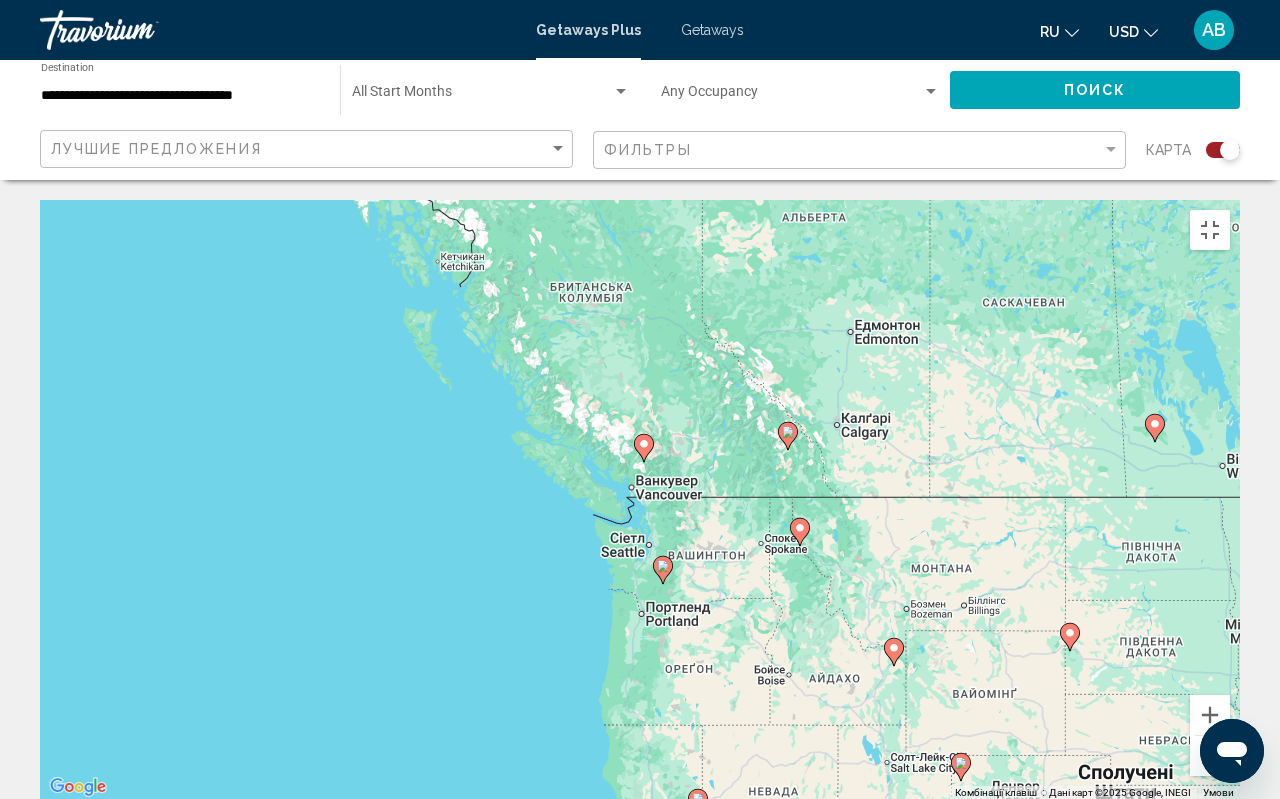 click on "Для навігації використовуйте клавіші зі стрілками.  Увімкніть режим перетягування за допомогою клавіатури, натиснувши Alt + Enter. Після цього переміщуйте маркер, використовуючи клавіші зі стрілками. Щоб завершити, натисніть клавішу Enter. Щоб скасувати, натисніть Escape." at bounding box center [640, 500] 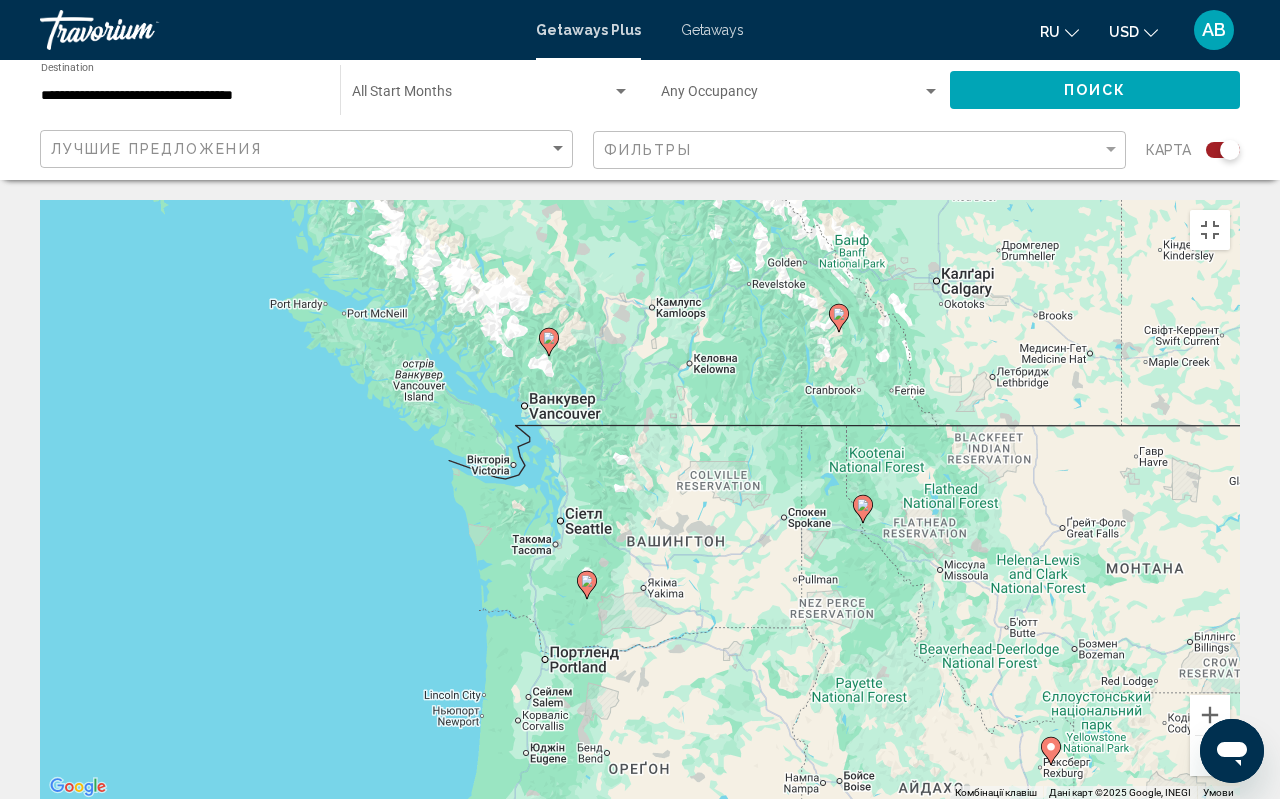click on "Увімкніть режим перетягування за допомогою клавіатури, натиснувши Alt + Enter. Після цього переміщуйте маркер, використовуючи клавіші зі стрілками. Щоб завершити, натисніть клавішу Enter. Щоб скасувати, натисніть Escape." at bounding box center [640, 500] 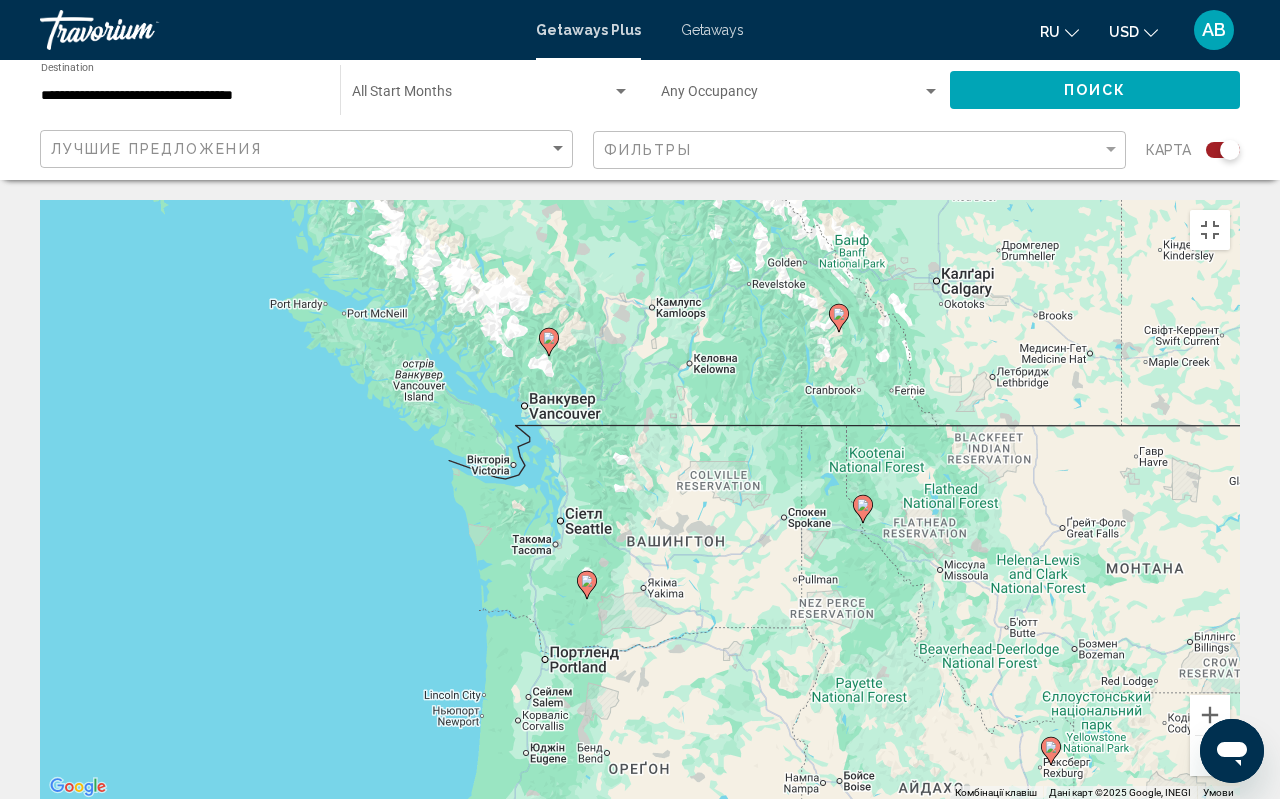 click on "Увімкніть режим перетягування за допомогою клавіатури, натиснувши Alt + Enter. Після цього переміщуйте маркер, використовуючи клавіші зі стрілками. Щоб завершити, натисніть клавішу Enter. Щоб скасувати, натисніть Escape." at bounding box center [640, 500] 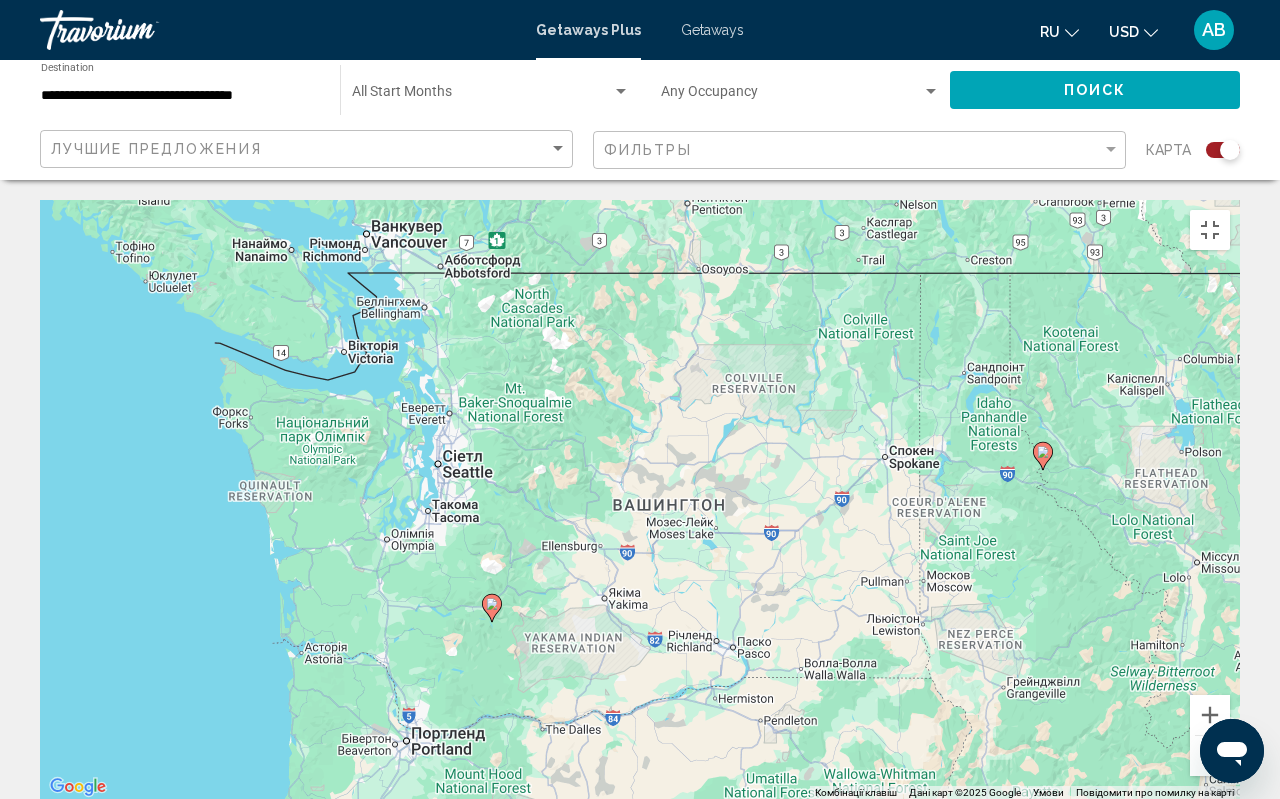 click on "Увімкніть режим перетягування за допомогою клавіатури, натиснувши Alt + Enter. Після цього переміщуйте маркер, використовуючи клавіші зі стрілками. Щоб завершити, натисніть клавішу Enter. Щоб скасувати, натисніть Escape." at bounding box center [640, 500] 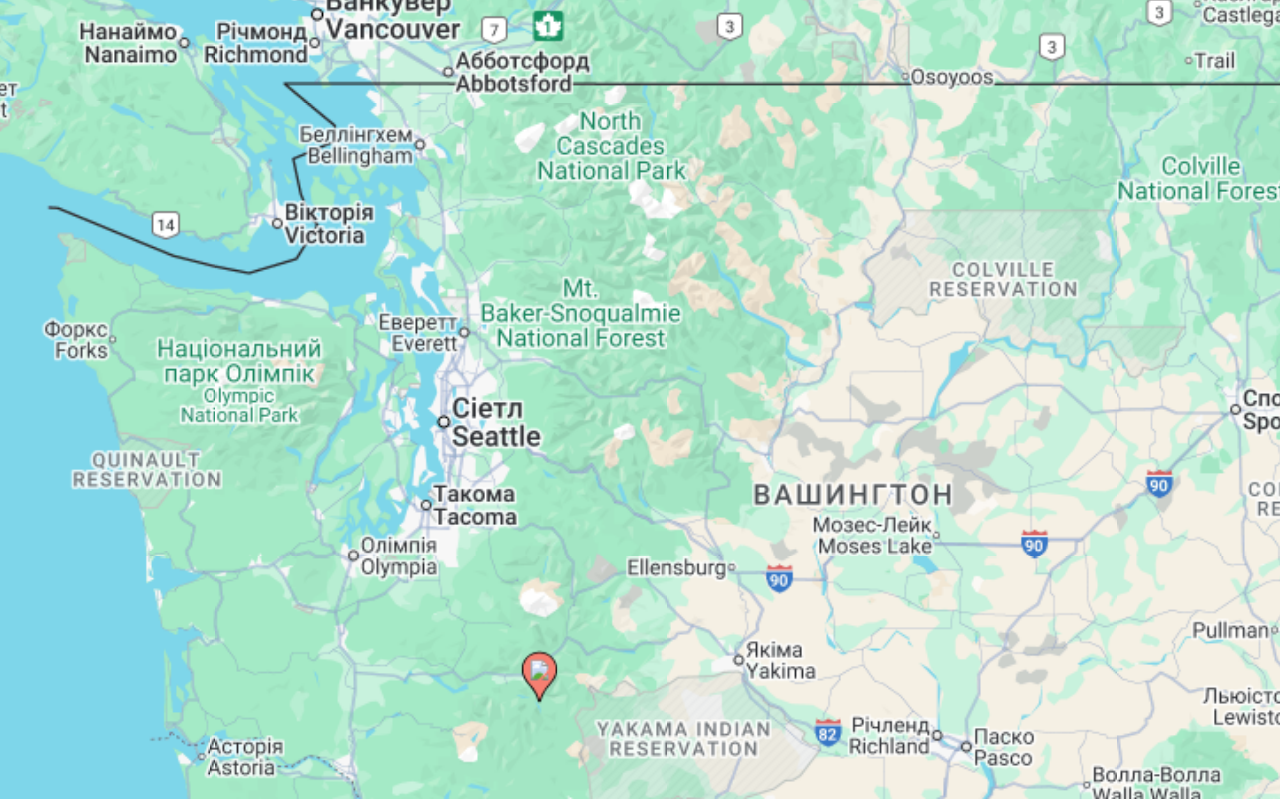 click 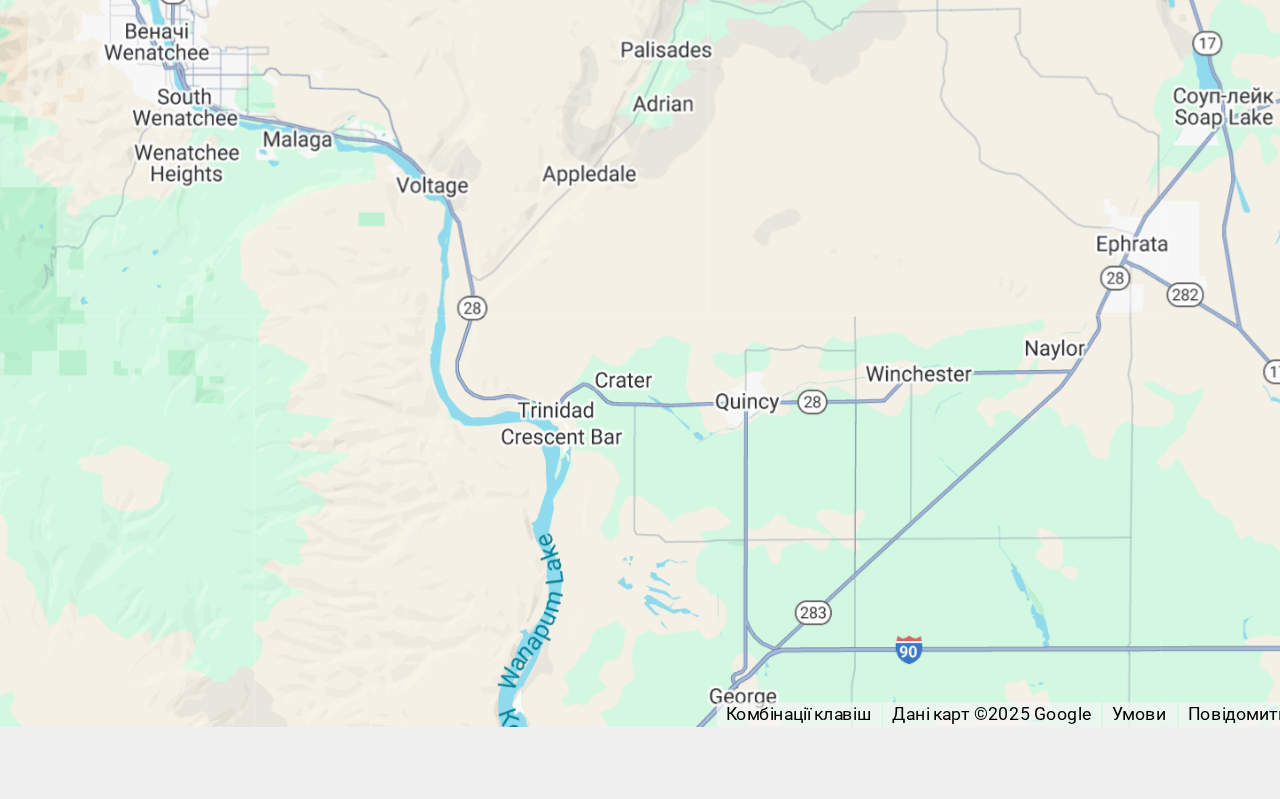 scroll, scrollTop: 177, scrollLeft: 0, axis: vertical 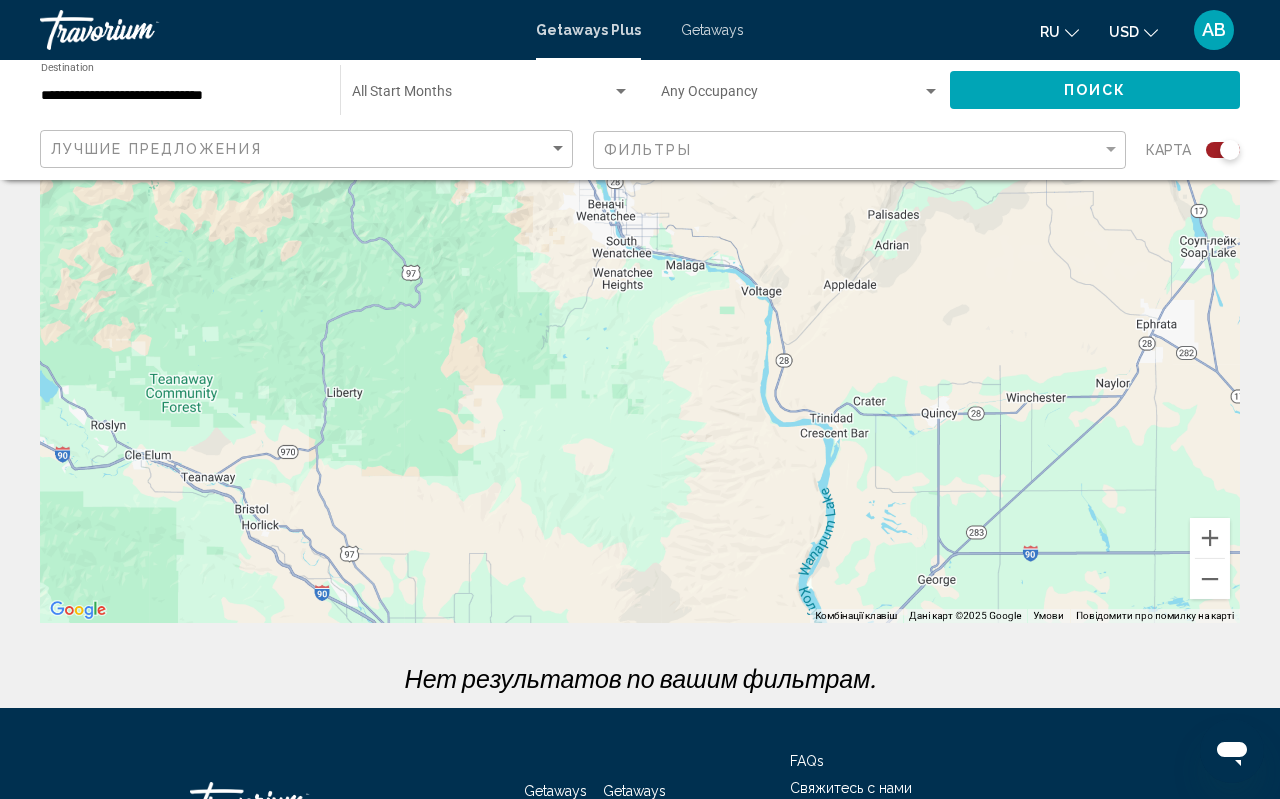 drag, startPoint x: 599, startPoint y: 264, endPoint x: 749, endPoint y: 235, distance: 152.77762 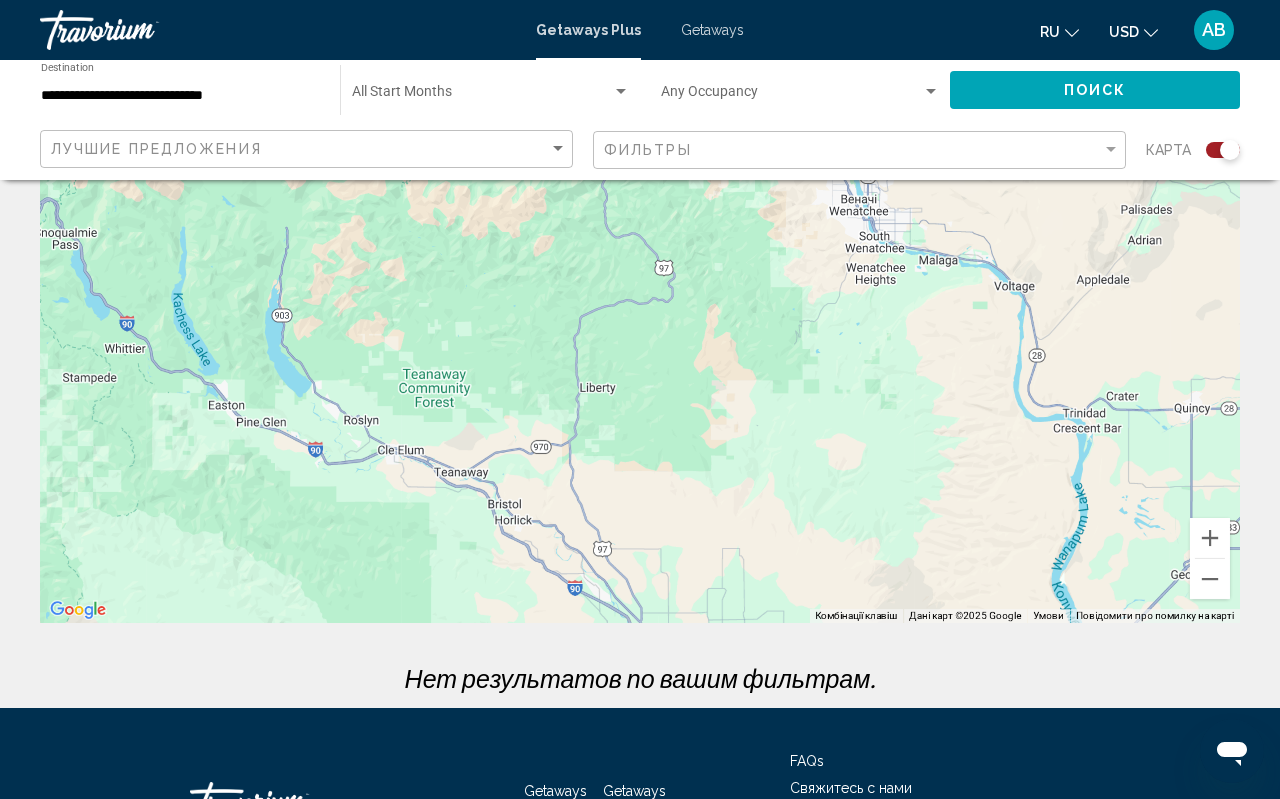 drag, startPoint x: 426, startPoint y: 458, endPoint x: 652, endPoint y: 454, distance: 226.0354 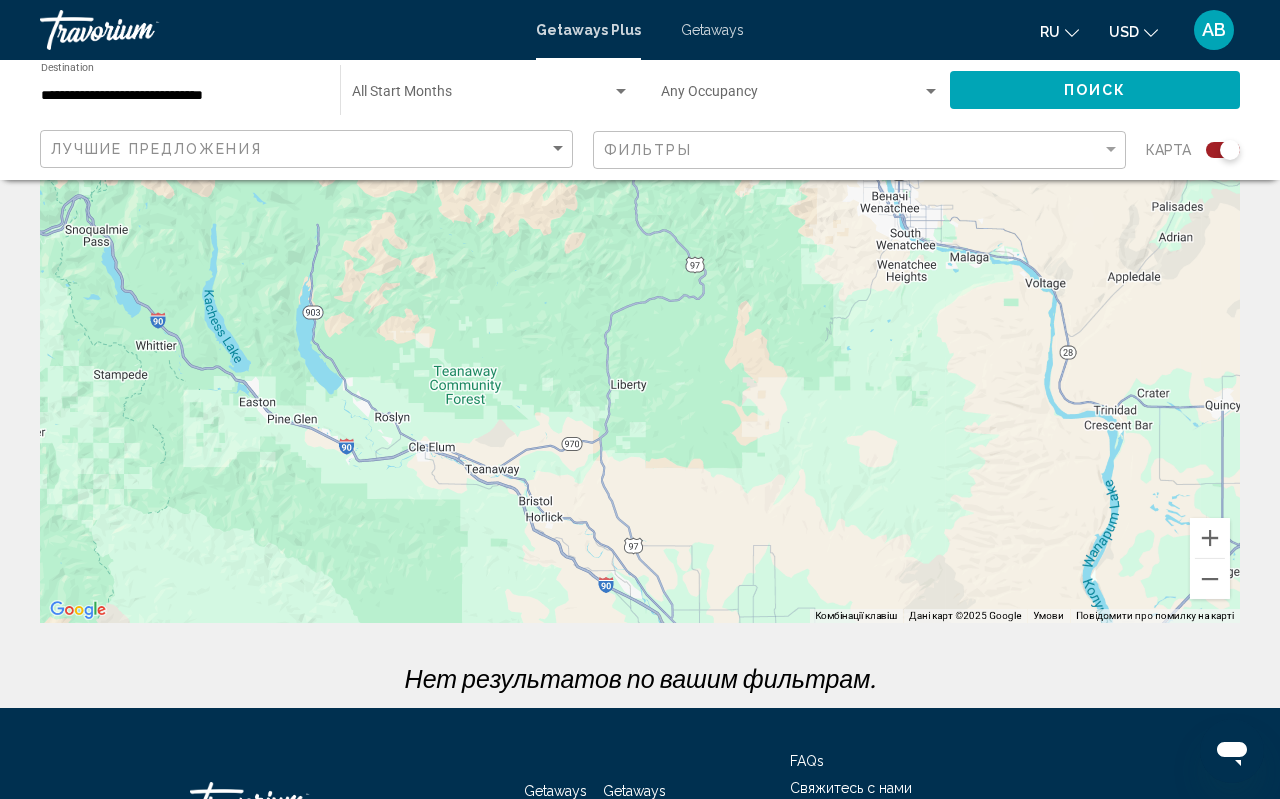 drag, startPoint x: 554, startPoint y: 446, endPoint x: 558, endPoint y: 436, distance: 10.770329 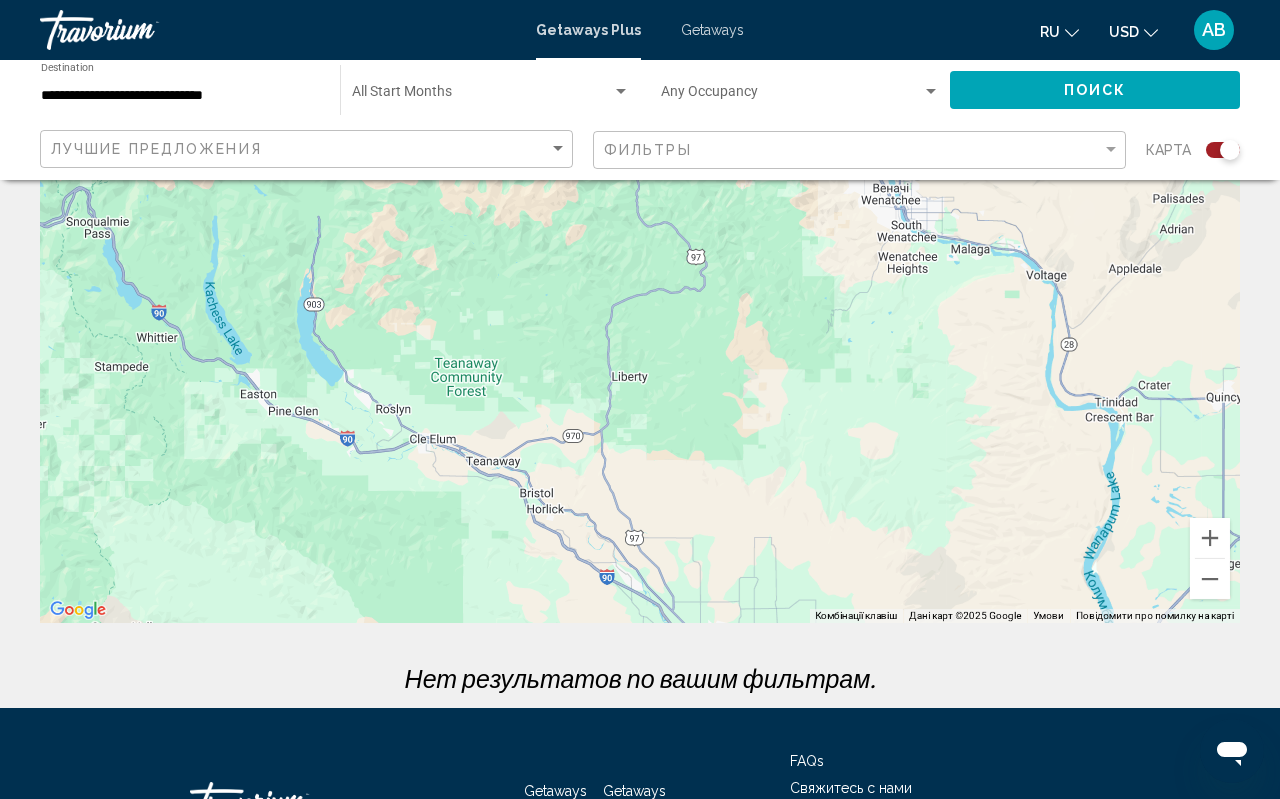 click on "Для навігації використовуйте клавіші зі стрілками. Увімкніть режим перетягування за допомогою клавіатури, натиснувши Alt + Enter. Після цього переміщуйте маркер, використовуючи клавіші зі стрілками. Щоб завершити, натисніть клавішу Enter. Щоб скасувати, натисніть Escape." at bounding box center [640, 323] 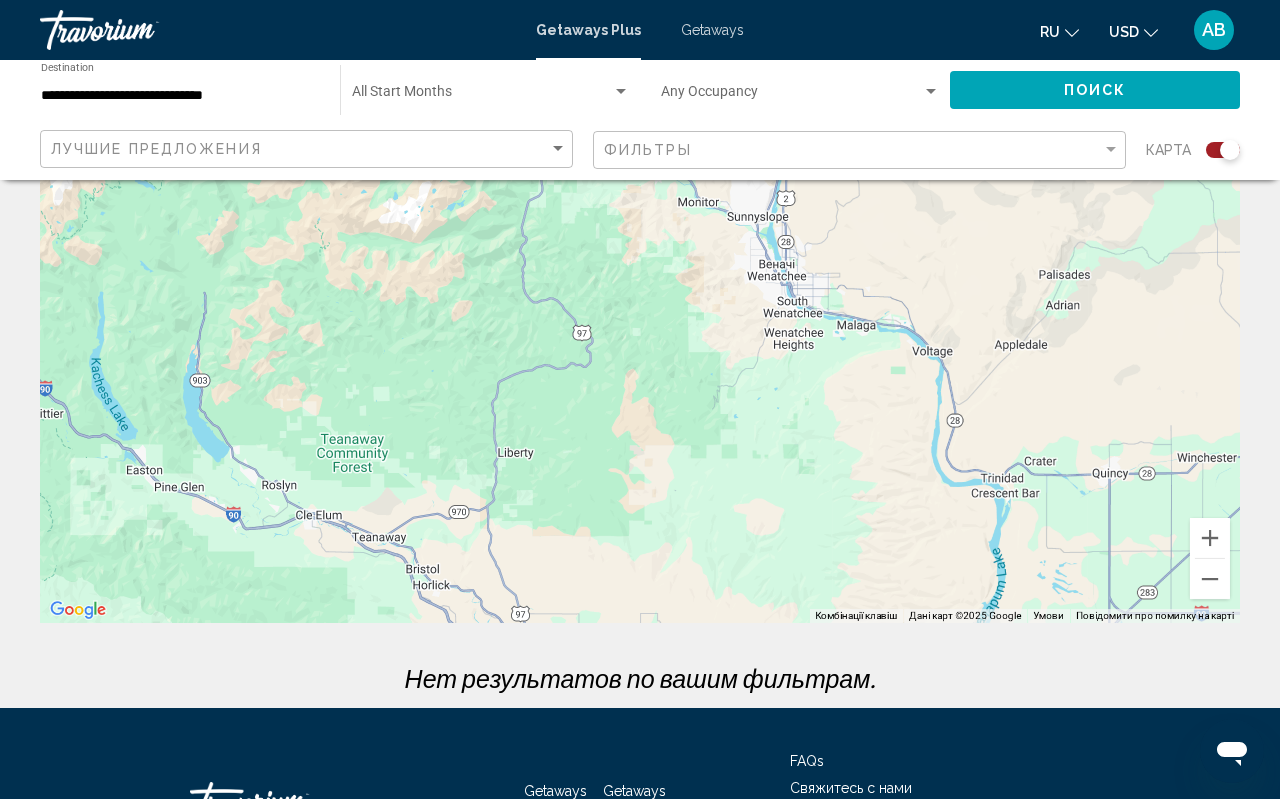 drag, startPoint x: 1092, startPoint y: 216, endPoint x: 976, endPoint y: 293, distance: 139.23003 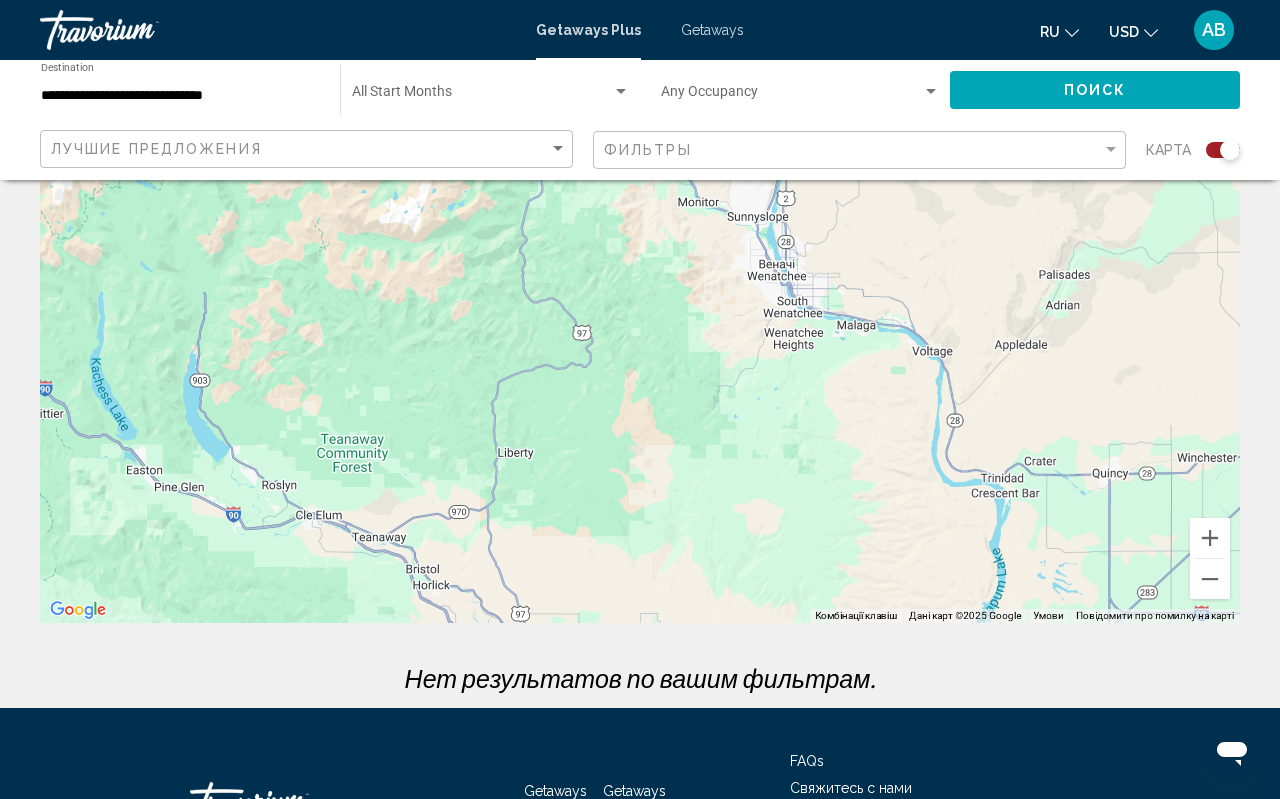 click at bounding box center [1210, 53] 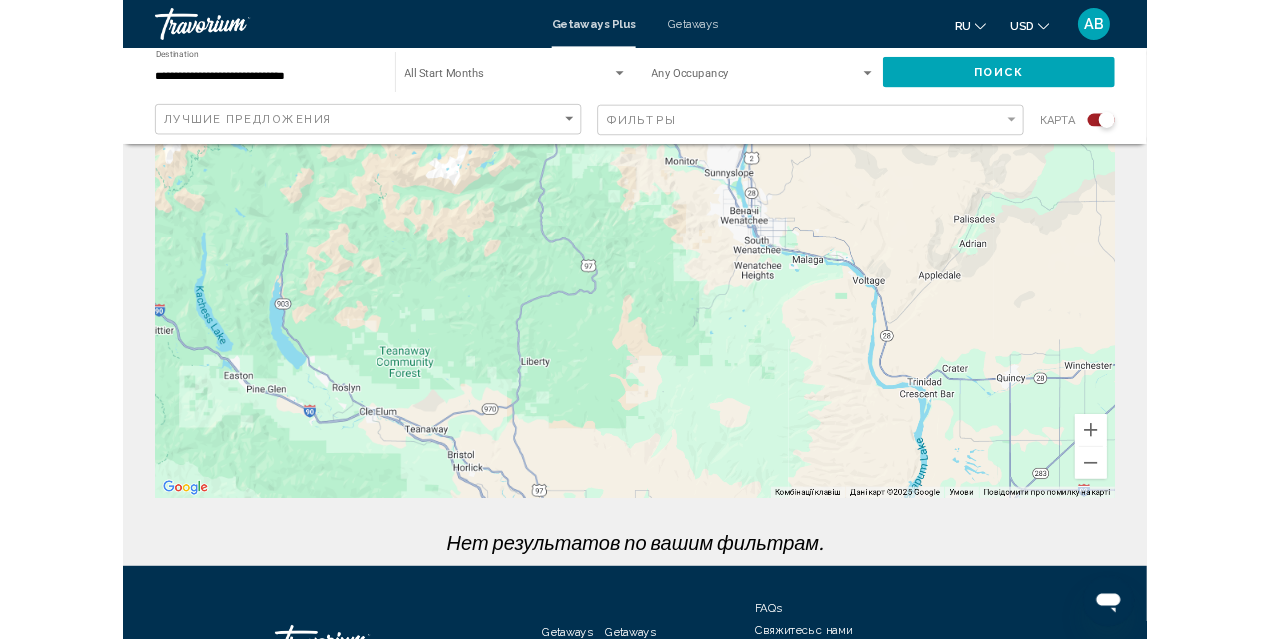 scroll, scrollTop: 0, scrollLeft: 0, axis: both 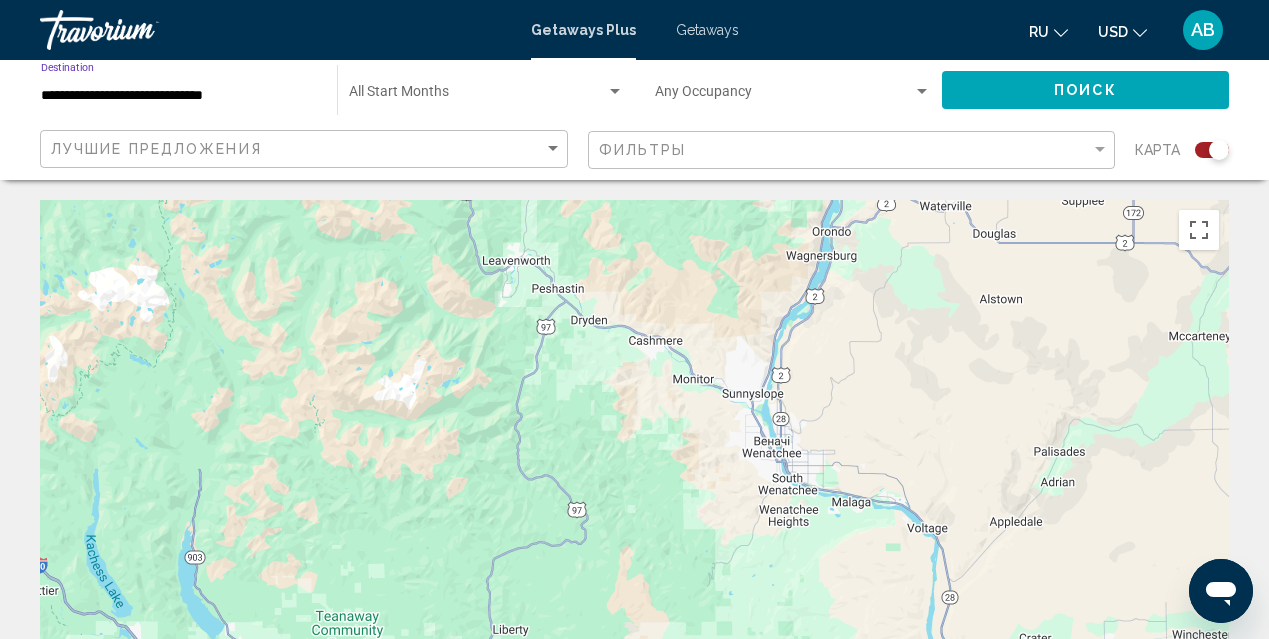click on "**********" at bounding box center (179, 96) 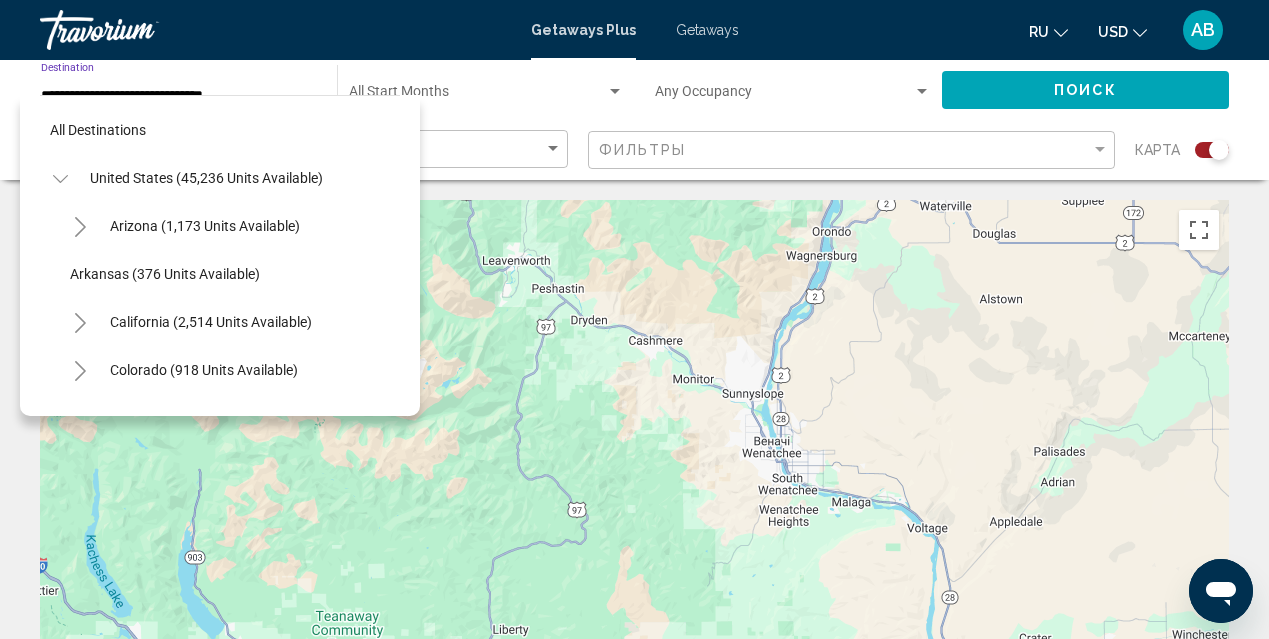 scroll, scrollTop: 1751, scrollLeft: 0, axis: vertical 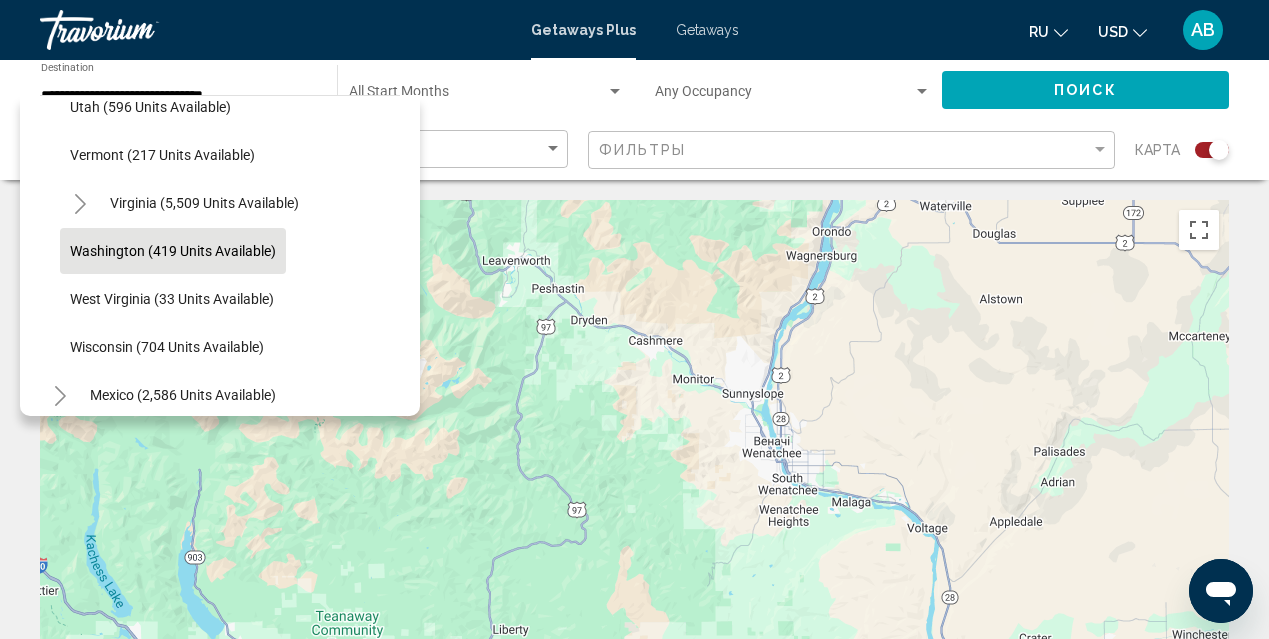 click on "**********" 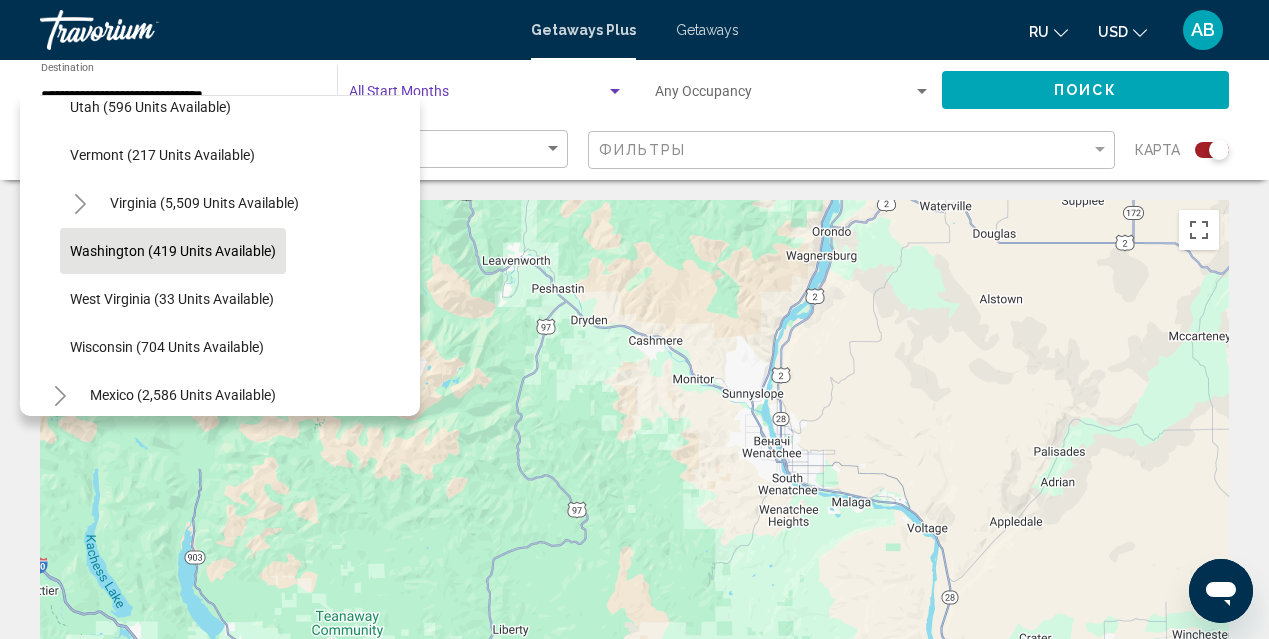 click at bounding box center [477, 96] 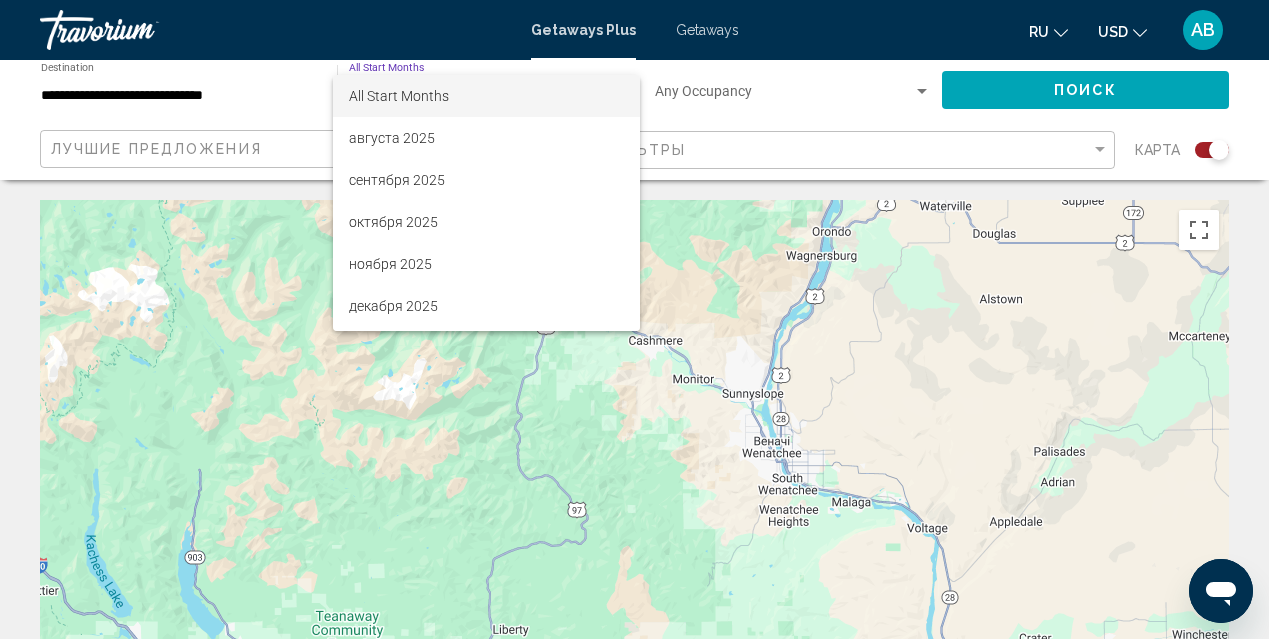 click at bounding box center [634, 319] 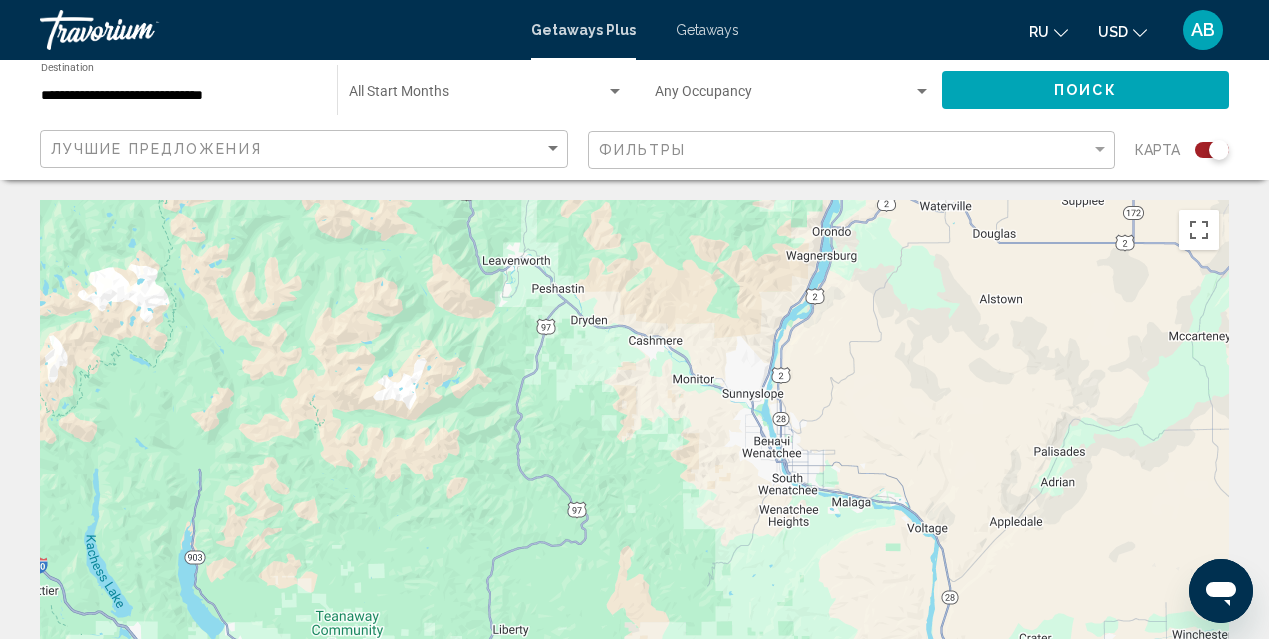 click on "Start Month All Start Months" 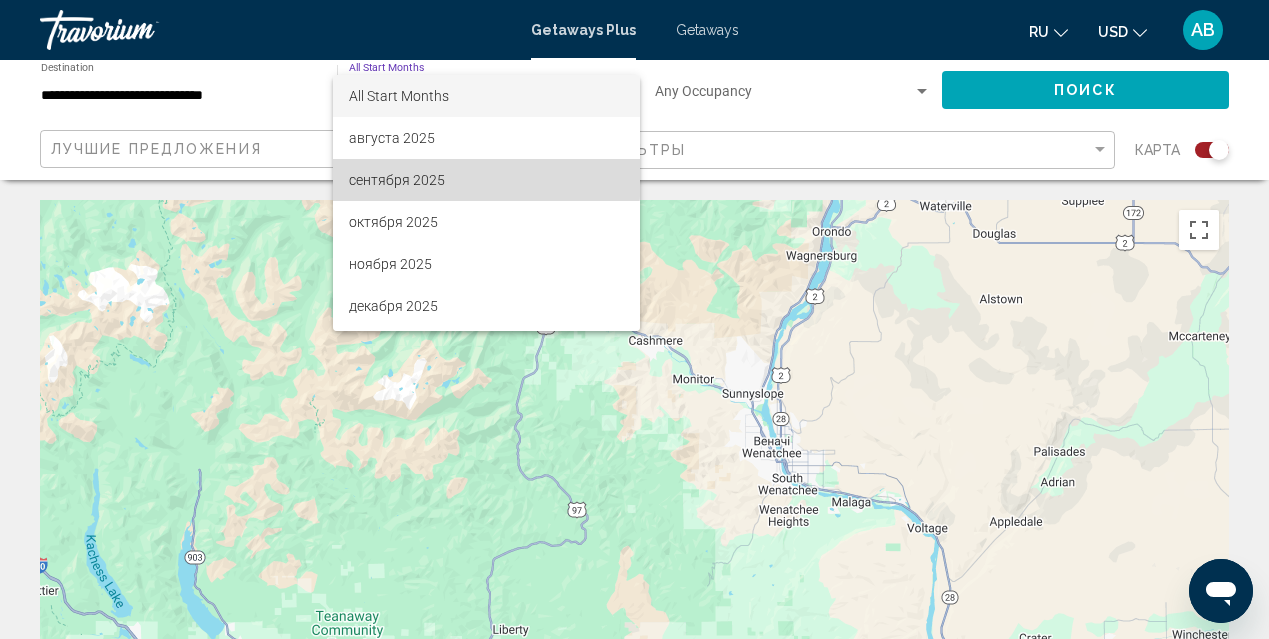click on "сентября 2025" at bounding box center (486, 180) 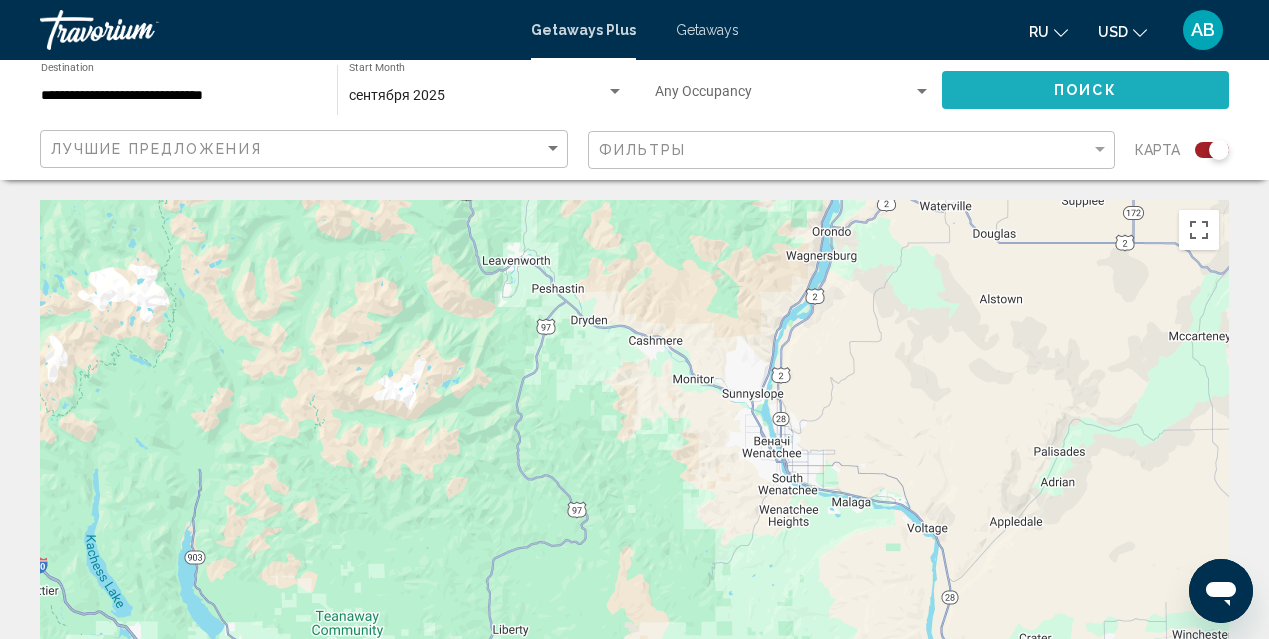 click on "Поиск" 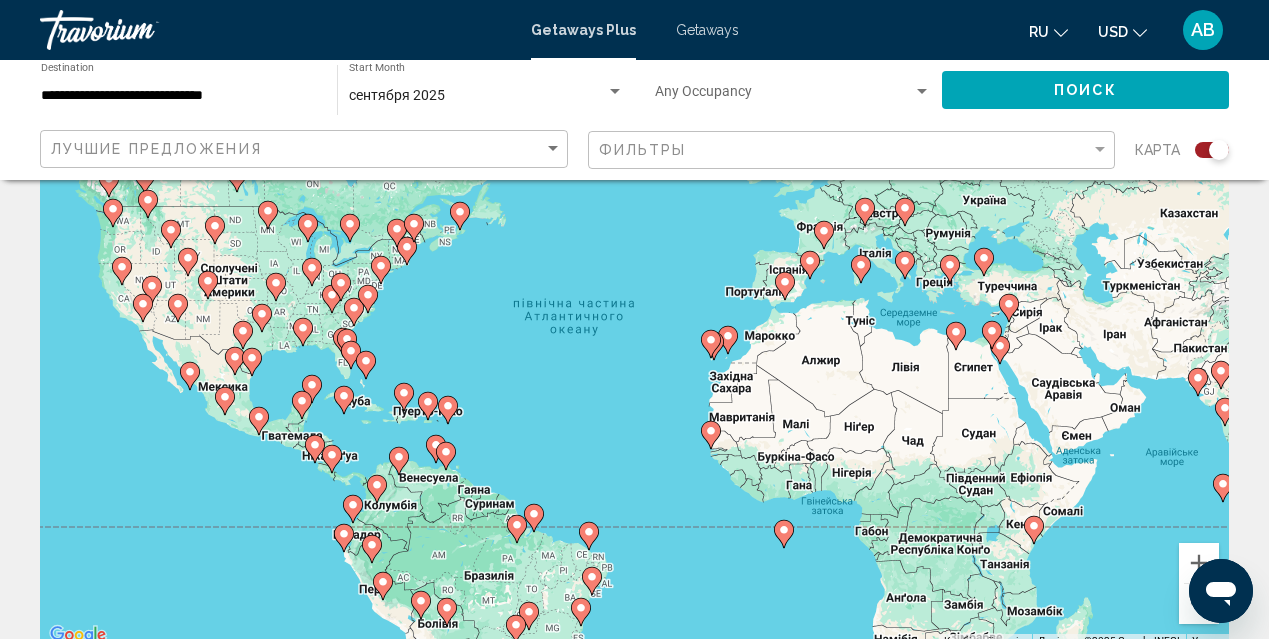 scroll, scrollTop: 148, scrollLeft: 0, axis: vertical 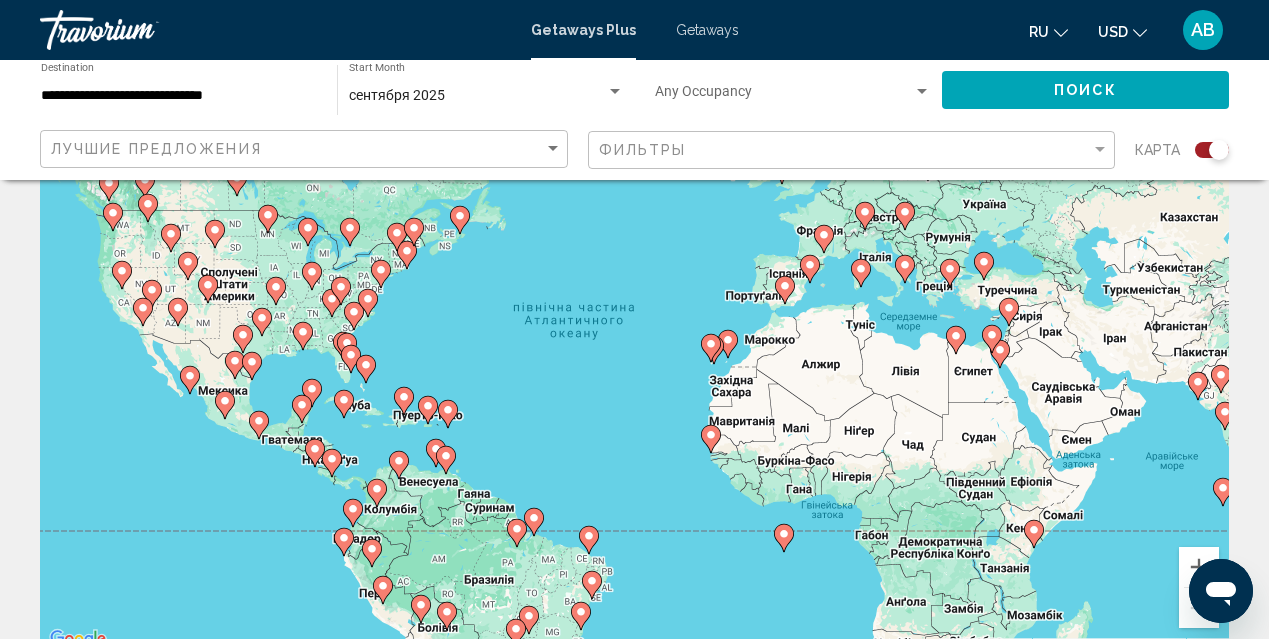 click on "Фильтры" 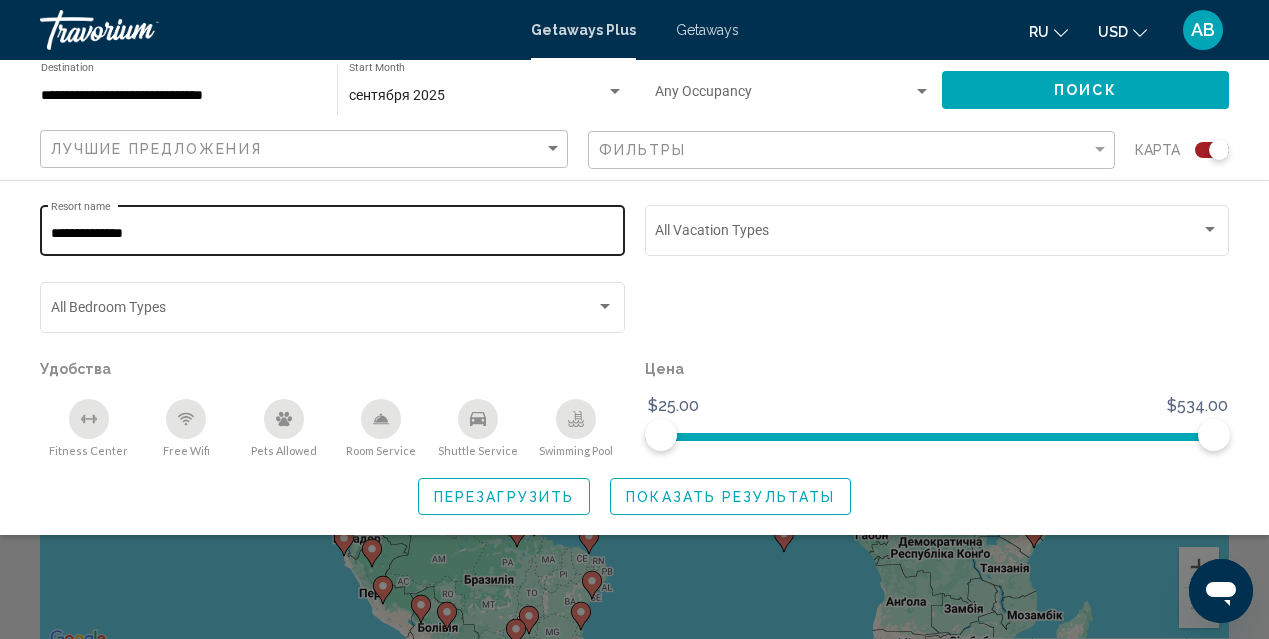 click on "**********" at bounding box center [333, 234] 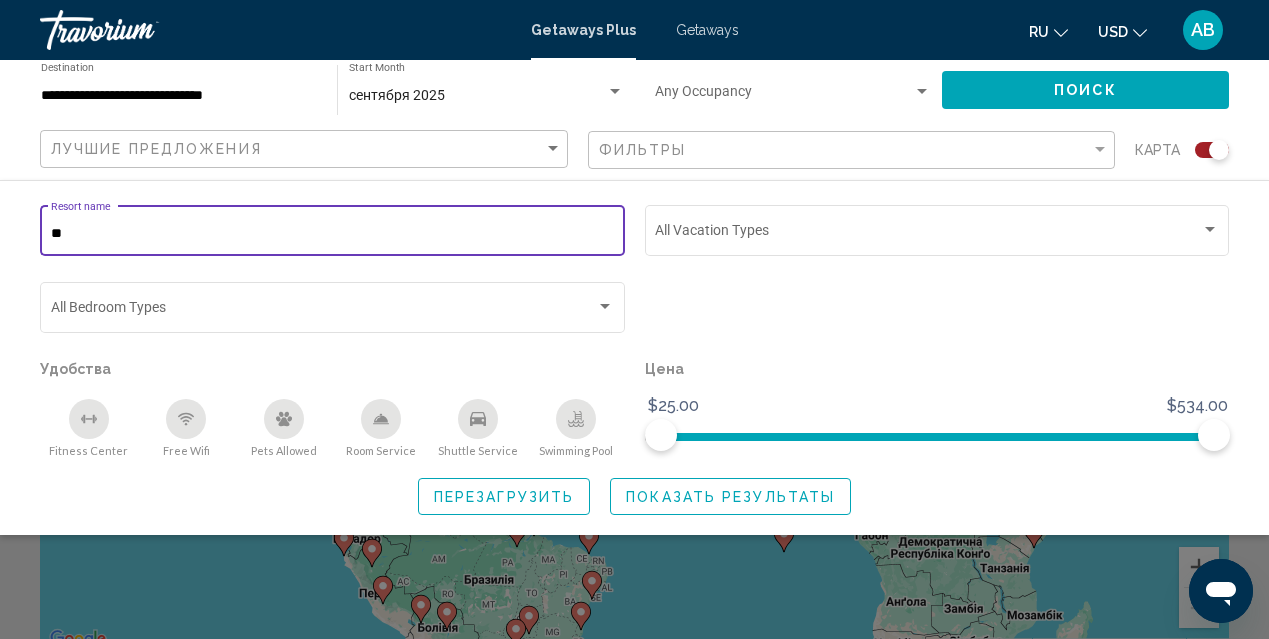 type on "*" 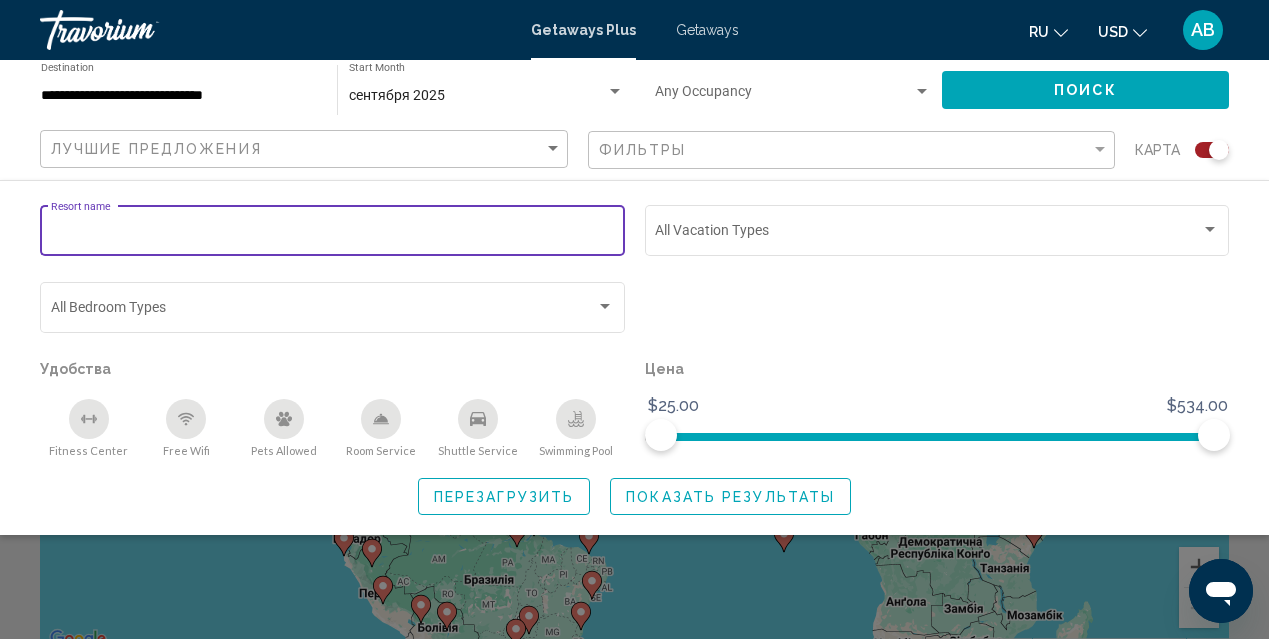 type 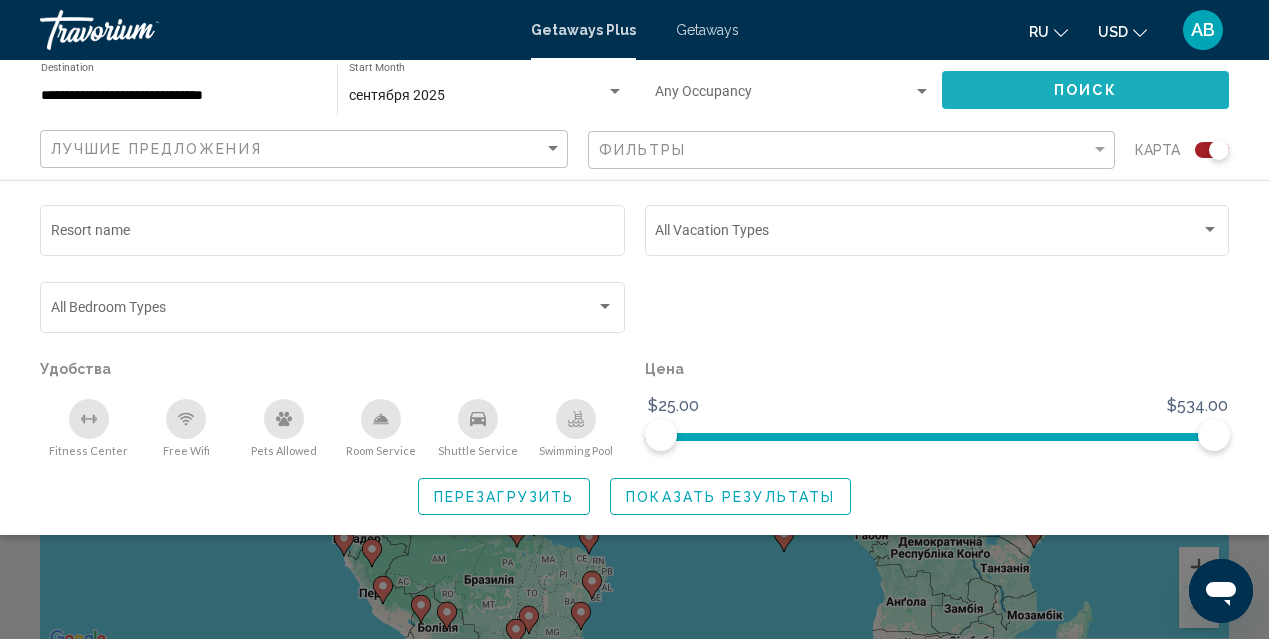 click on "Поиск" 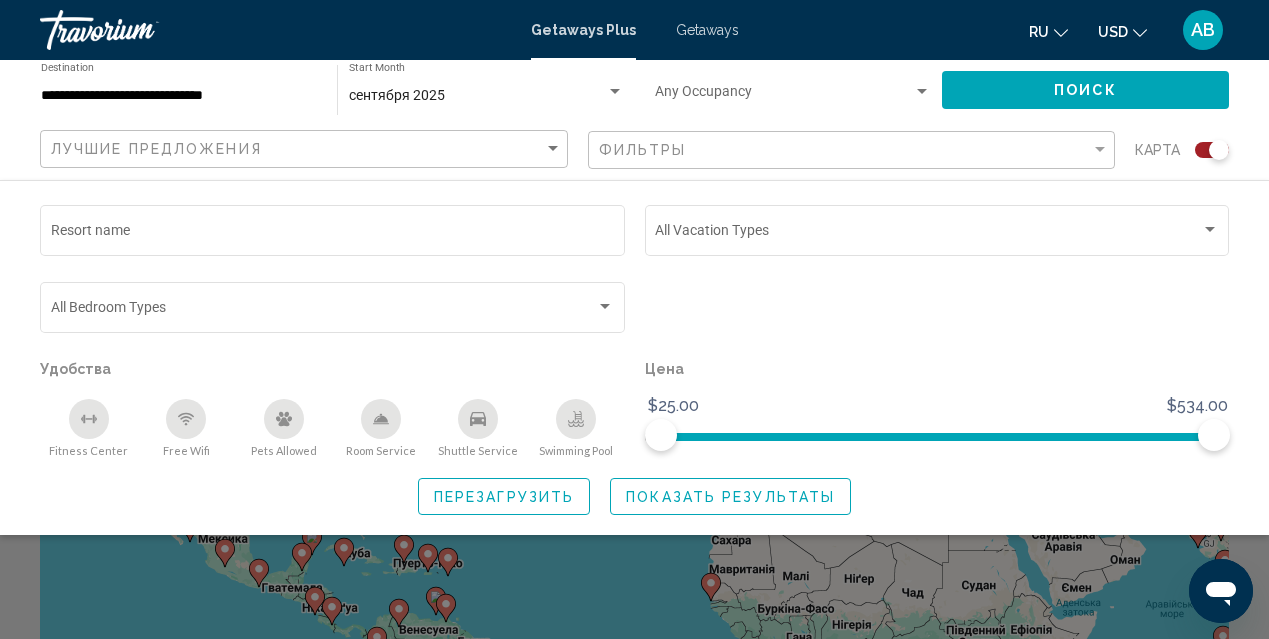 scroll, scrollTop: 0, scrollLeft: 0, axis: both 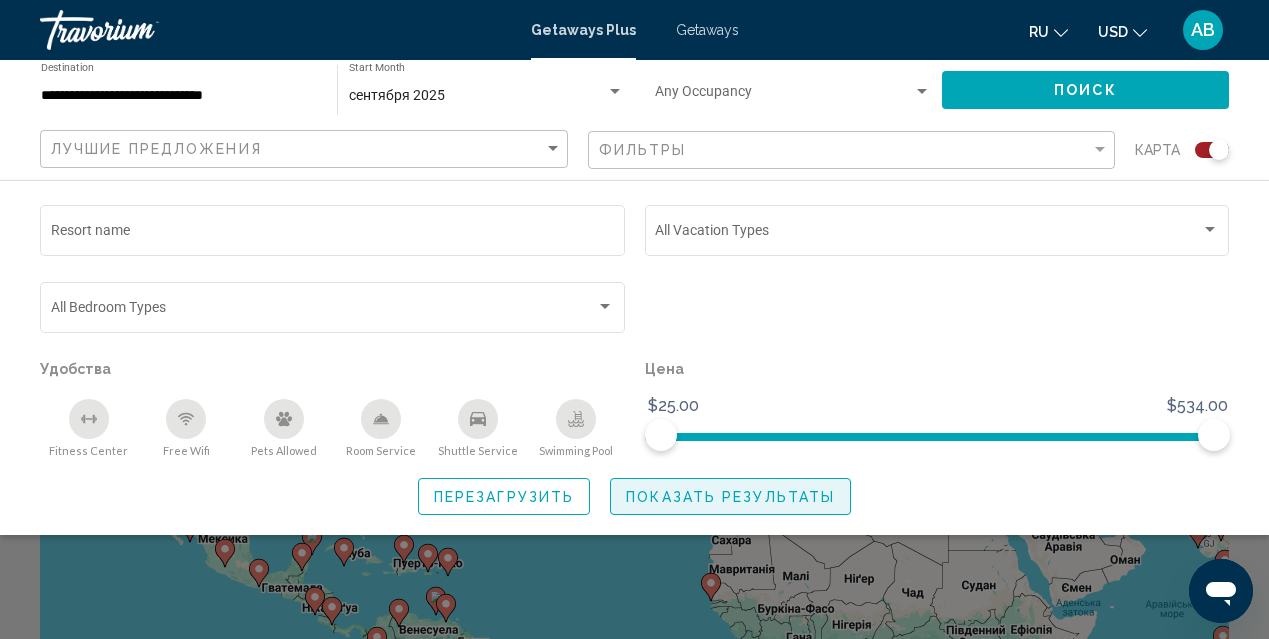 click on "Показать результаты" 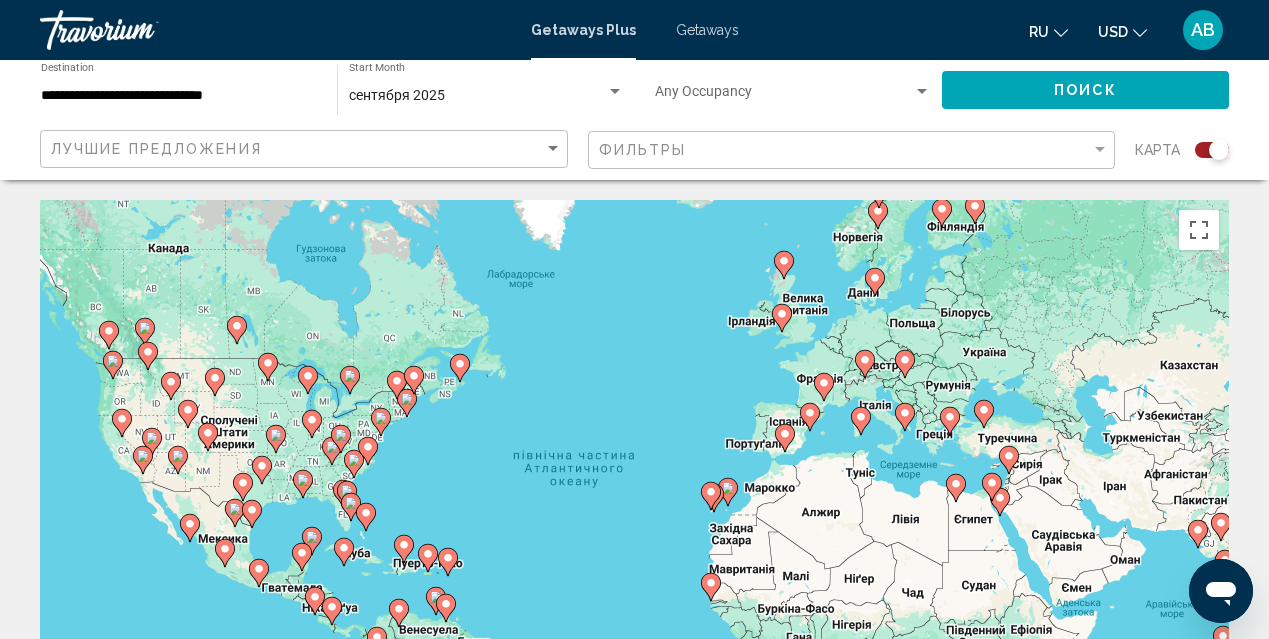 scroll, scrollTop: 0, scrollLeft: 0, axis: both 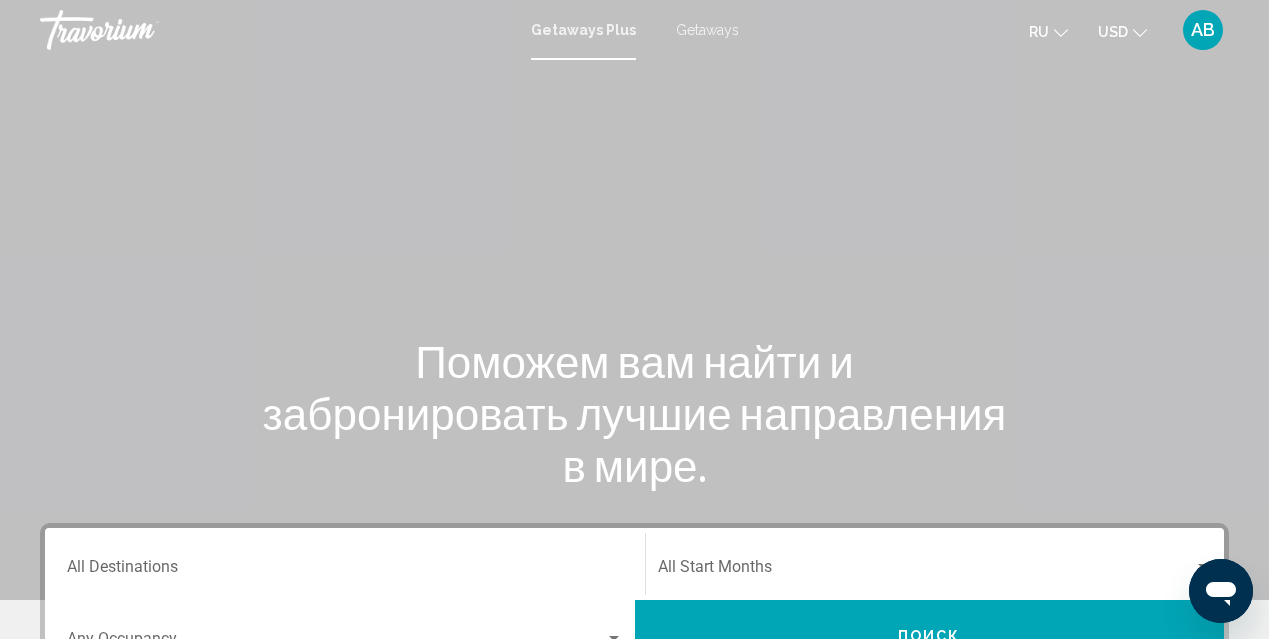 click on "Destination All Destinations" at bounding box center (345, 564) 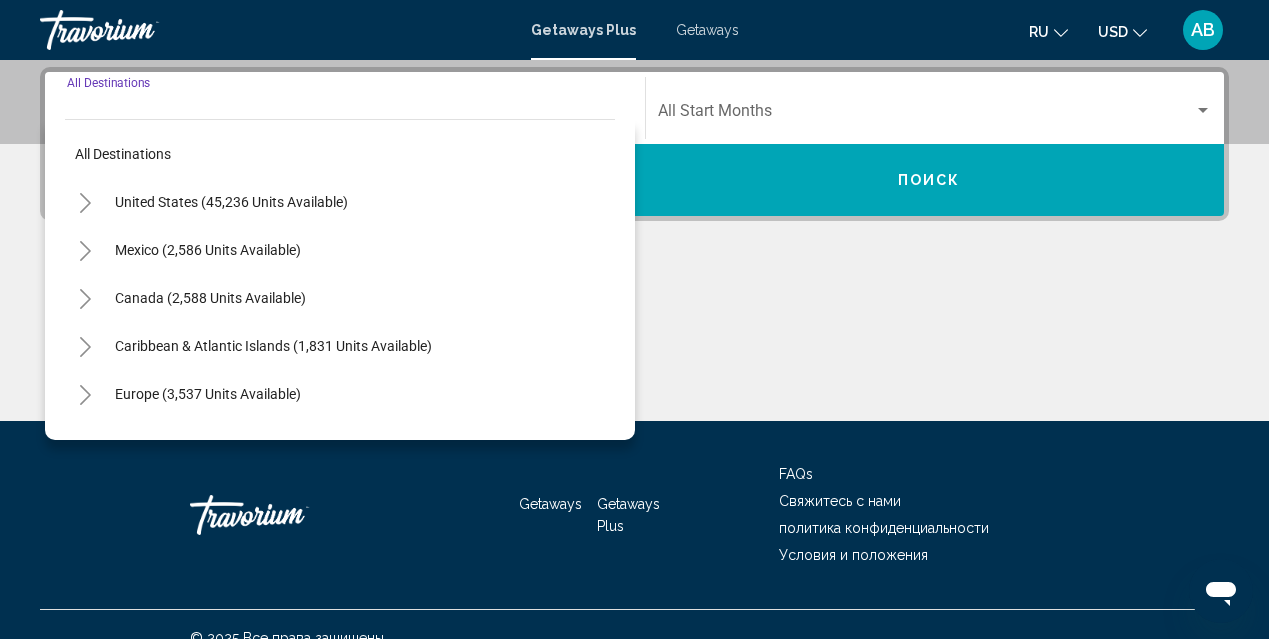 scroll, scrollTop: 458, scrollLeft: 0, axis: vertical 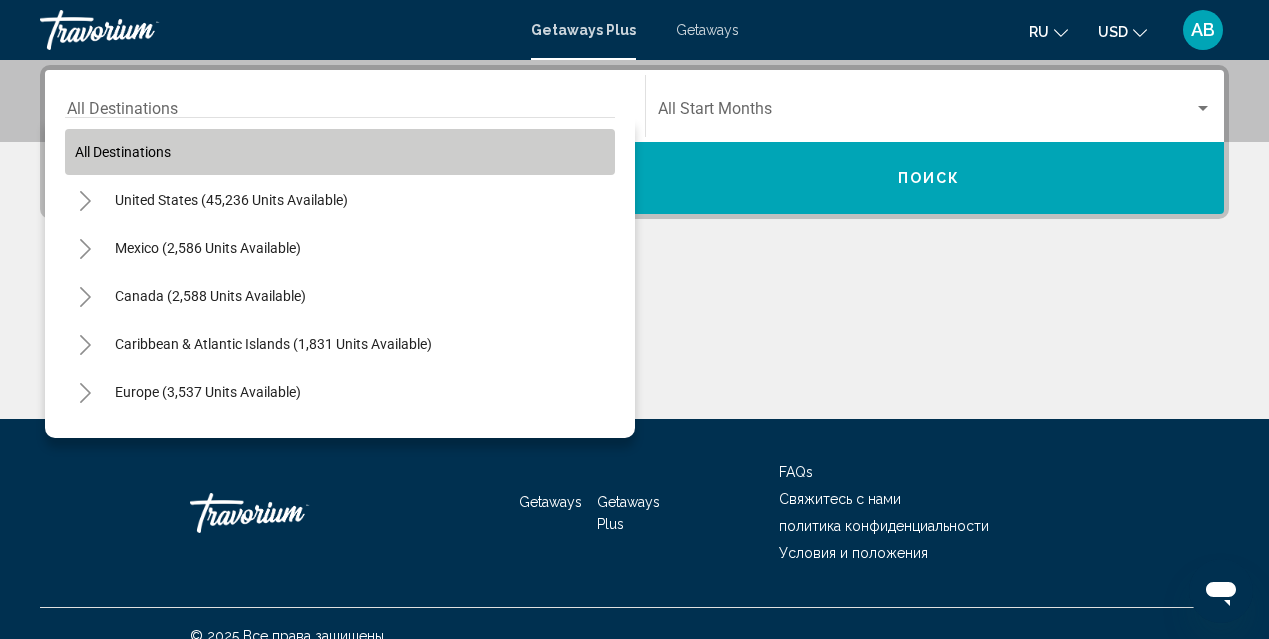 click on "All destinations" at bounding box center (340, 152) 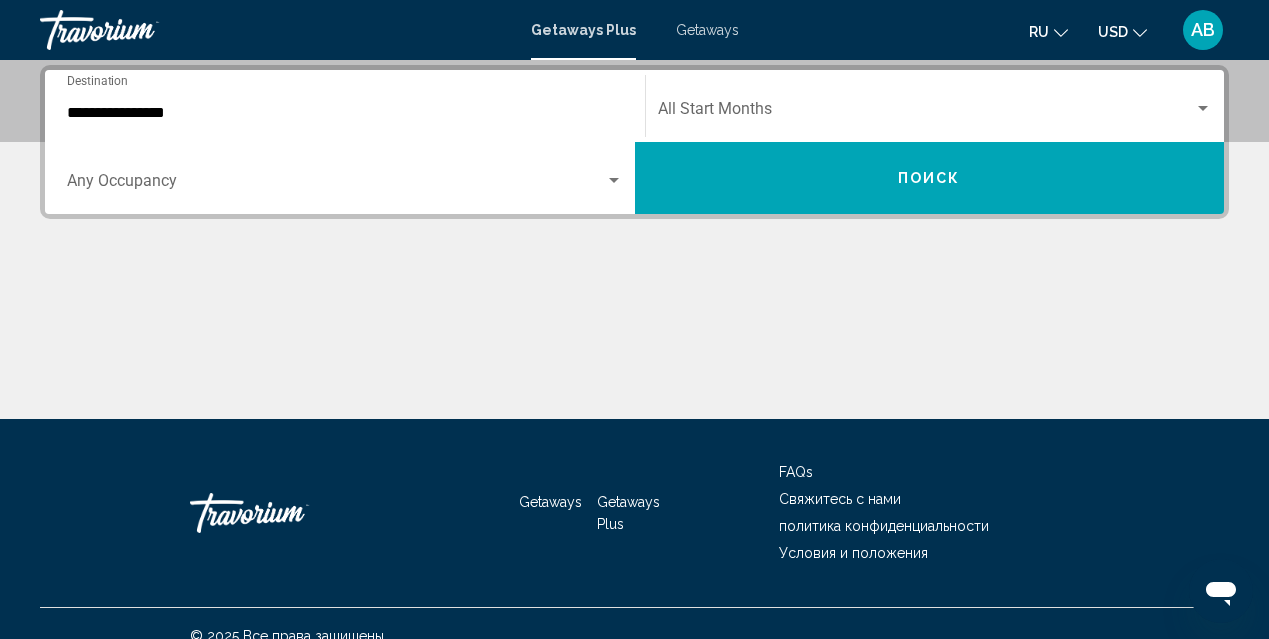 click on "**********" at bounding box center [345, 113] 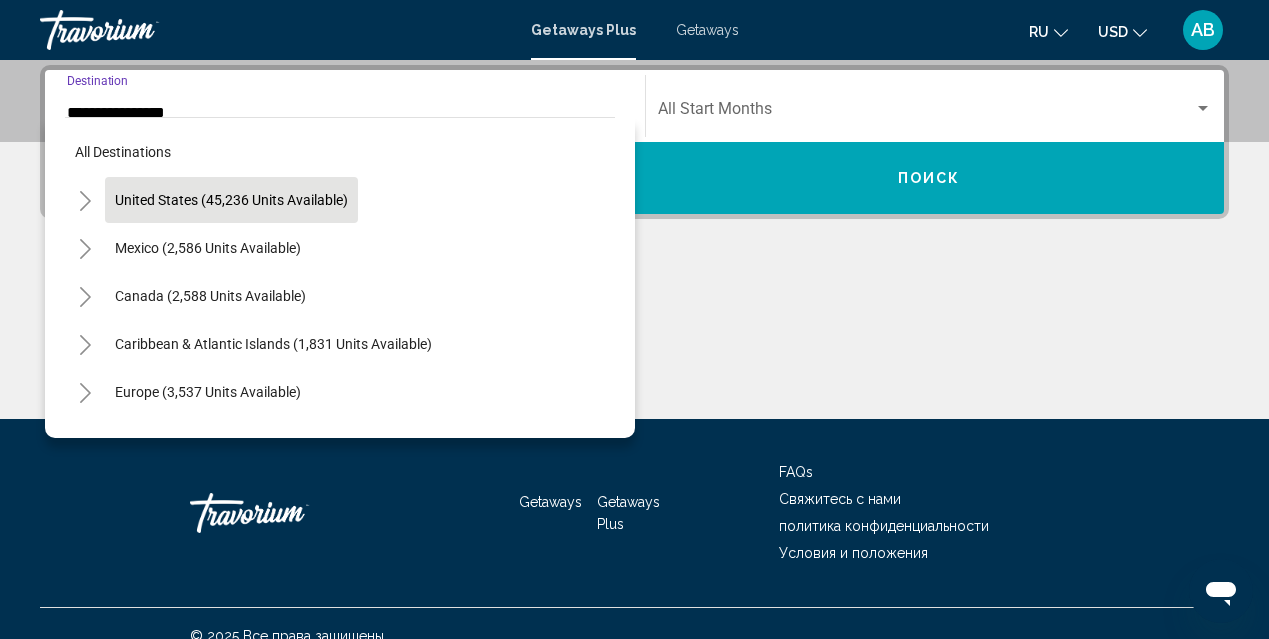 click on "United States (45,236 units available)" at bounding box center (208, 248) 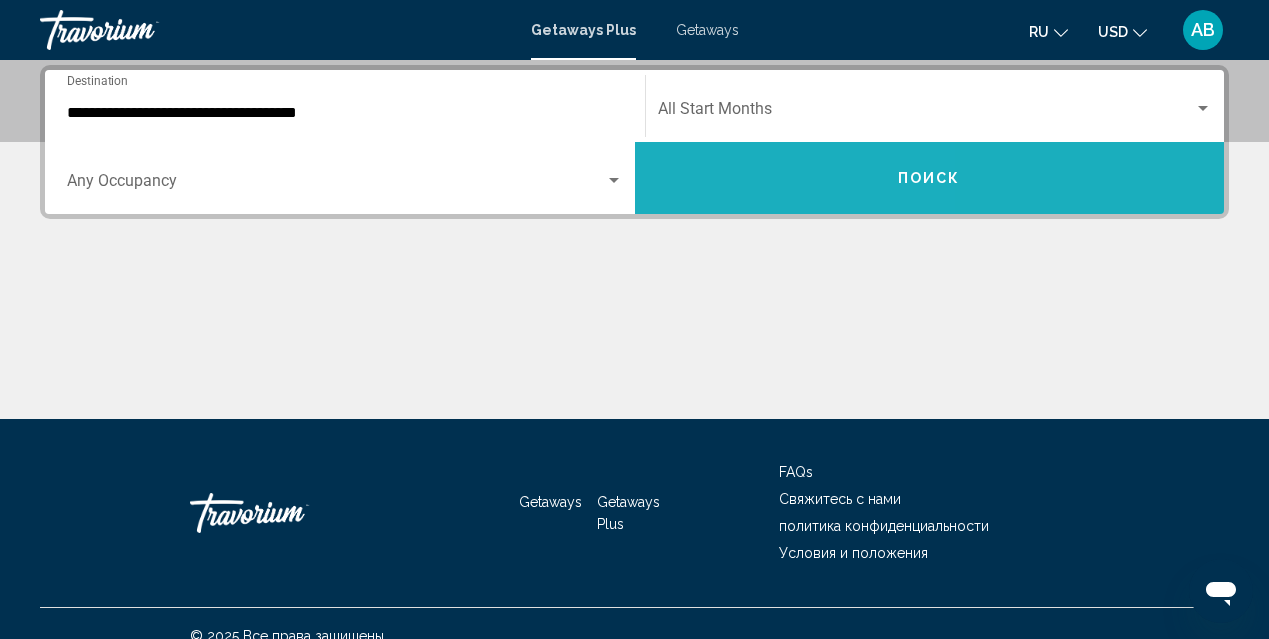 click on "Поиск" at bounding box center [930, 178] 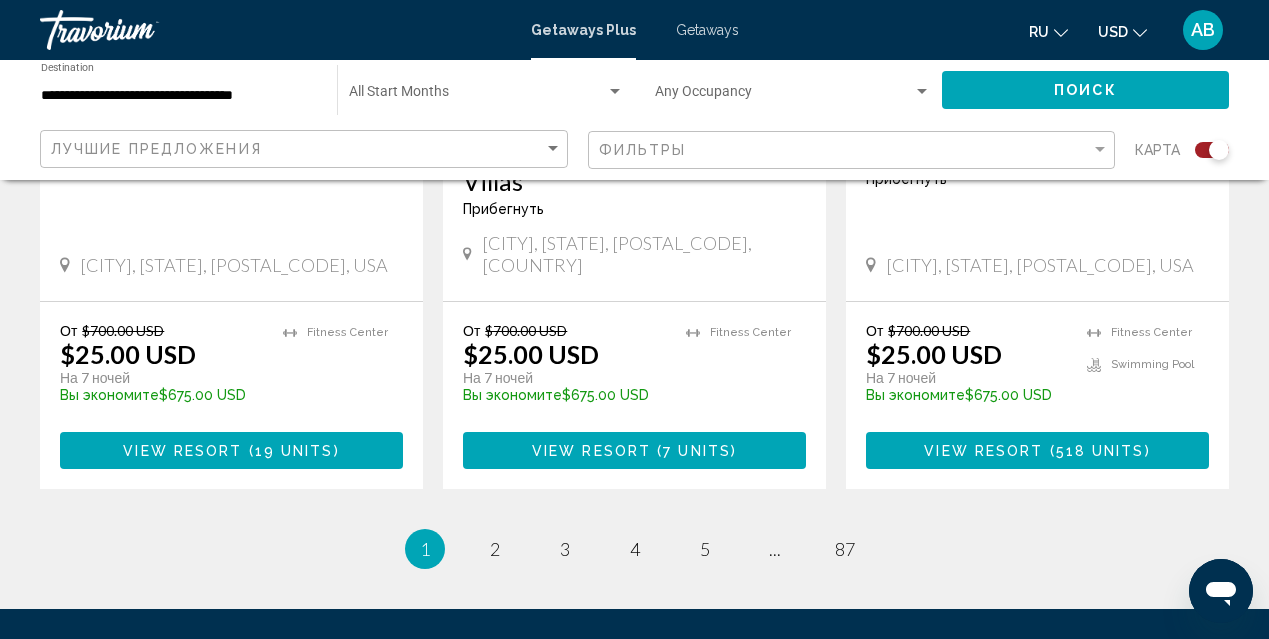 scroll, scrollTop: 3273, scrollLeft: 0, axis: vertical 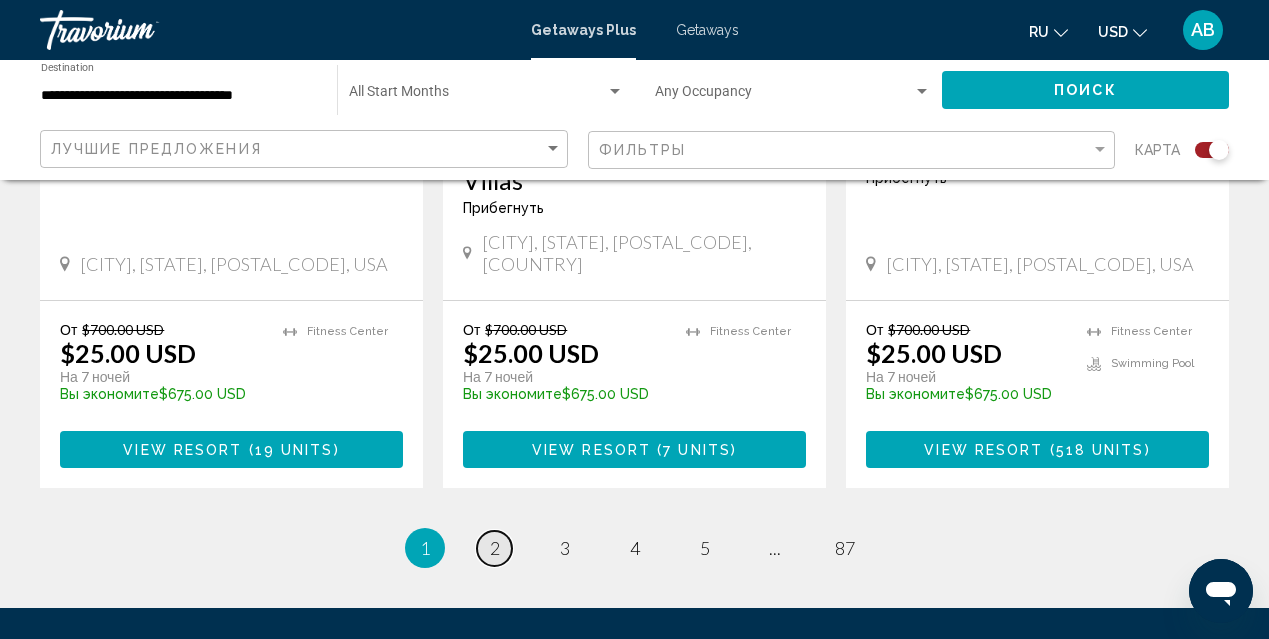 click on "2" at bounding box center (495, 548) 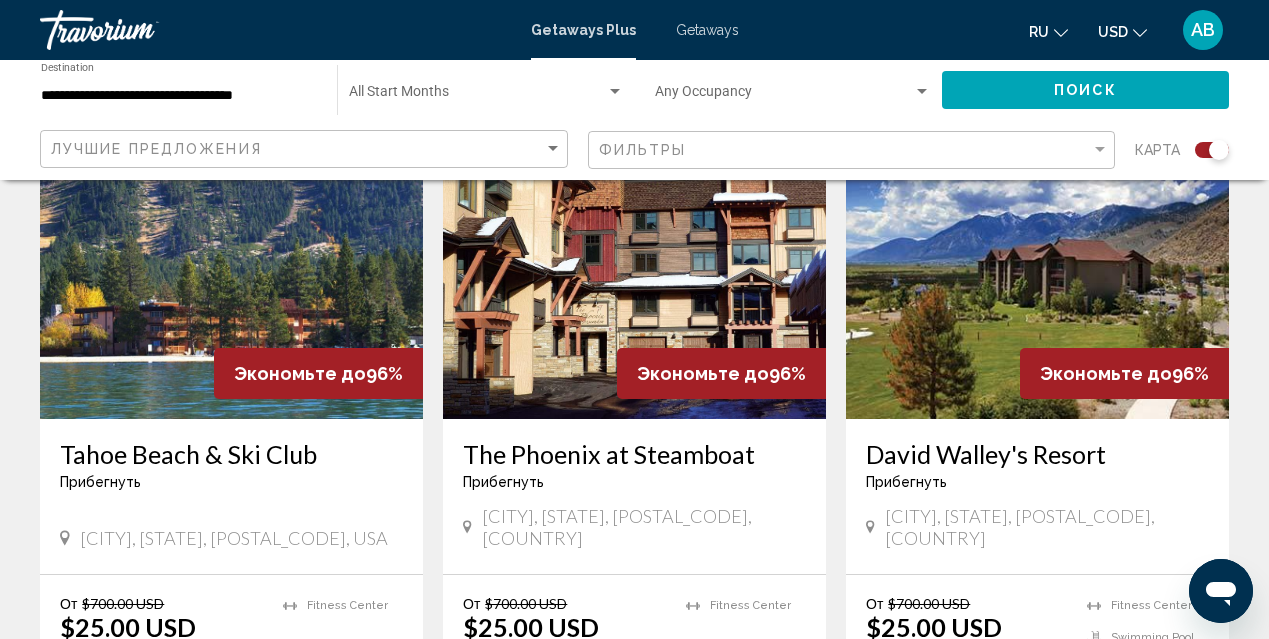 scroll, scrollTop: 2933, scrollLeft: 0, axis: vertical 